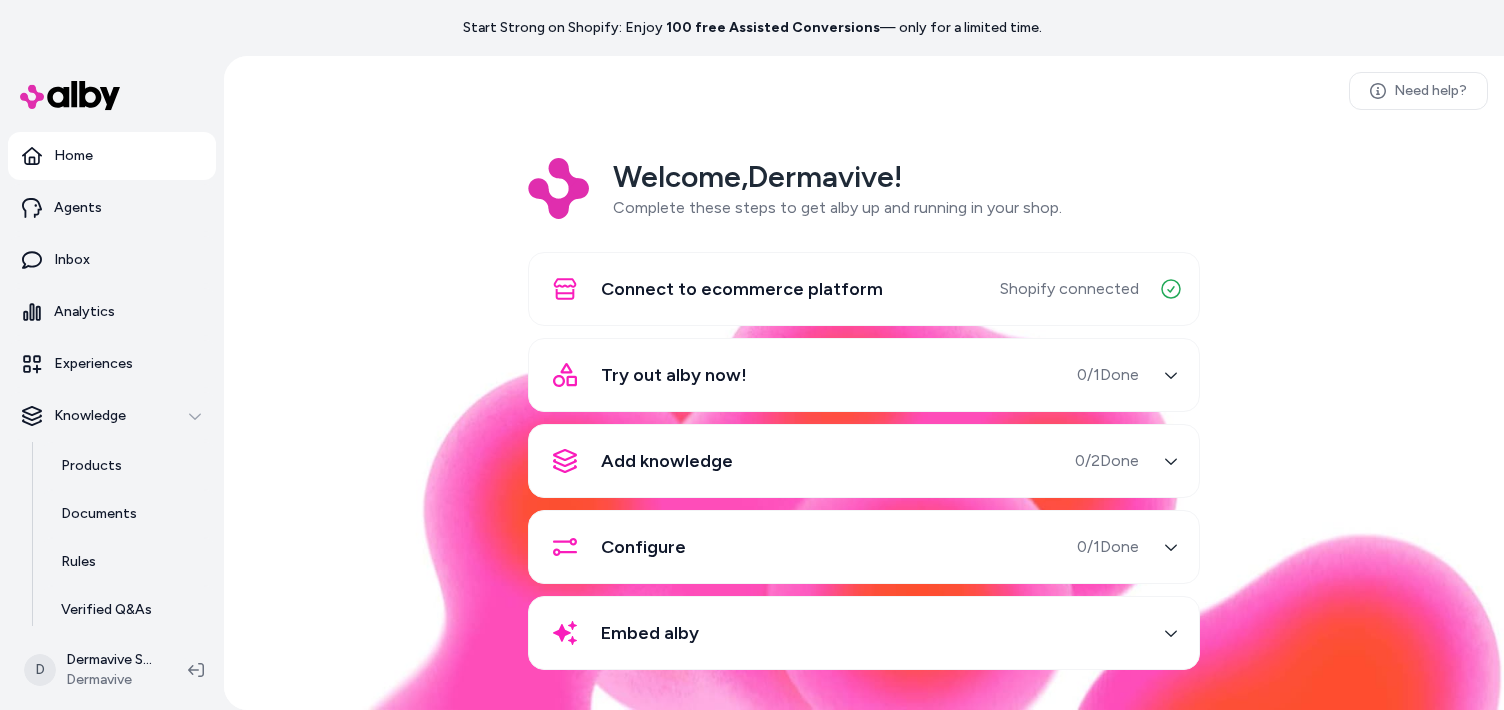 scroll, scrollTop: 0, scrollLeft: 0, axis: both 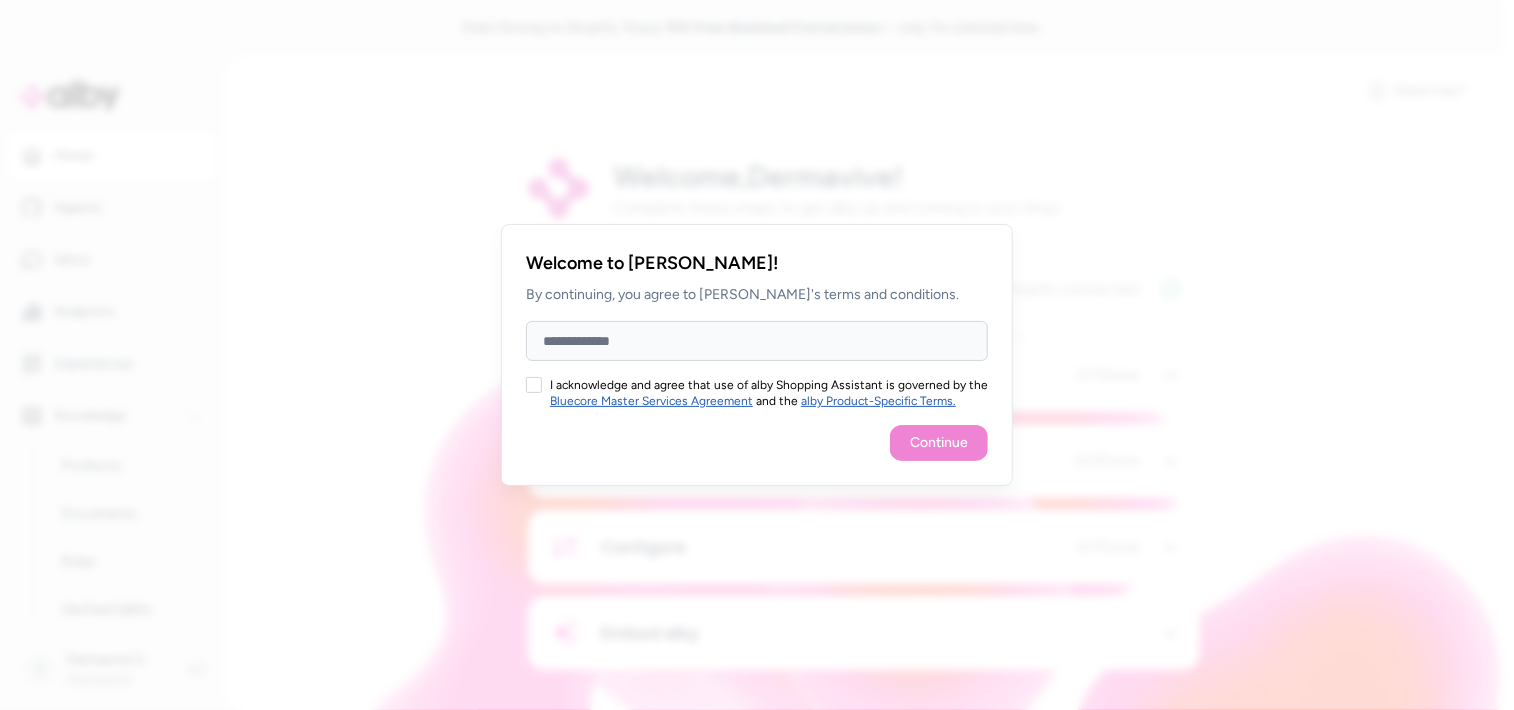click on "I acknowledge and agree that use of alby Shopping Assistant is governed by the   Bluecore Master Services Agreement   and the   alby Product-Specific Terms." at bounding box center (534, 385) 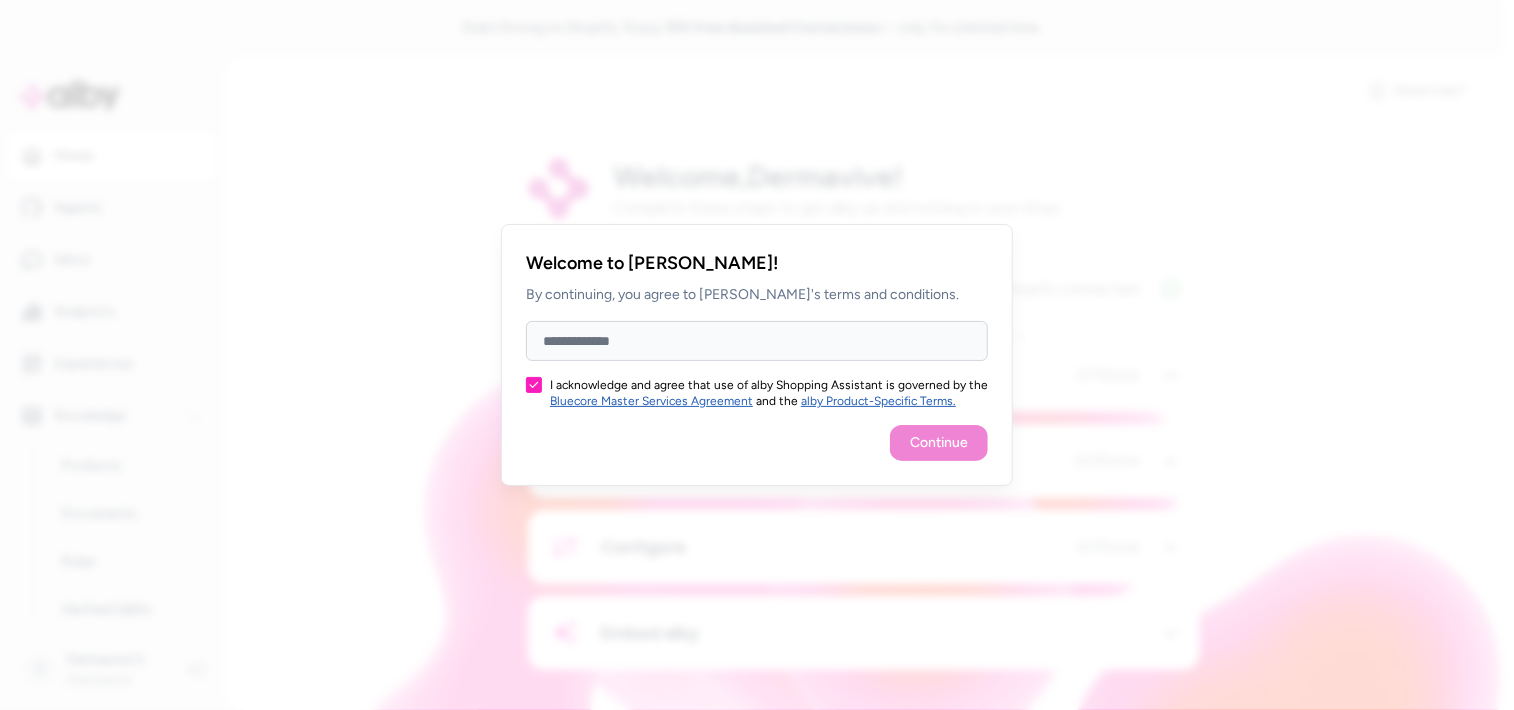 click on "Continue" at bounding box center (757, 443) 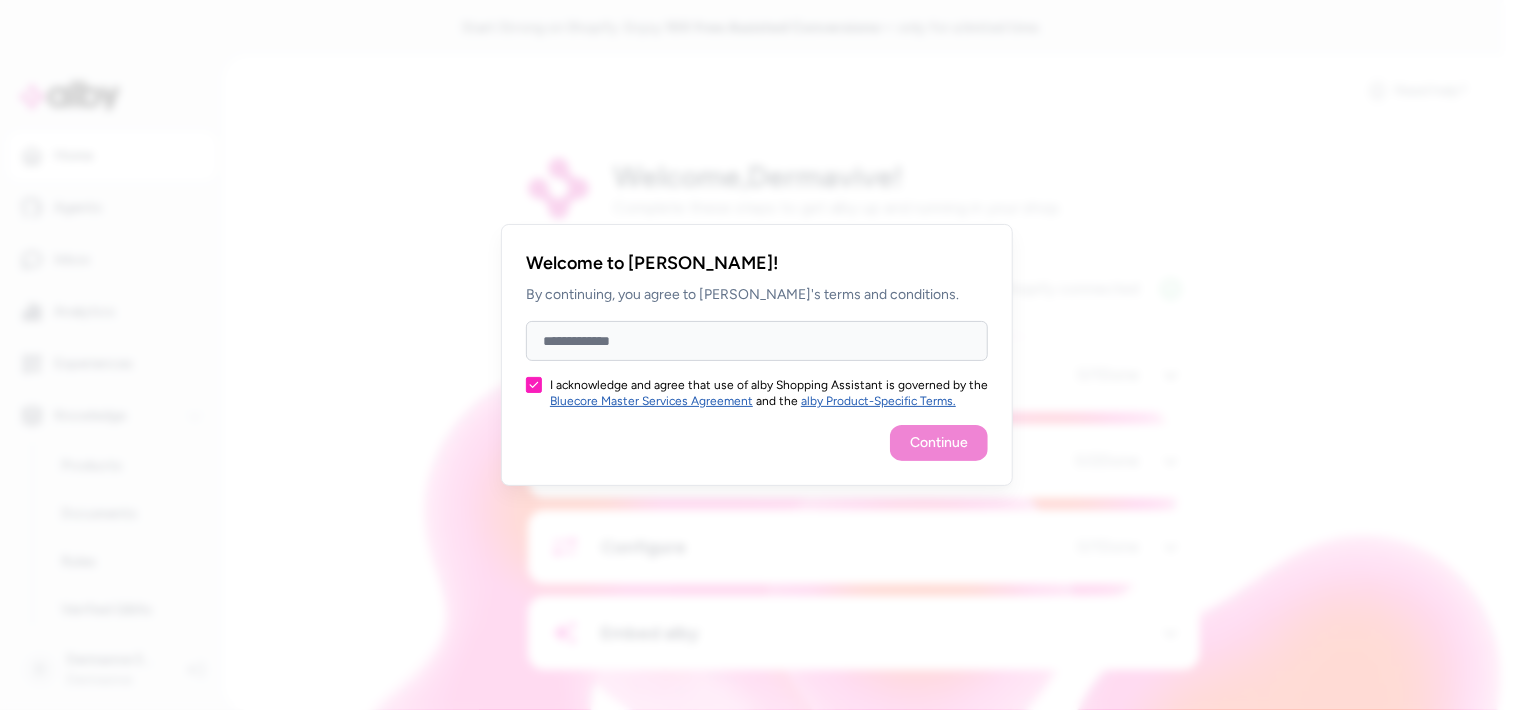 click on "Full Name" at bounding box center (757, 341) 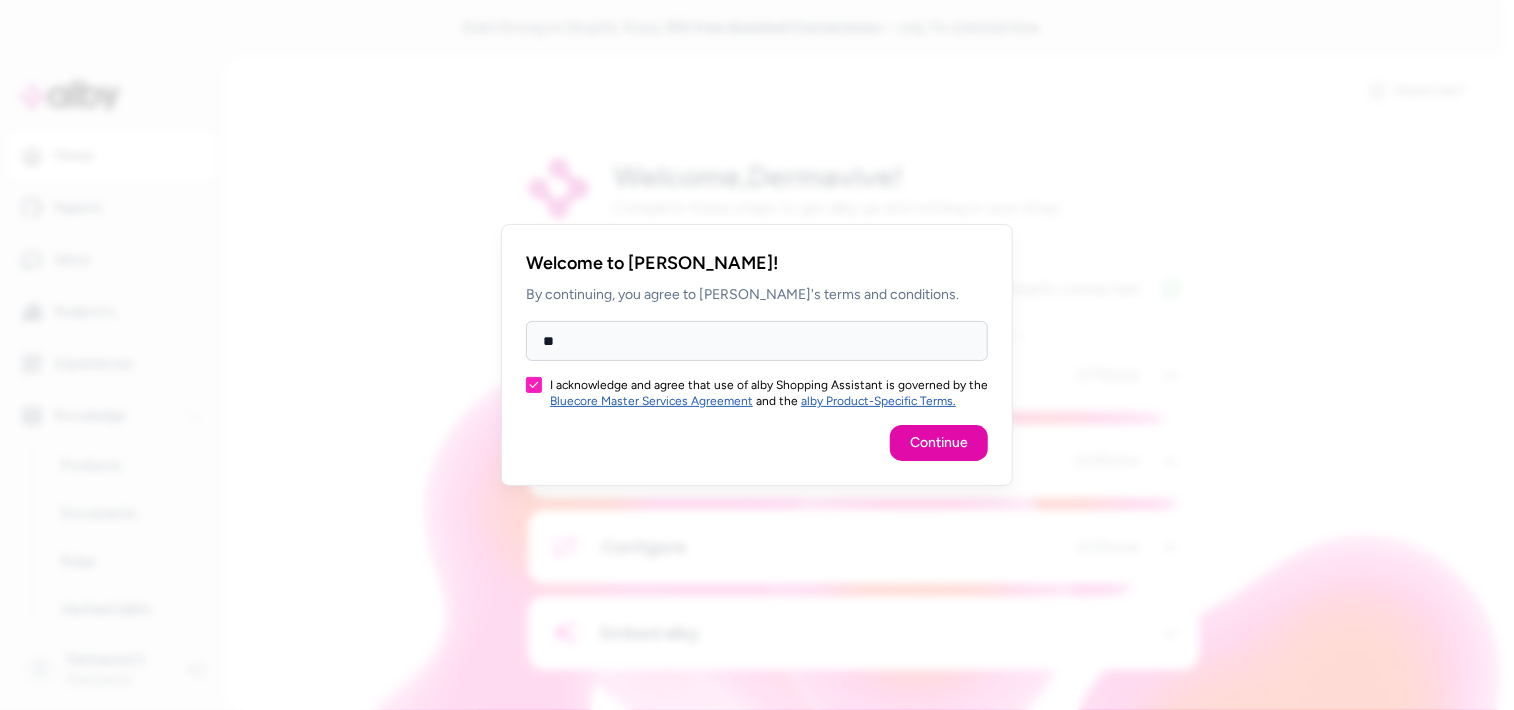 drag, startPoint x: 591, startPoint y: 344, endPoint x: 520, endPoint y: 357, distance: 72.18033 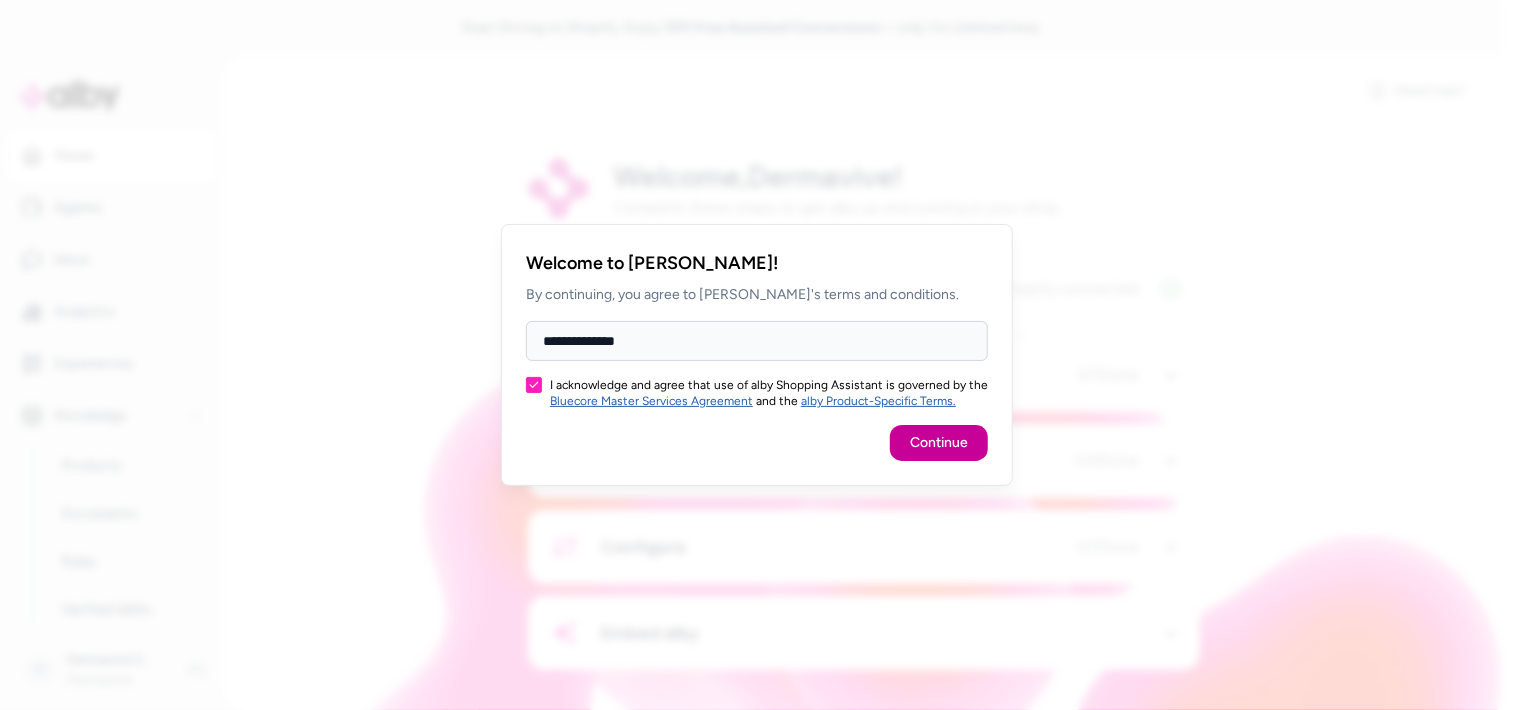 type on "**********" 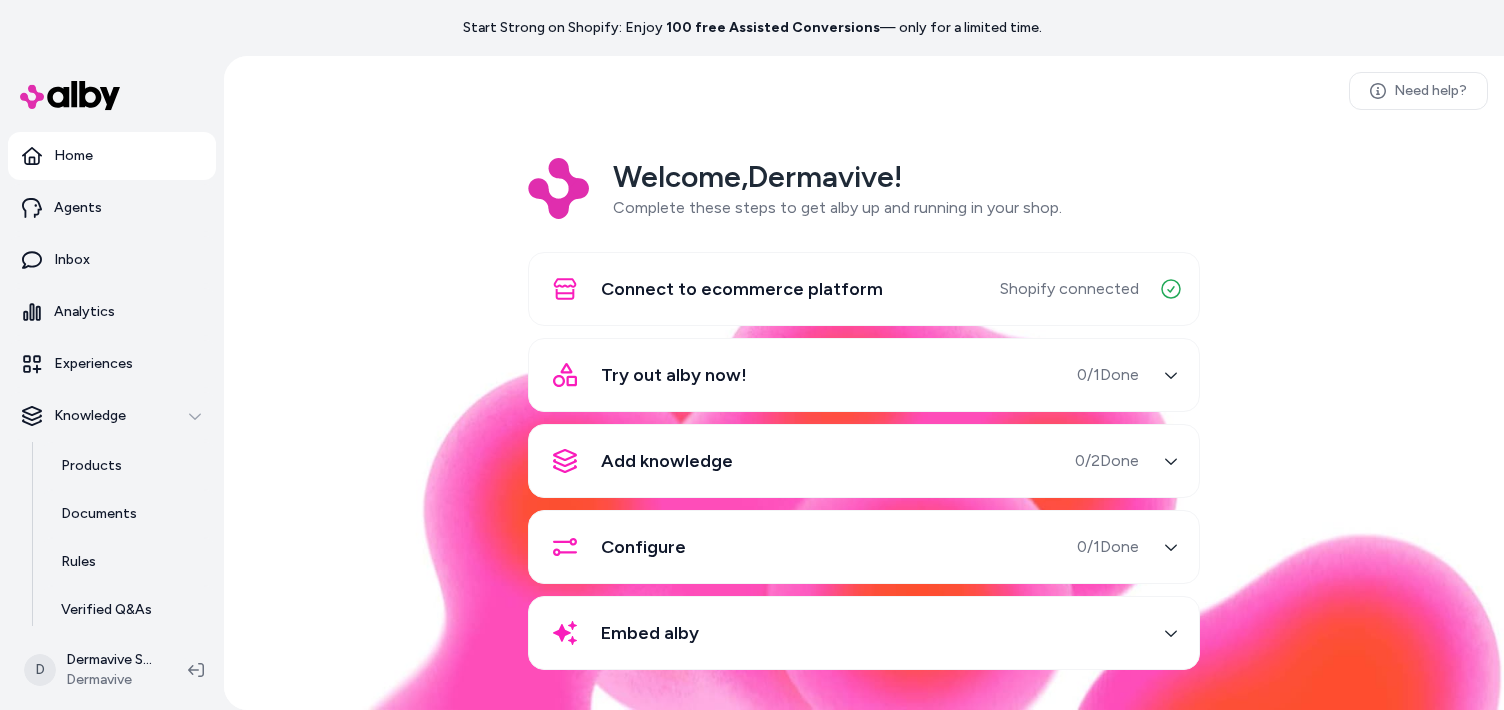 click at bounding box center (1171, 375) 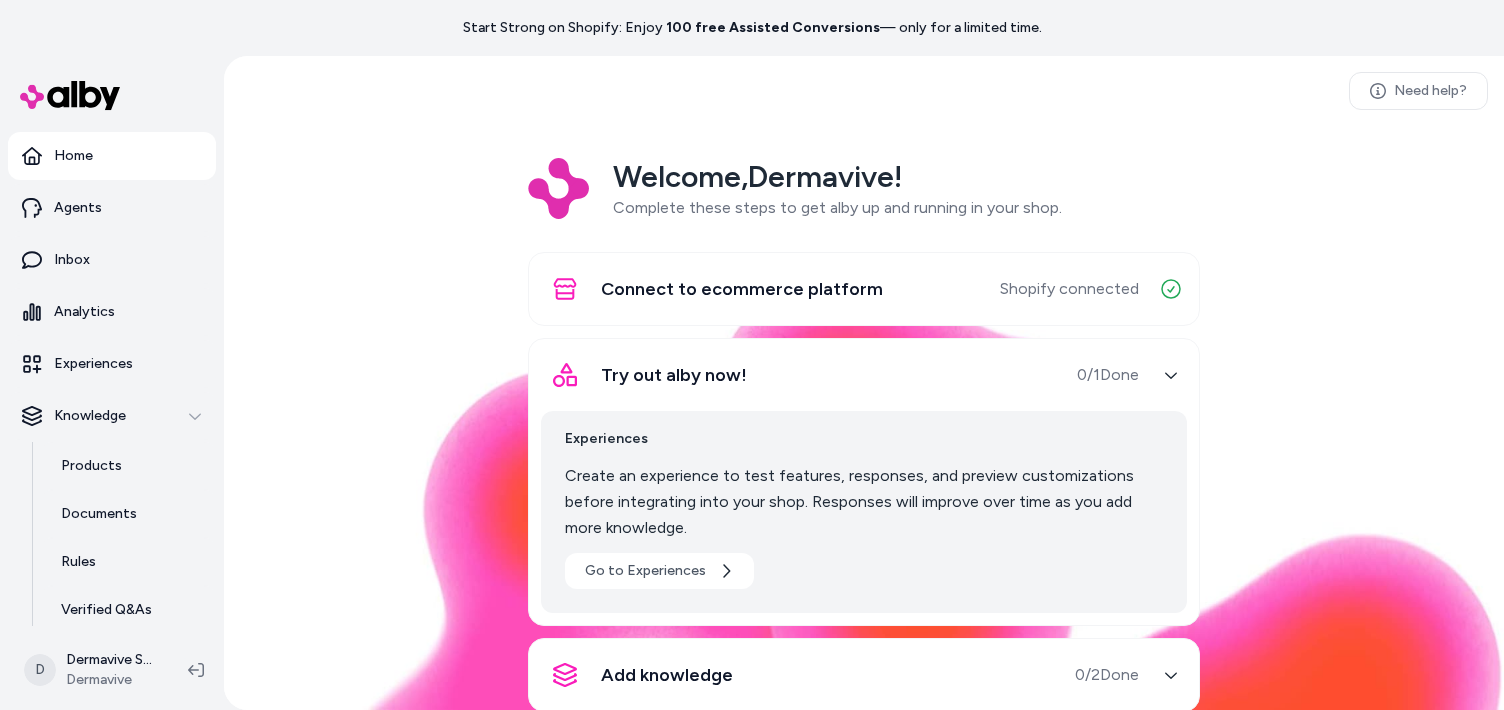 scroll, scrollTop: 200, scrollLeft: 0, axis: vertical 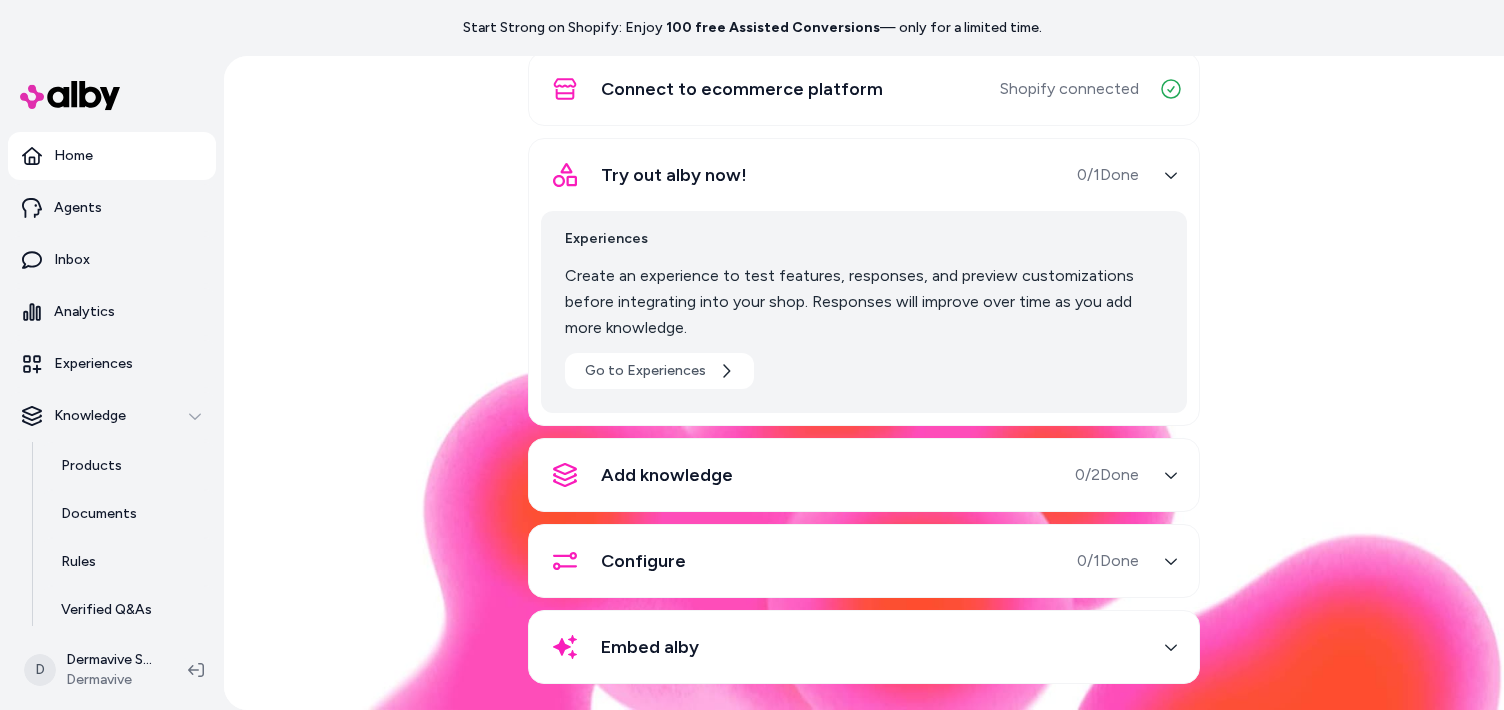 click 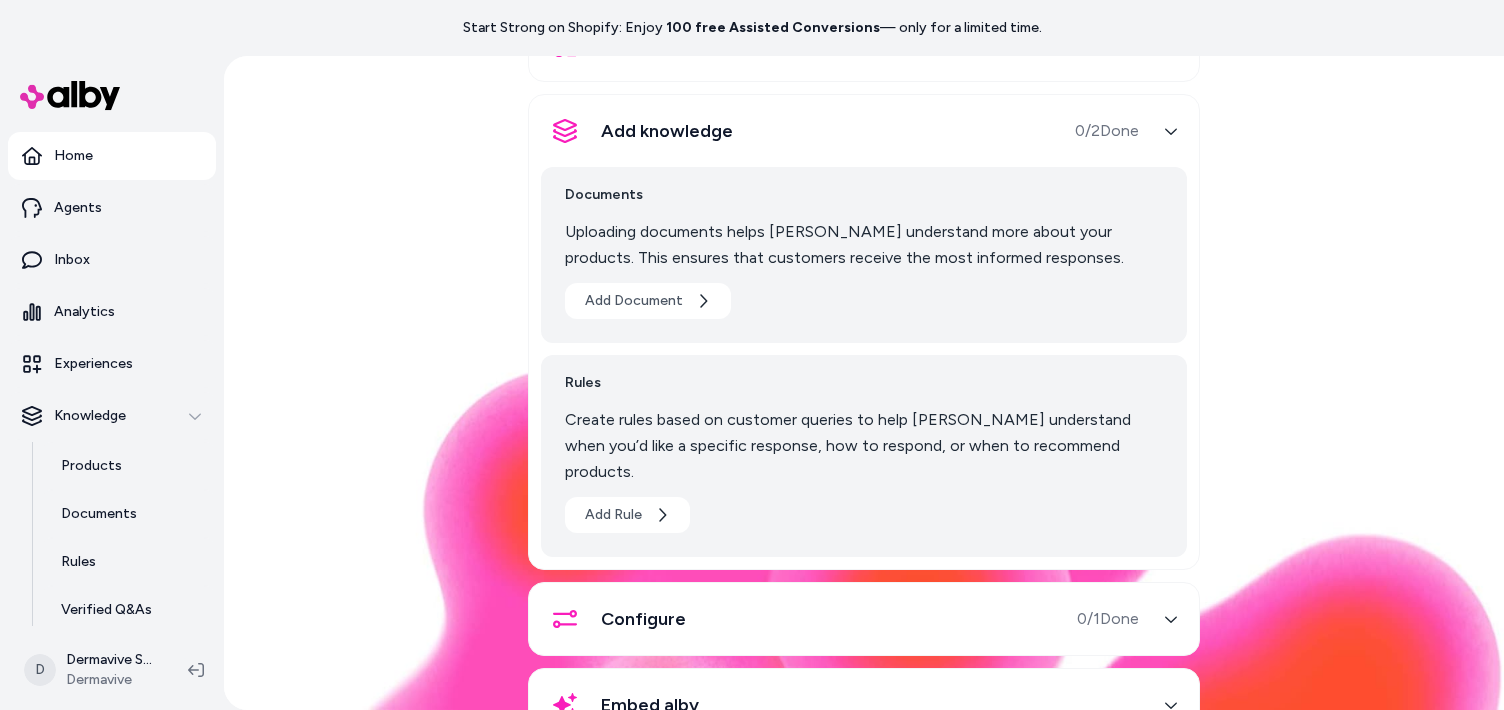 scroll, scrollTop: 376, scrollLeft: 0, axis: vertical 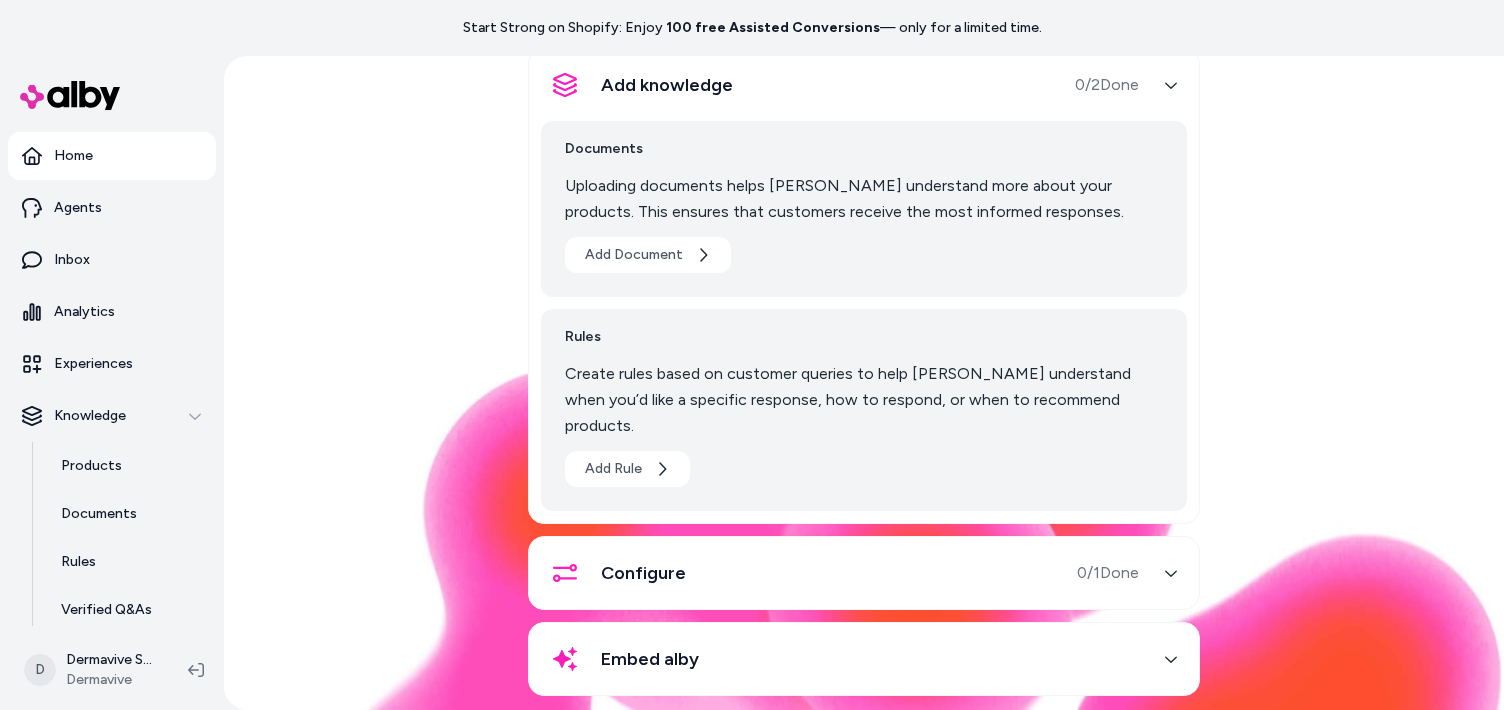 click 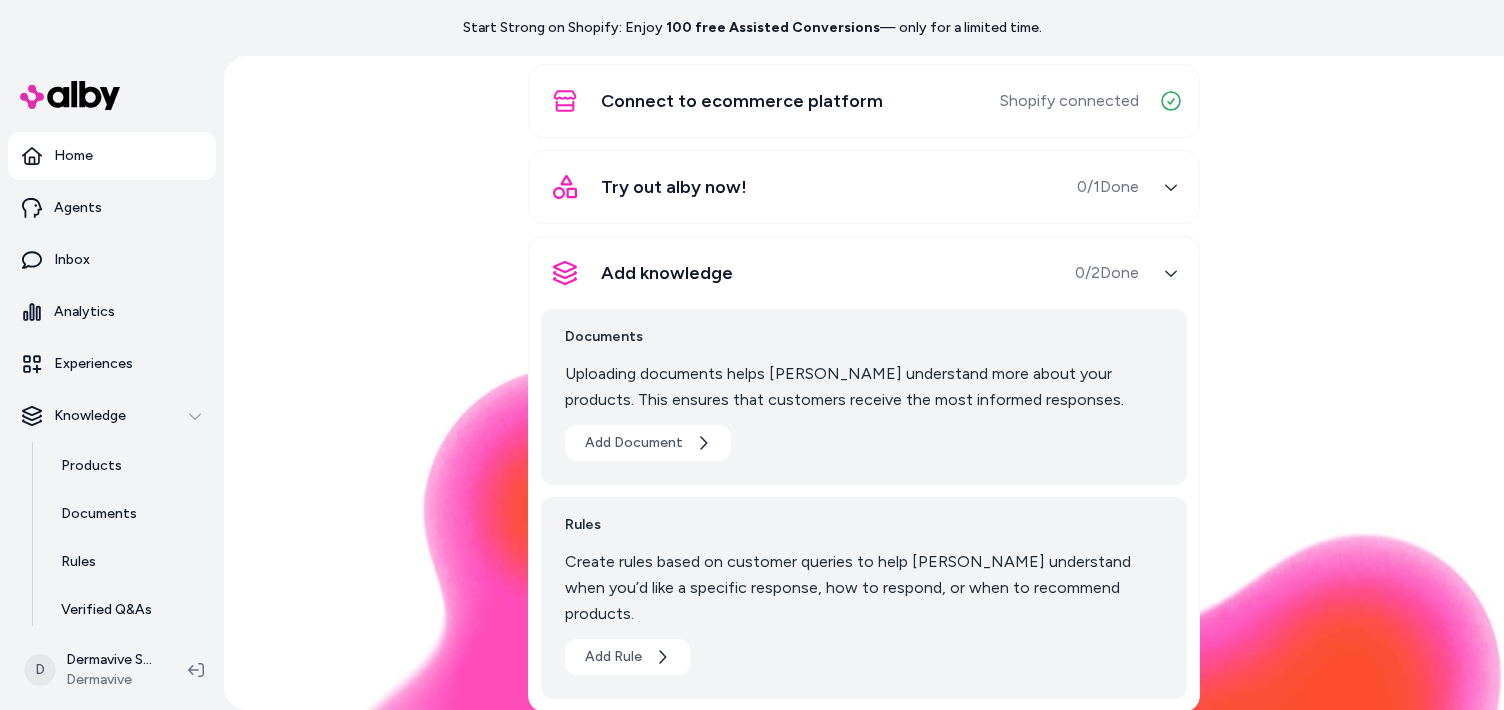 scroll, scrollTop: 188, scrollLeft: 0, axis: vertical 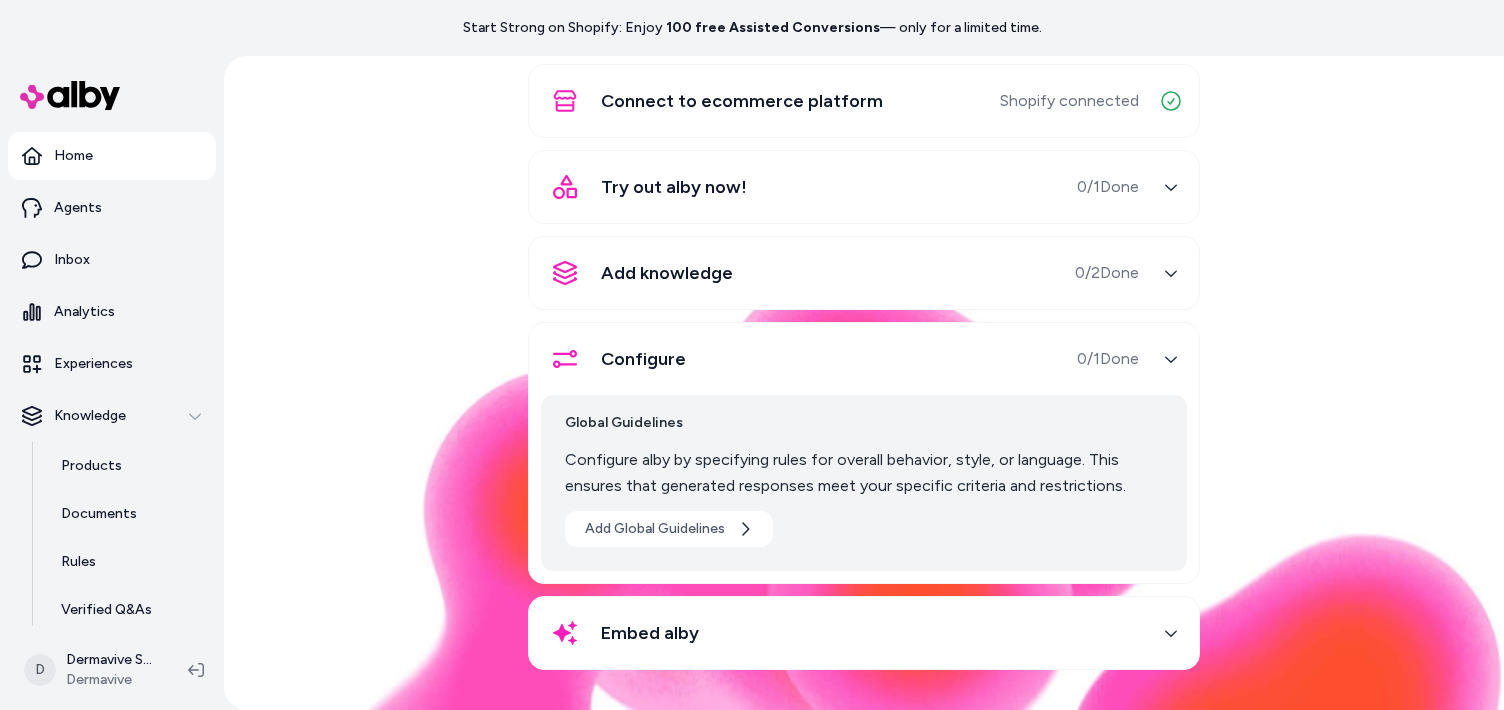 click at bounding box center (1171, 187) 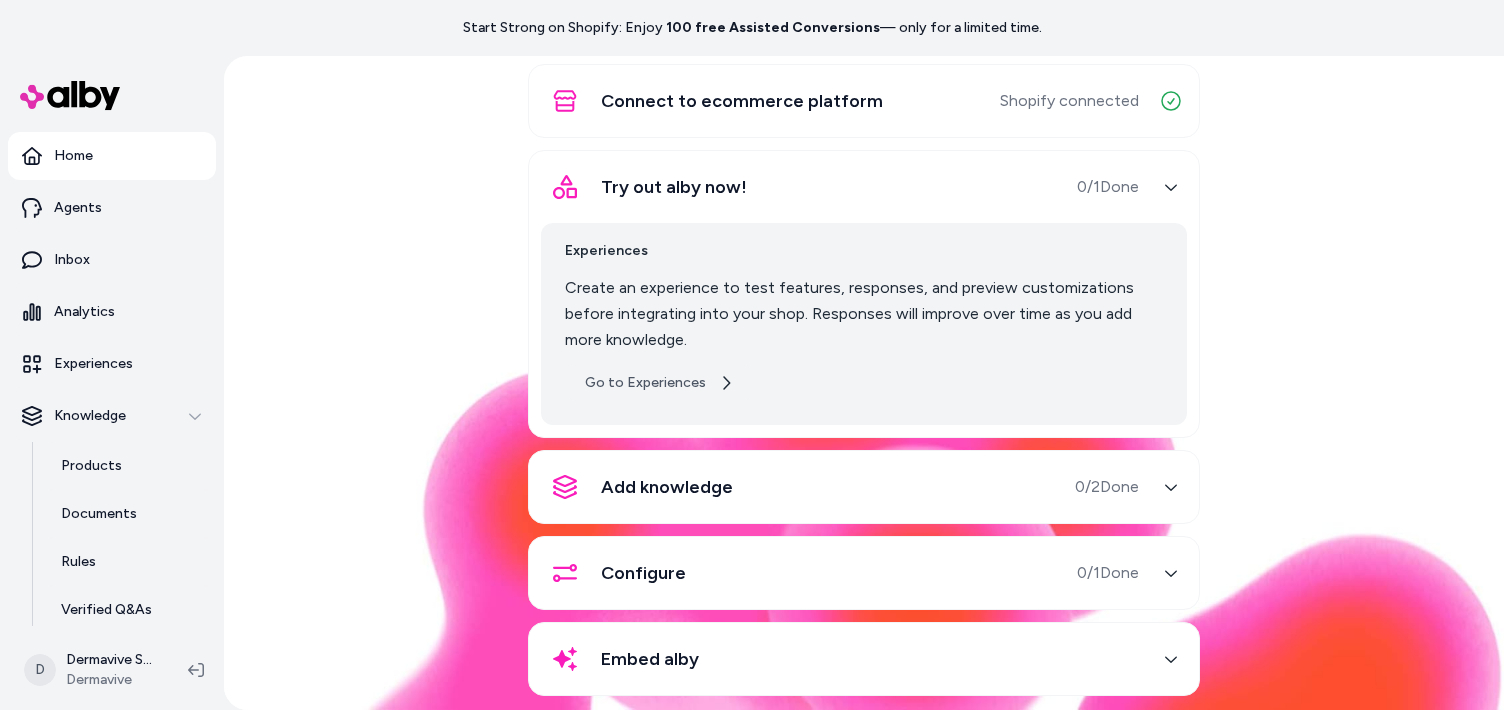 click on "Go to Experiences" at bounding box center [659, 383] 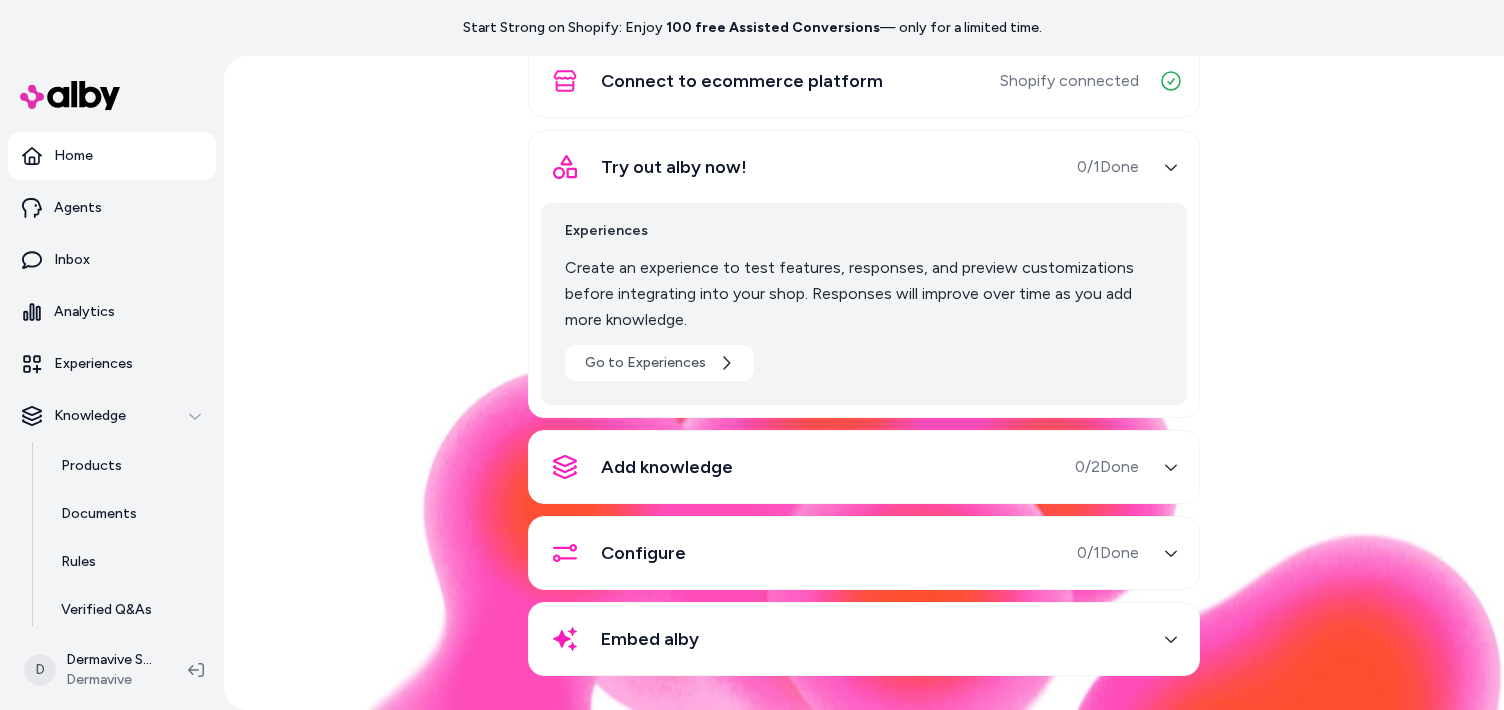 scroll, scrollTop: 214, scrollLeft: 0, axis: vertical 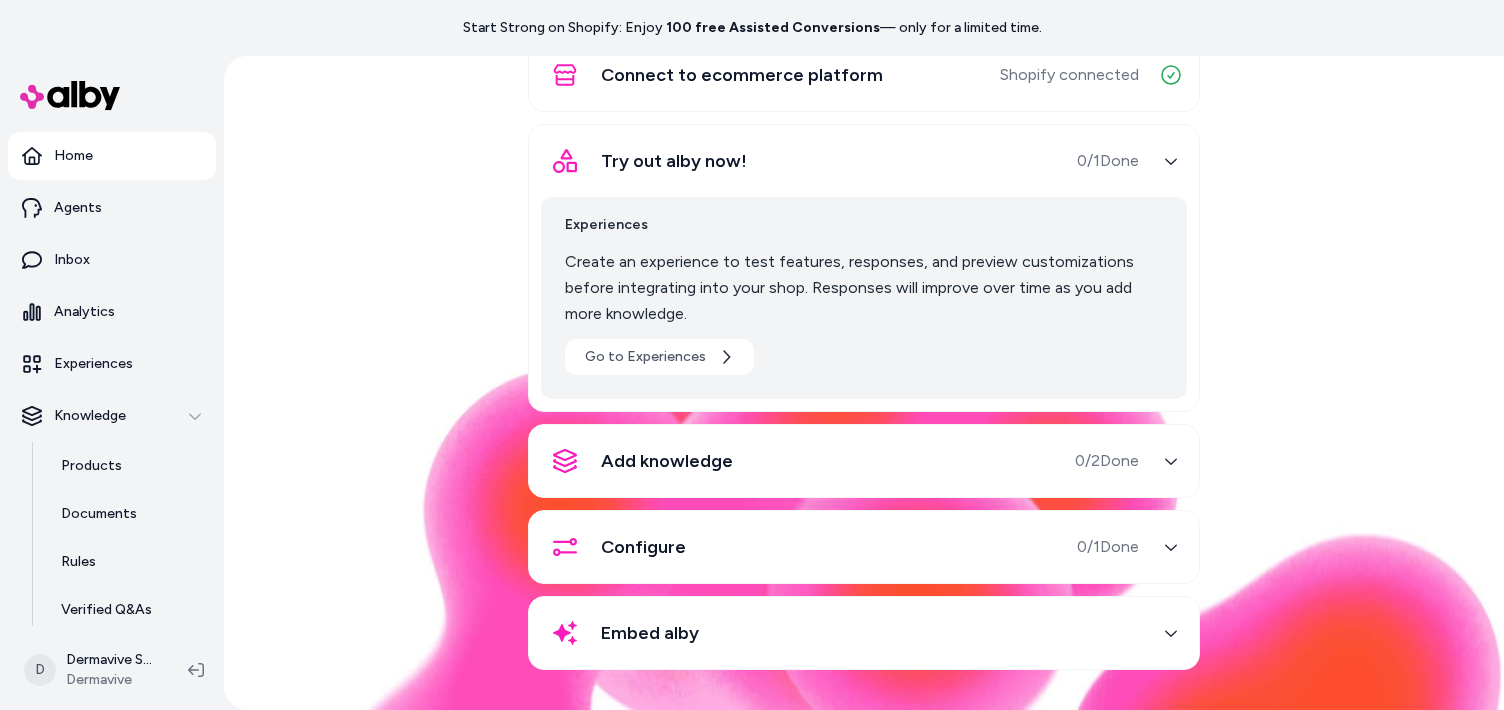 click on "Embed alby" at bounding box center (650, 633) 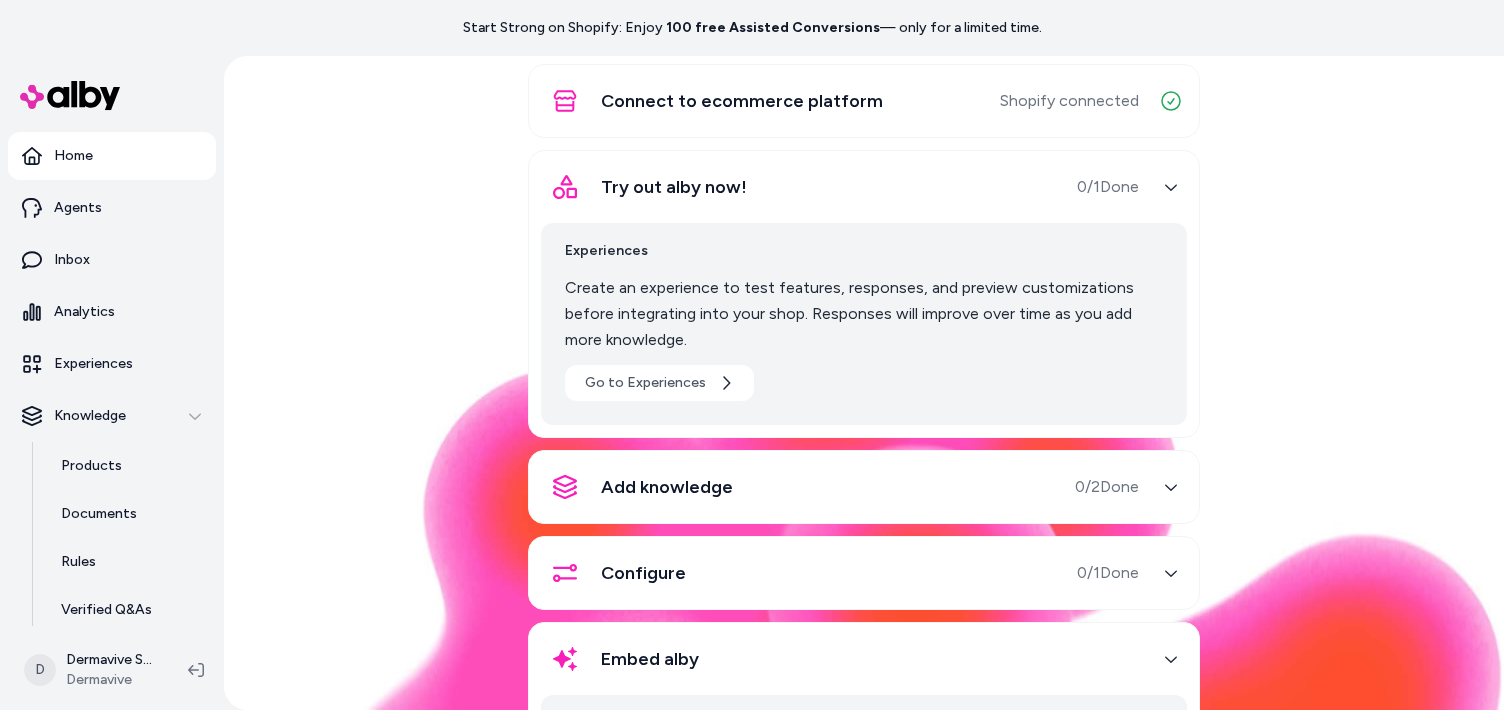 scroll, scrollTop: 188, scrollLeft: 0, axis: vertical 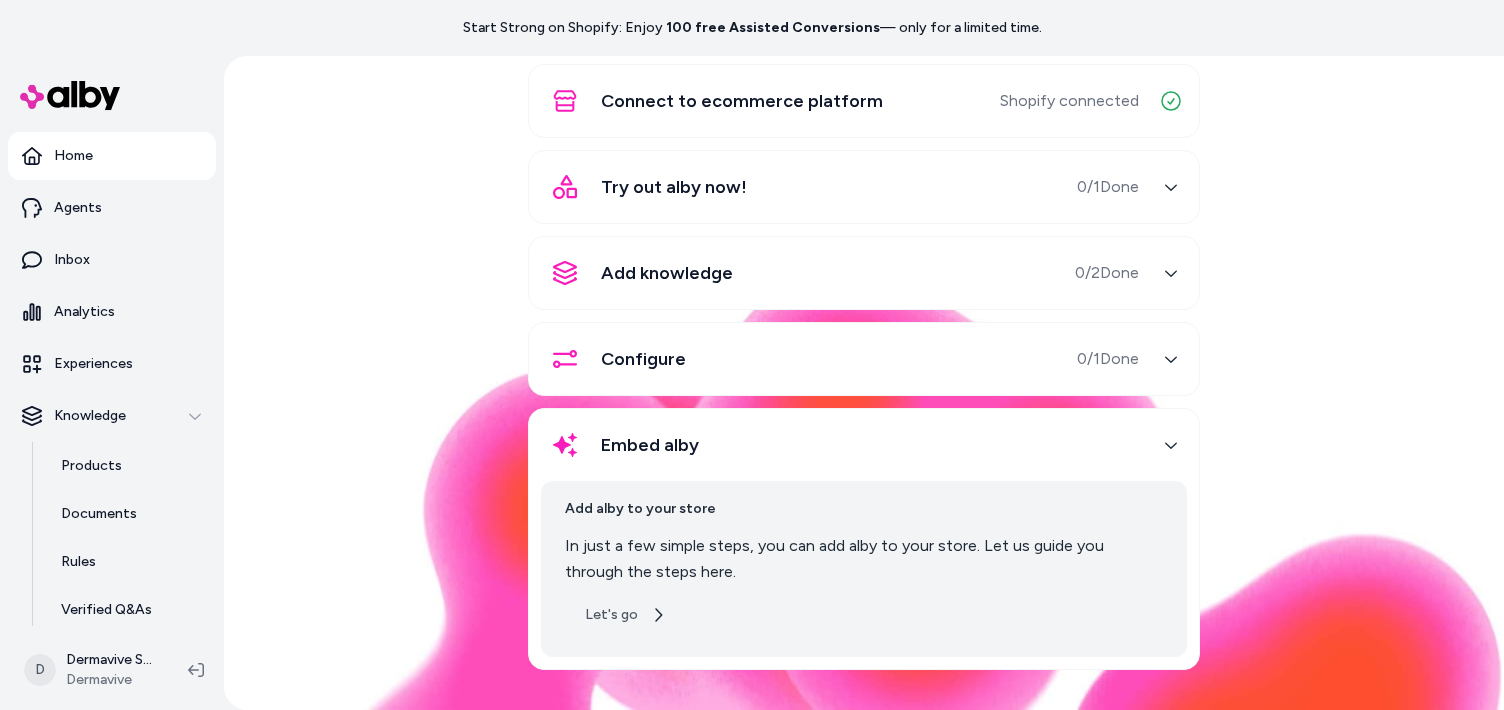 click on "Let's go" at bounding box center [625, 615] 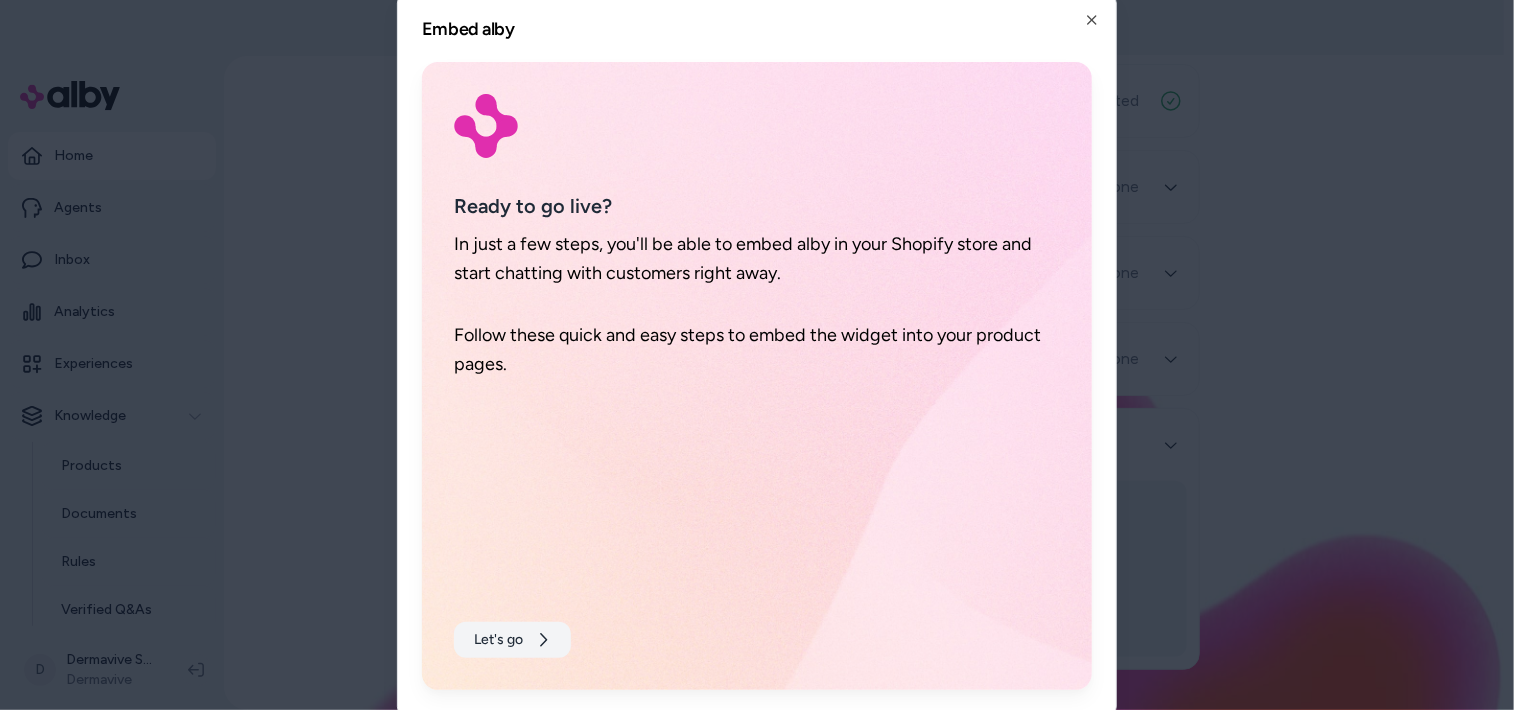 click on "Let's go" at bounding box center [512, 640] 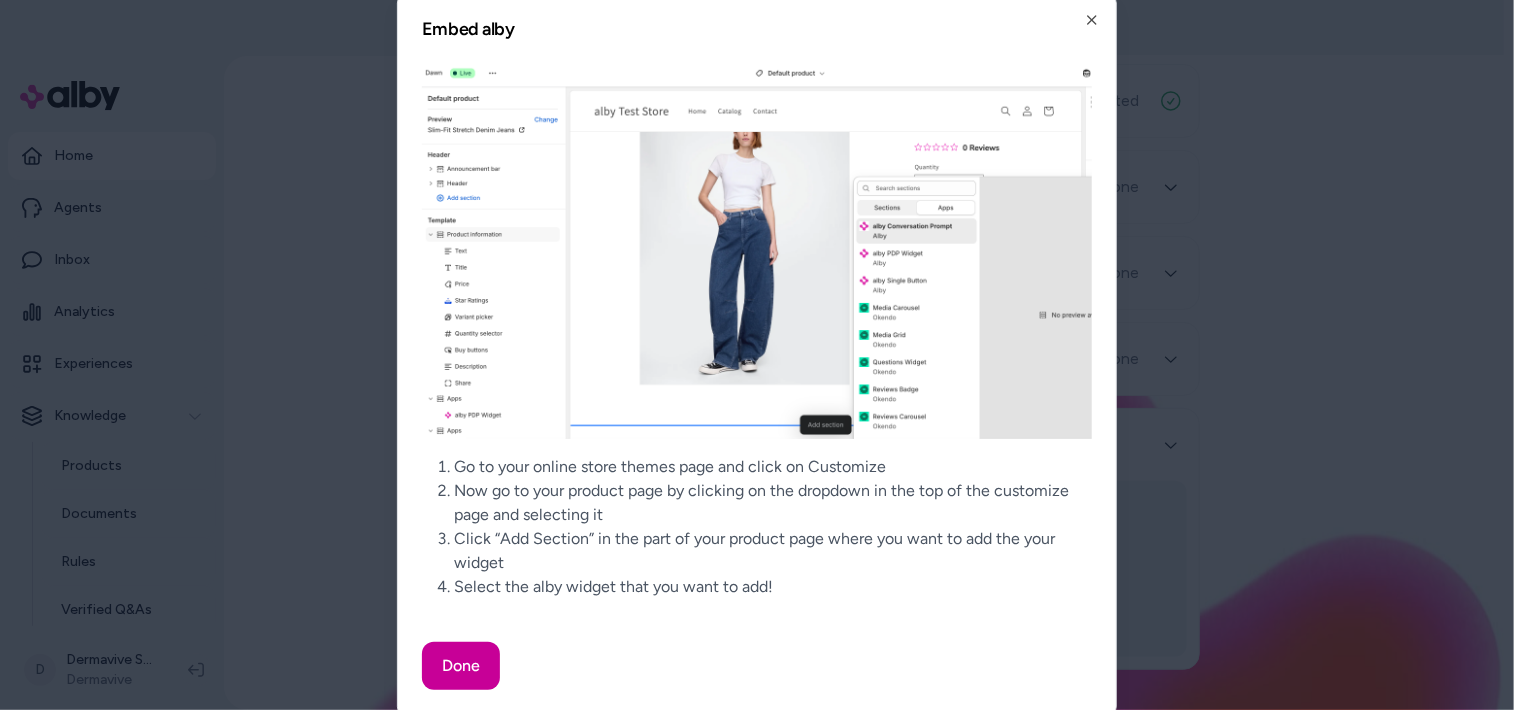 click on "Done" at bounding box center (461, 666) 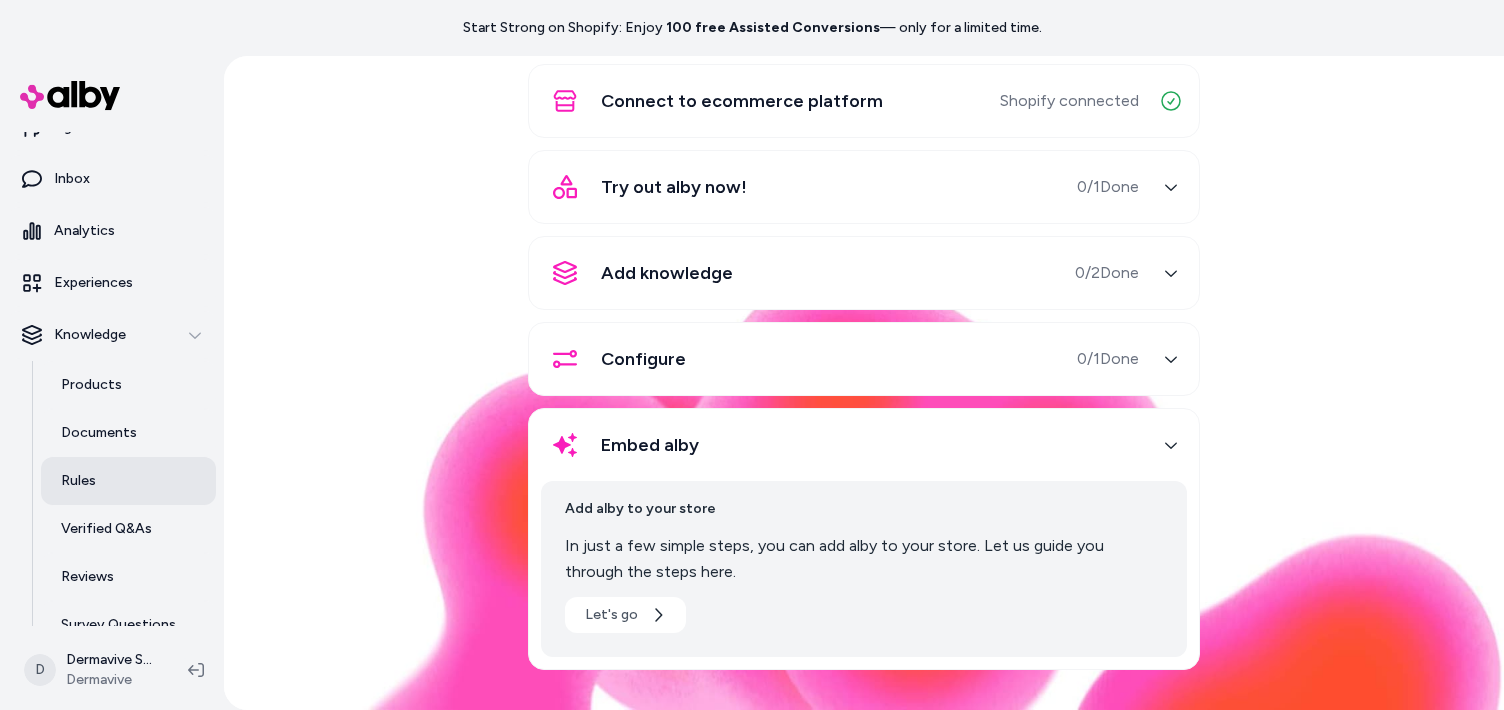 scroll, scrollTop: 156, scrollLeft: 0, axis: vertical 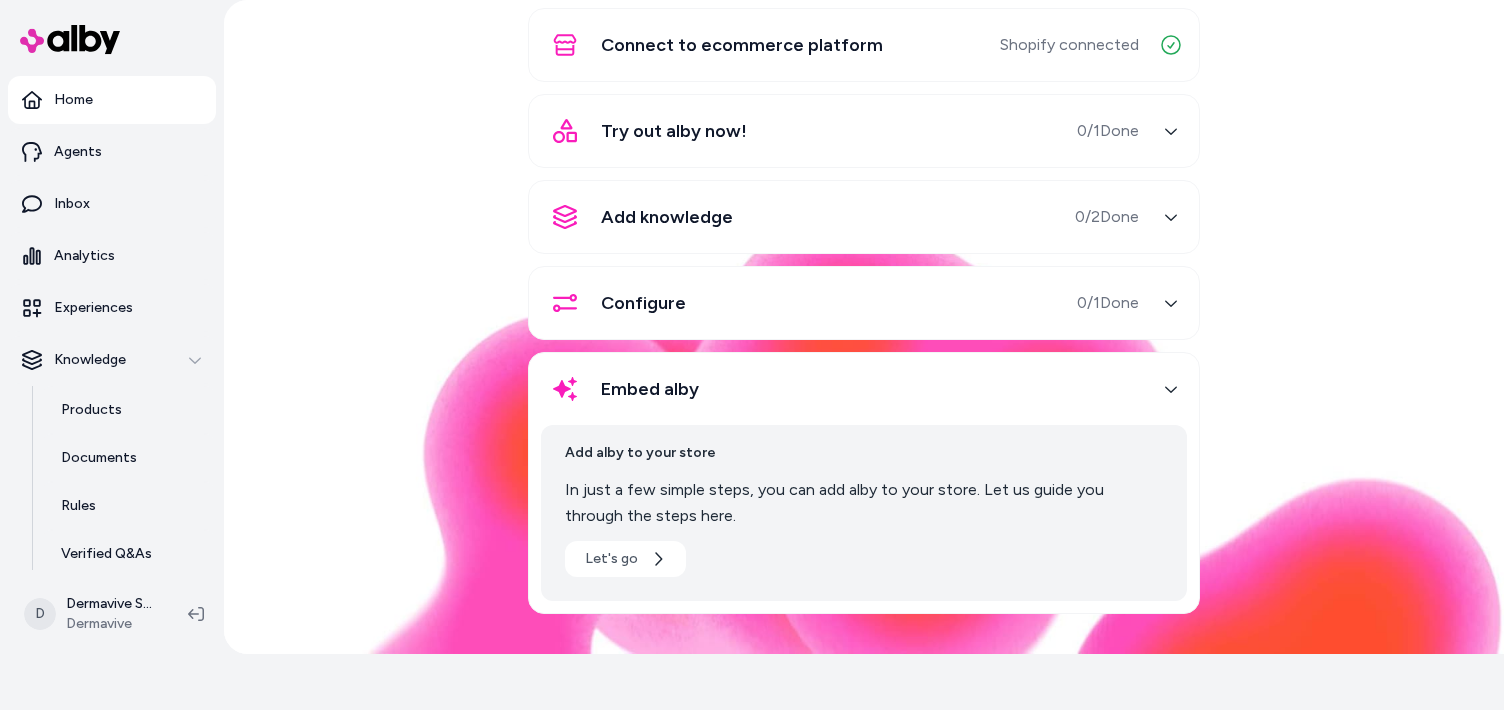 click at bounding box center (70, 39) 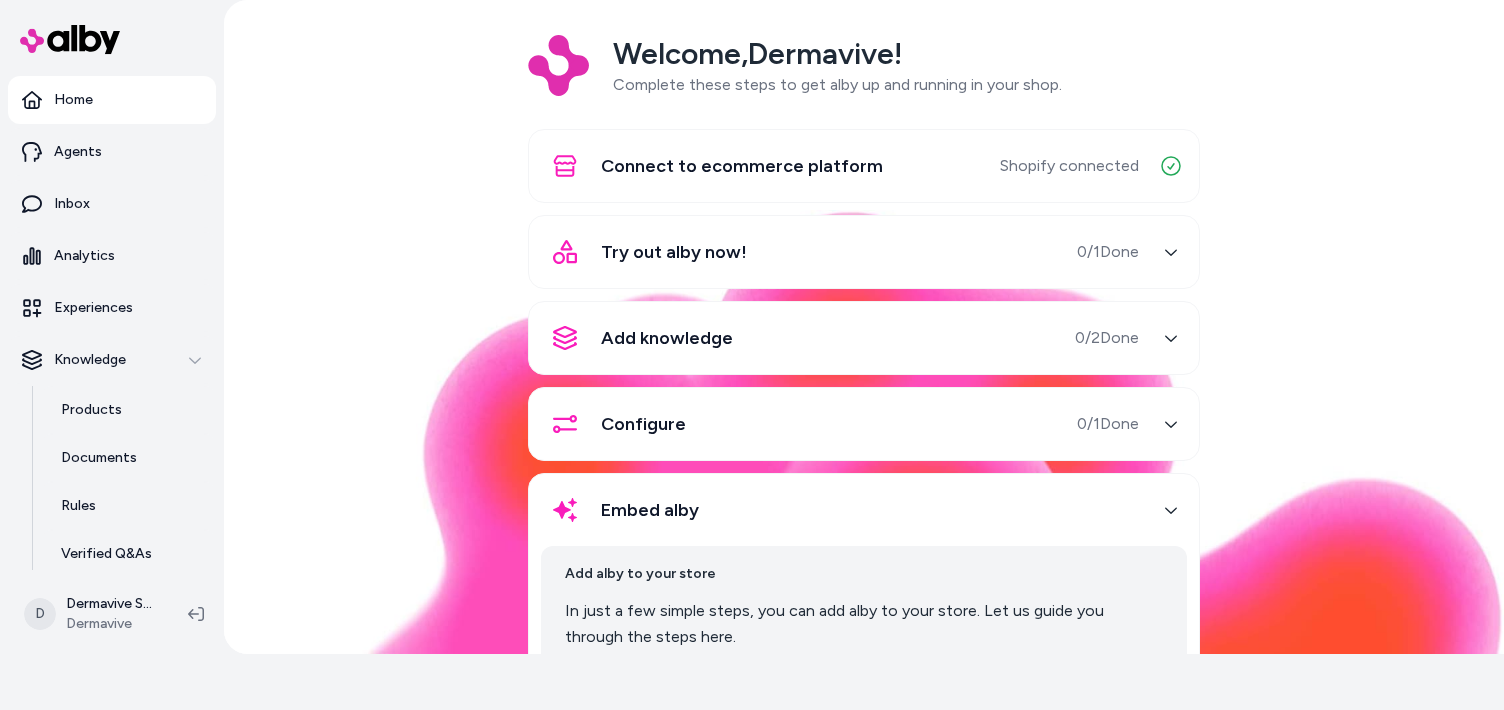 scroll, scrollTop: 0, scrollLeft: 0, axis: both 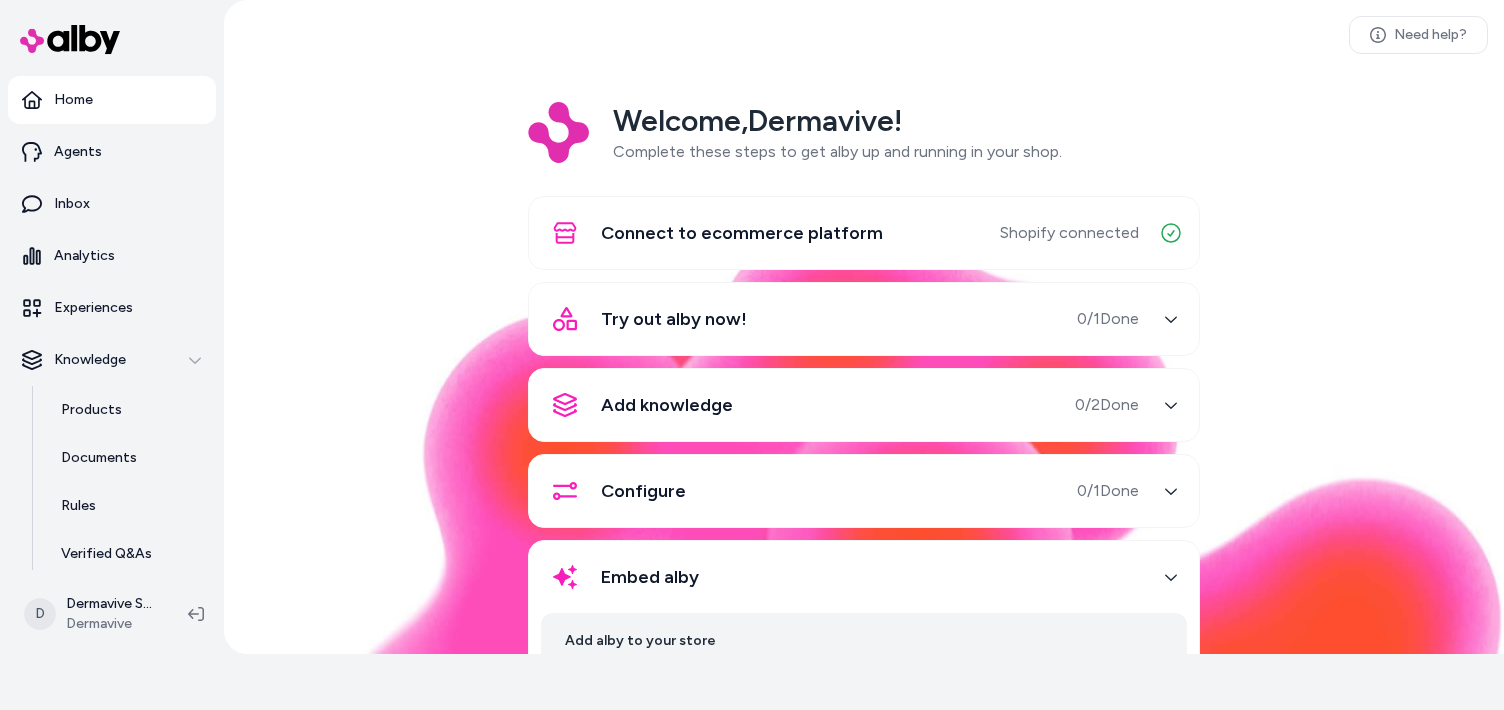 click at bounding box center (1171, 405) 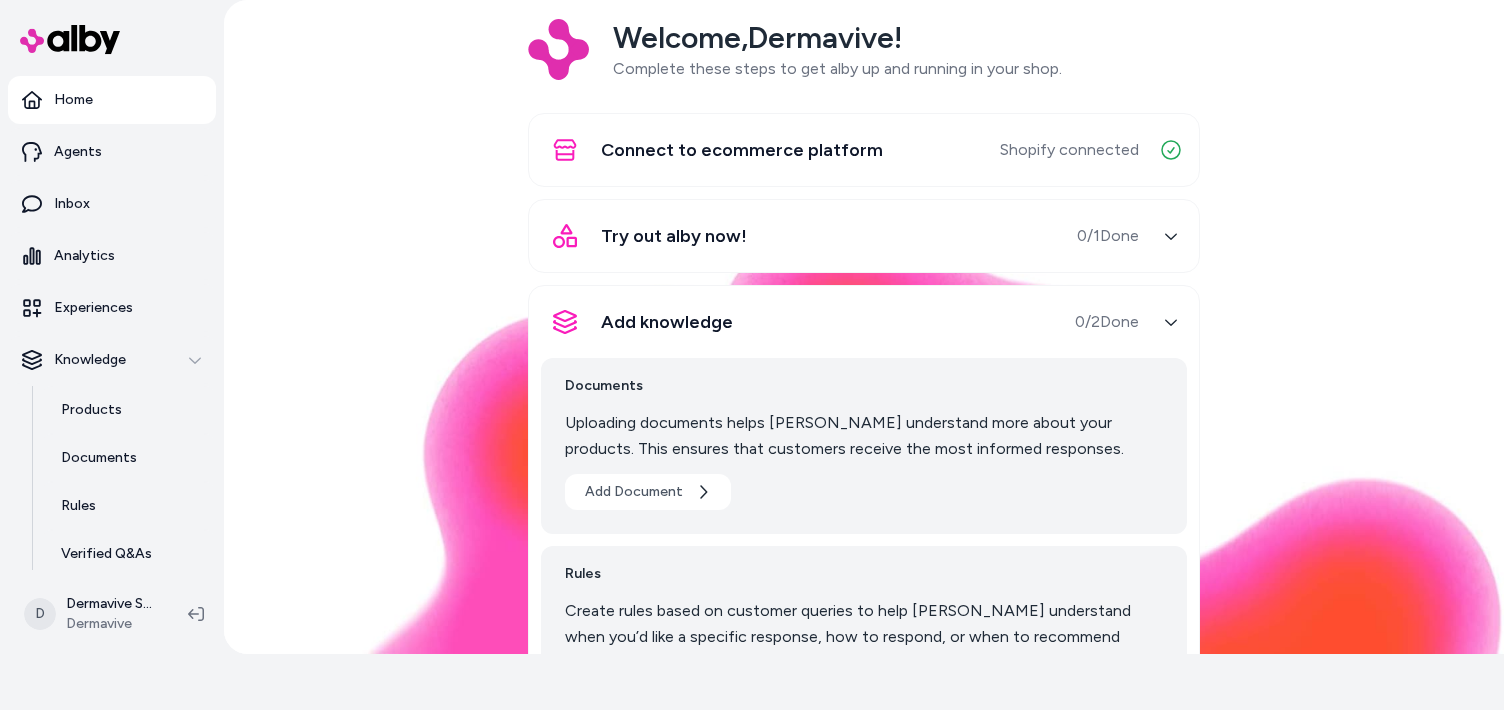 scroll, scrollTop: 200, scrollLeft: 0, axis: vertical 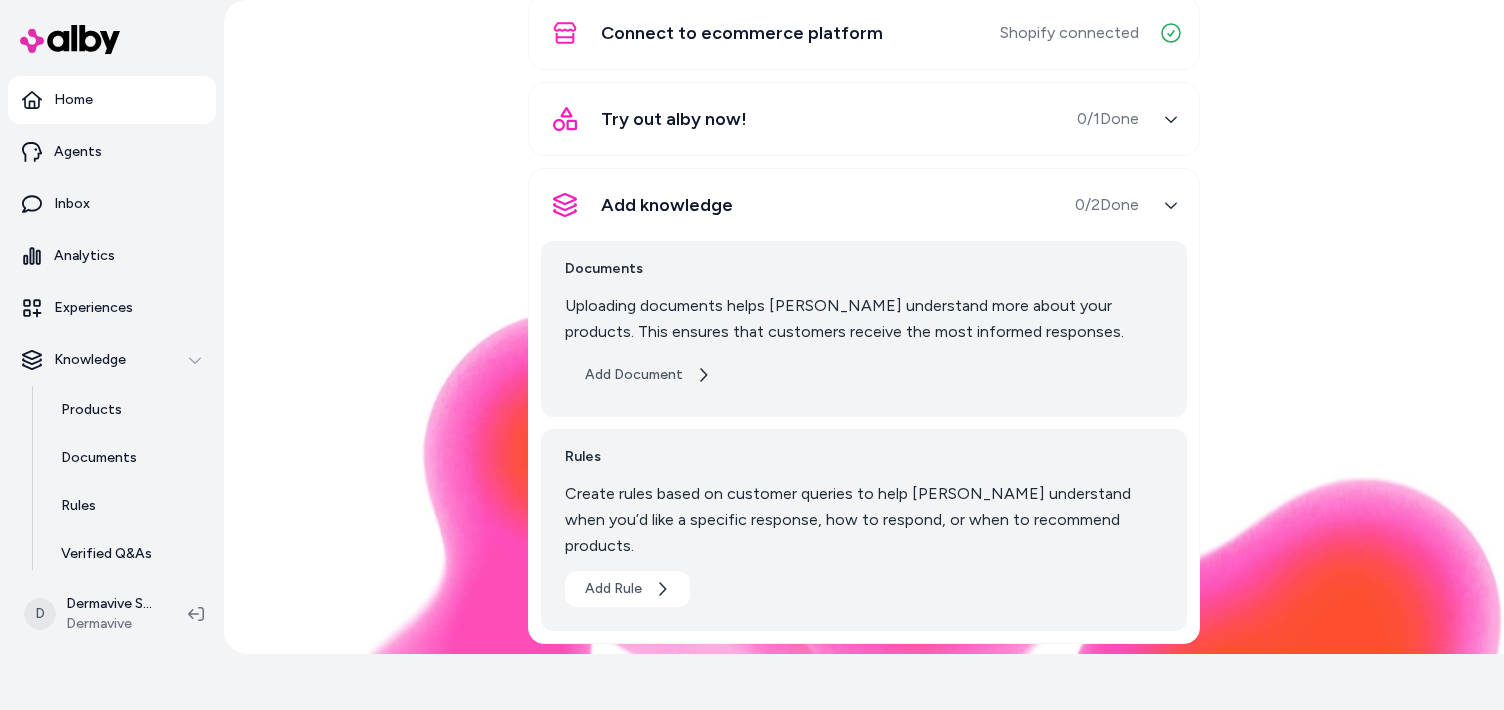 click on "Add Document" at bounding box center [648, 375] 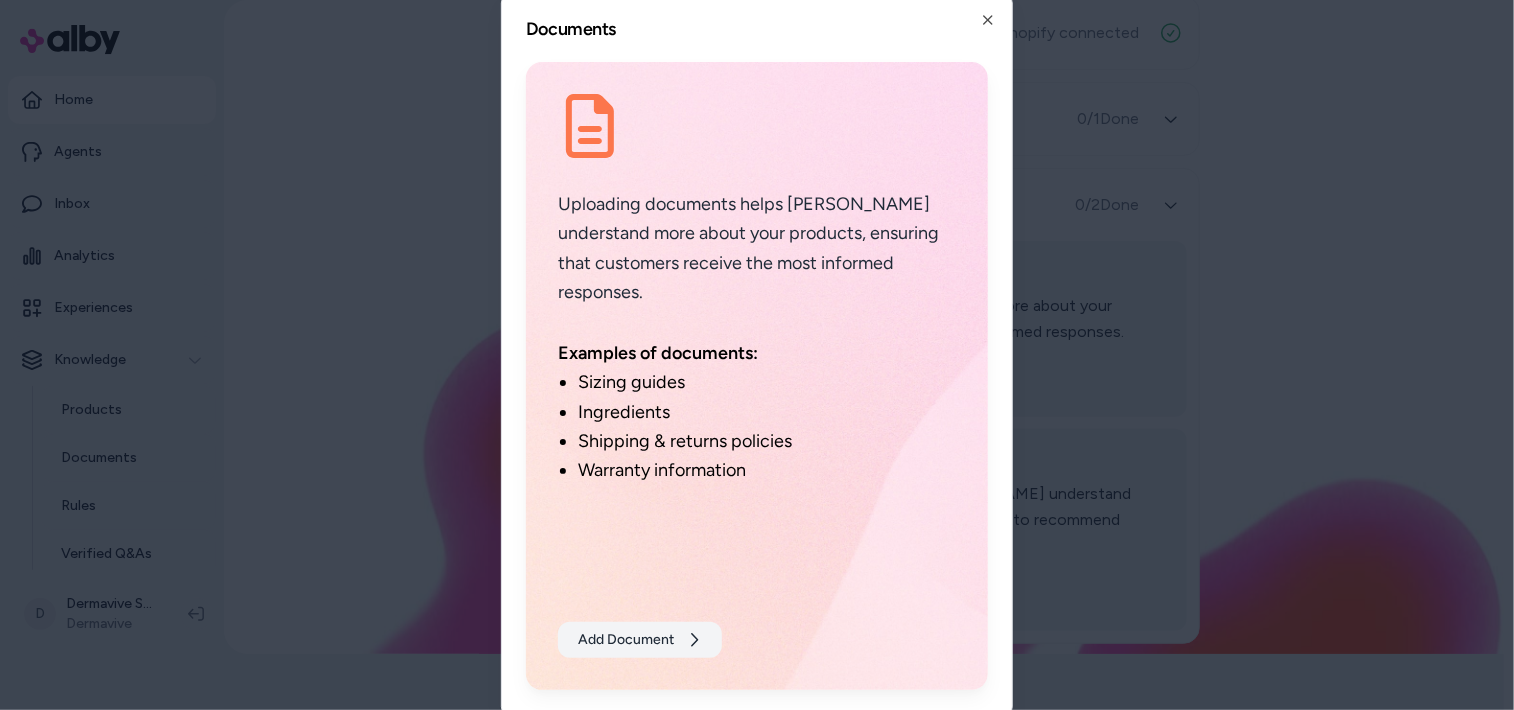 click on "Add Document" at bounding box center (640, 640) 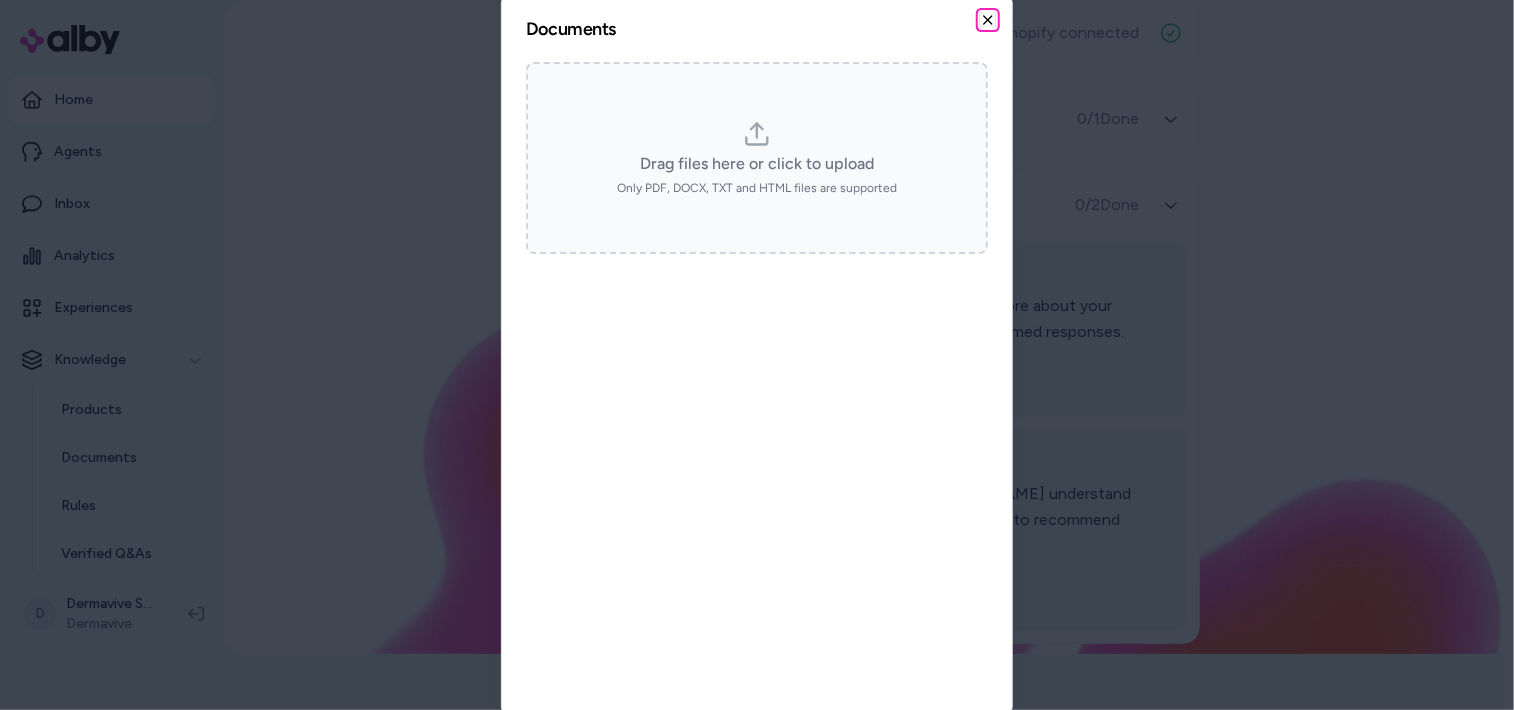 click 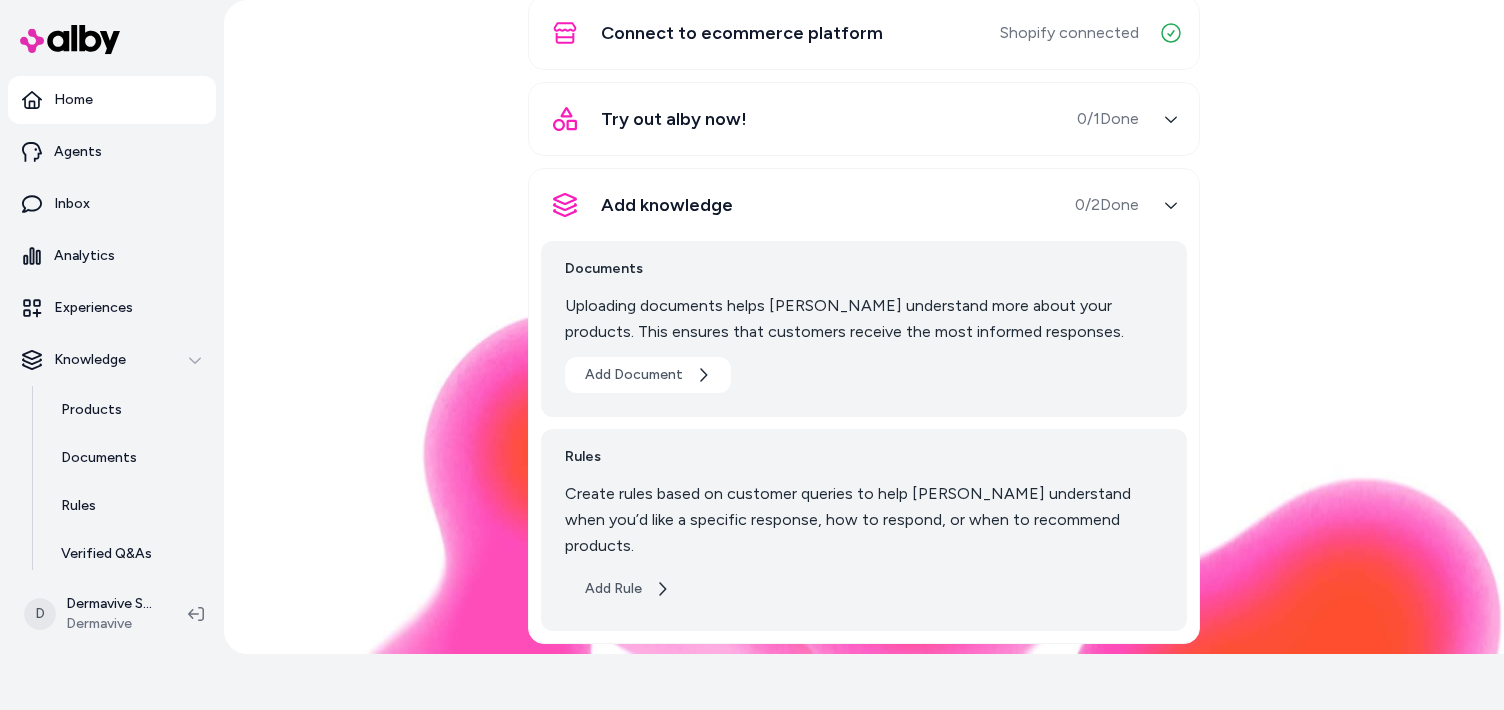 click on "Add Rule" at bounding box center (627, 589) 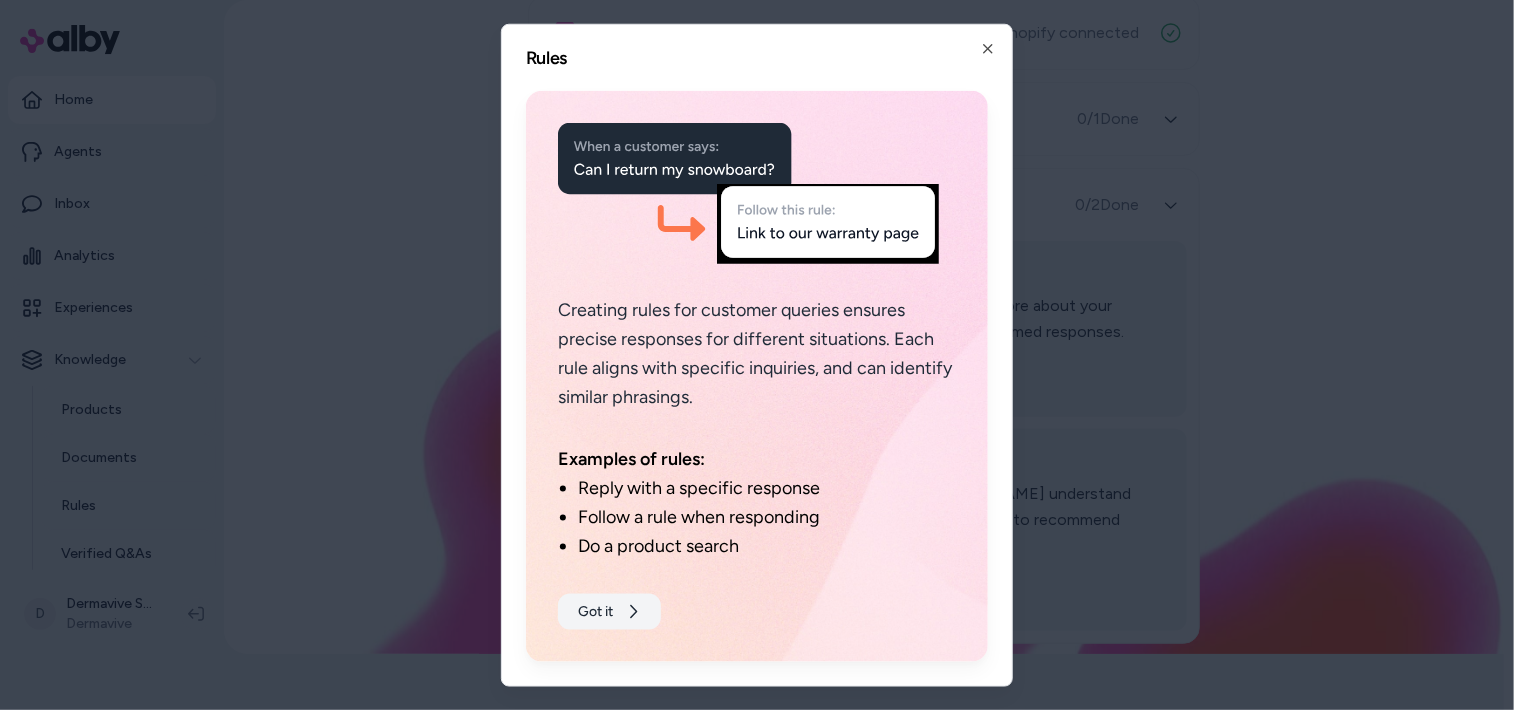 click on "Got it" at bounding box center (609, 611) 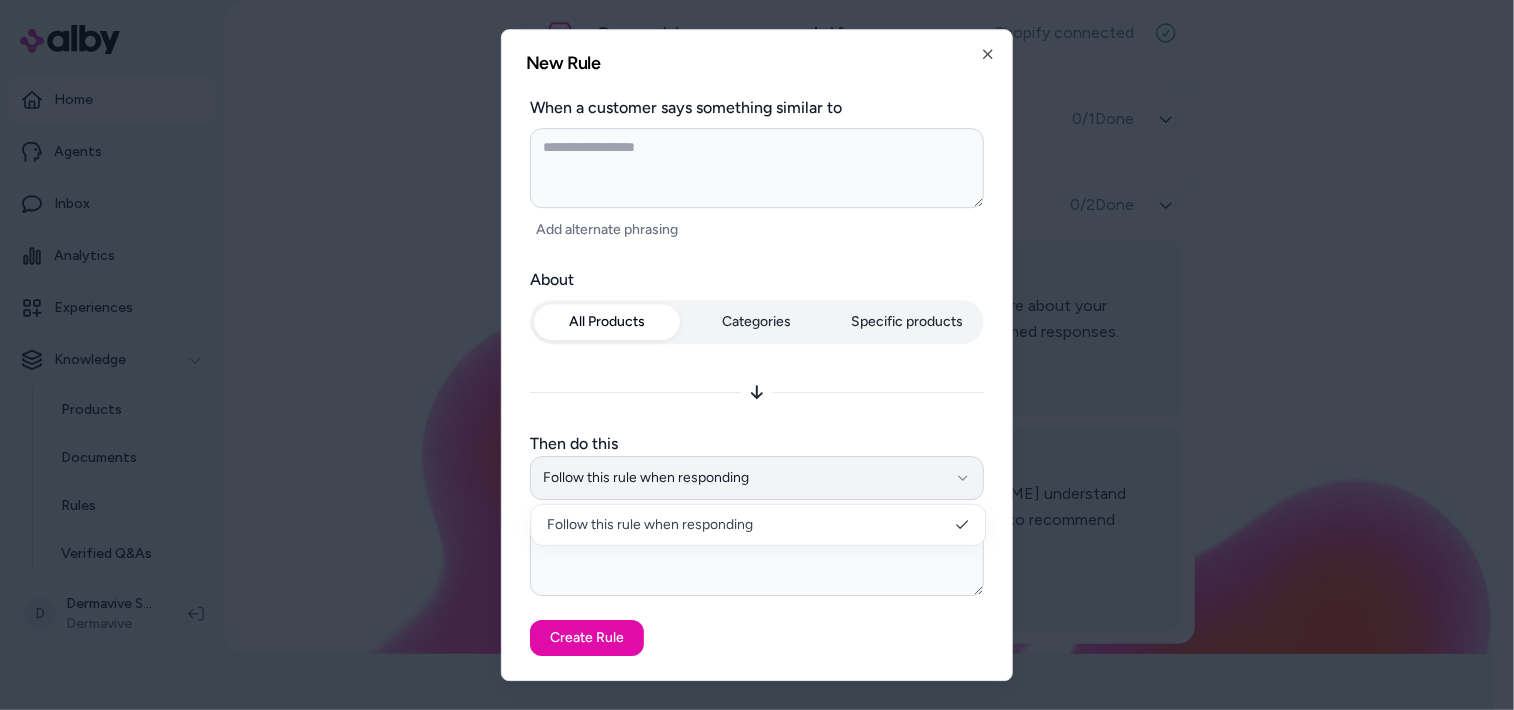 click on "Follow this rule when responding" at bounding box center (757, 478) 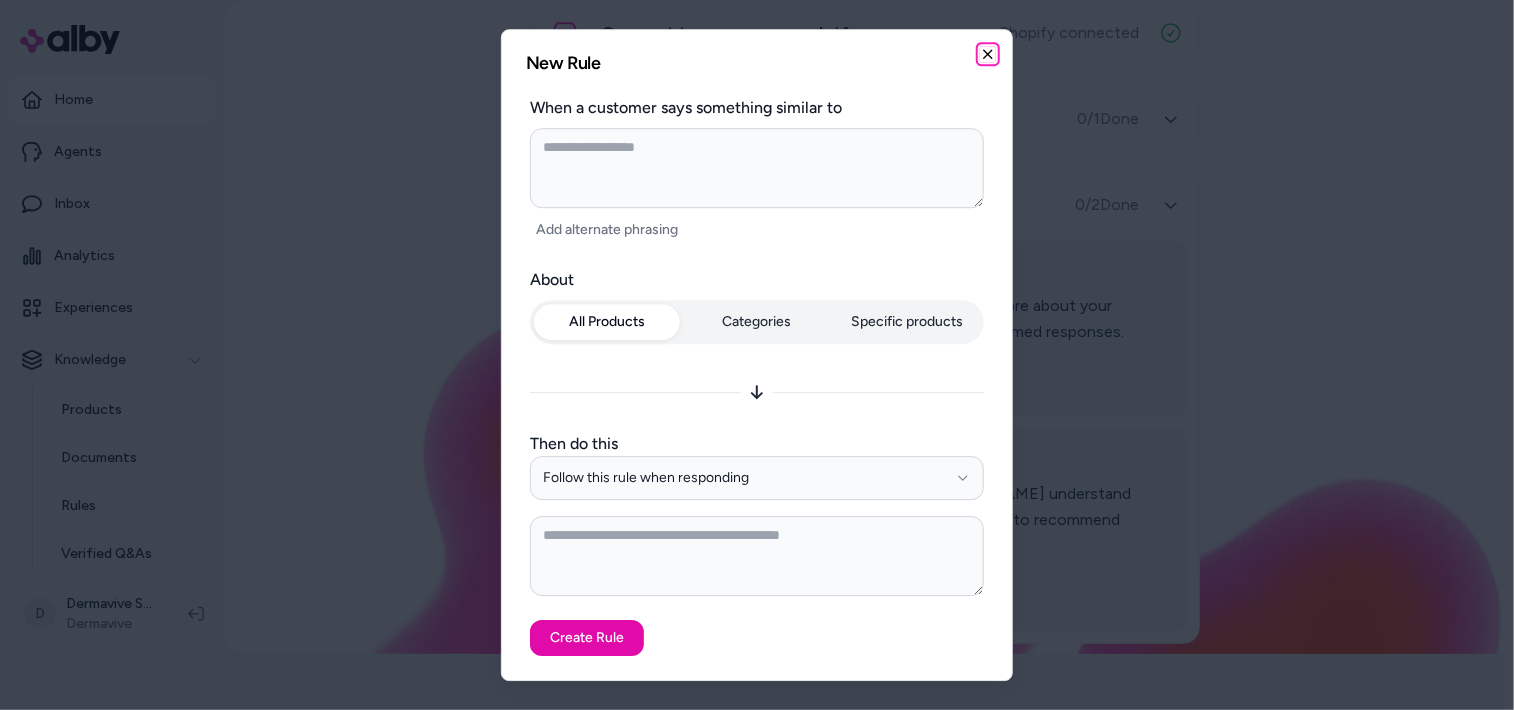 click 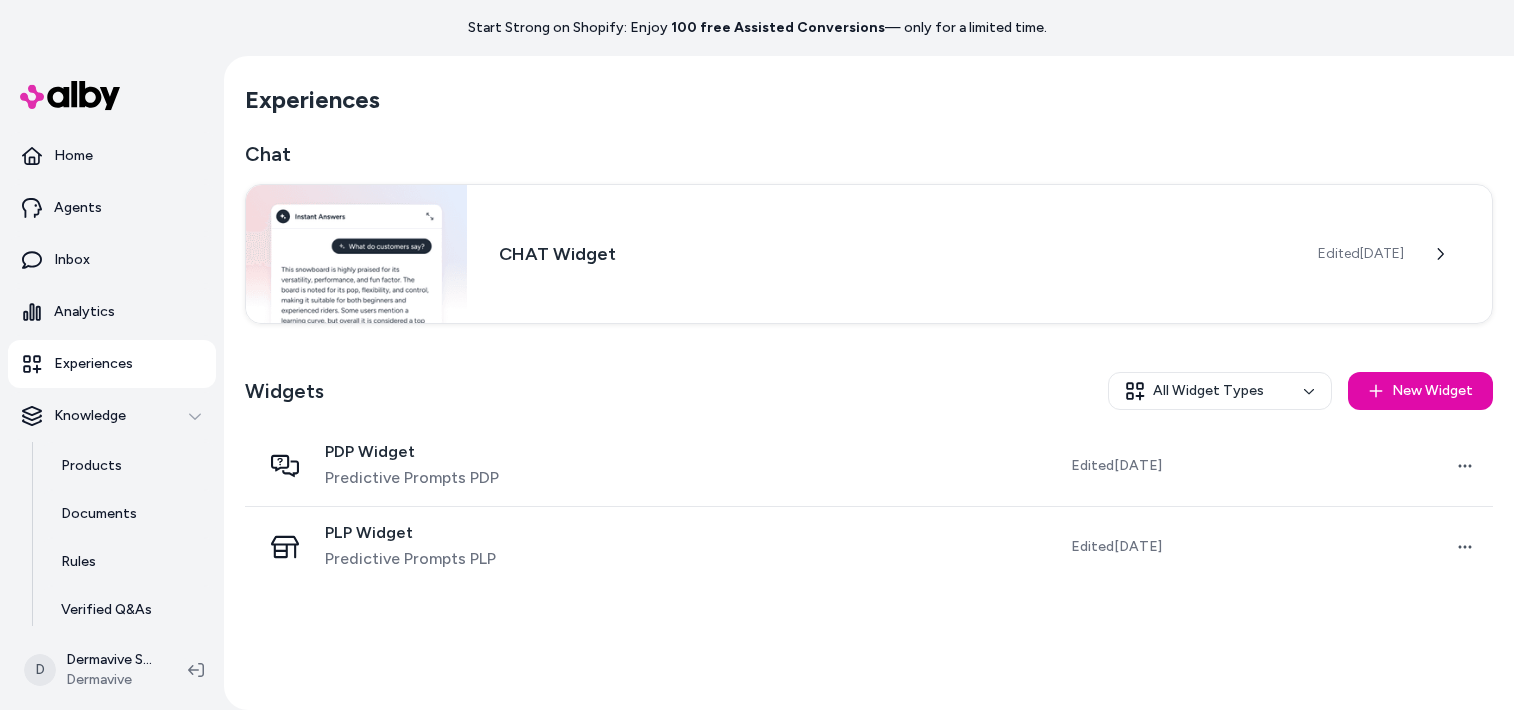 scroll, scrollTop: 0, scrollLeft: 0, axis: both 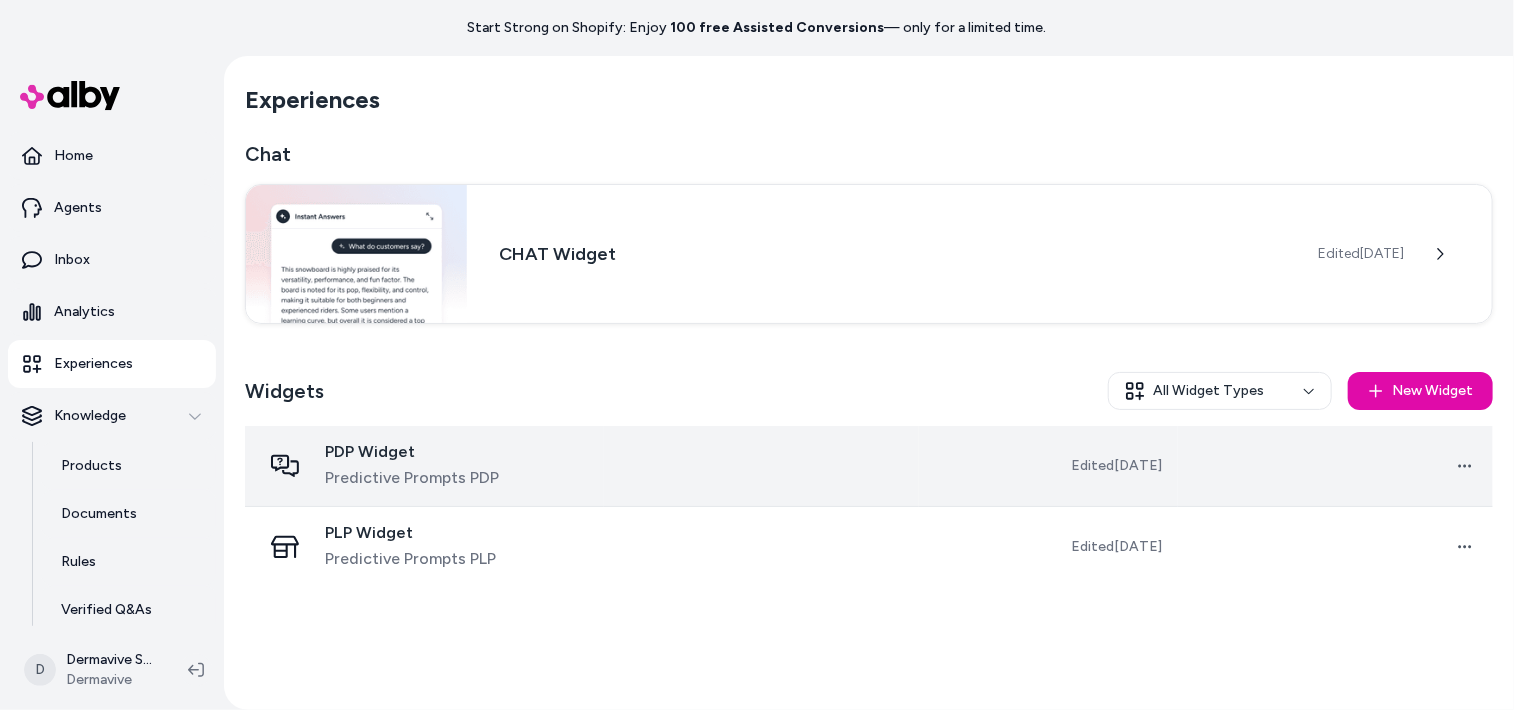 click on "Predictive Prompts PDP" at bounding box center (412, 478) 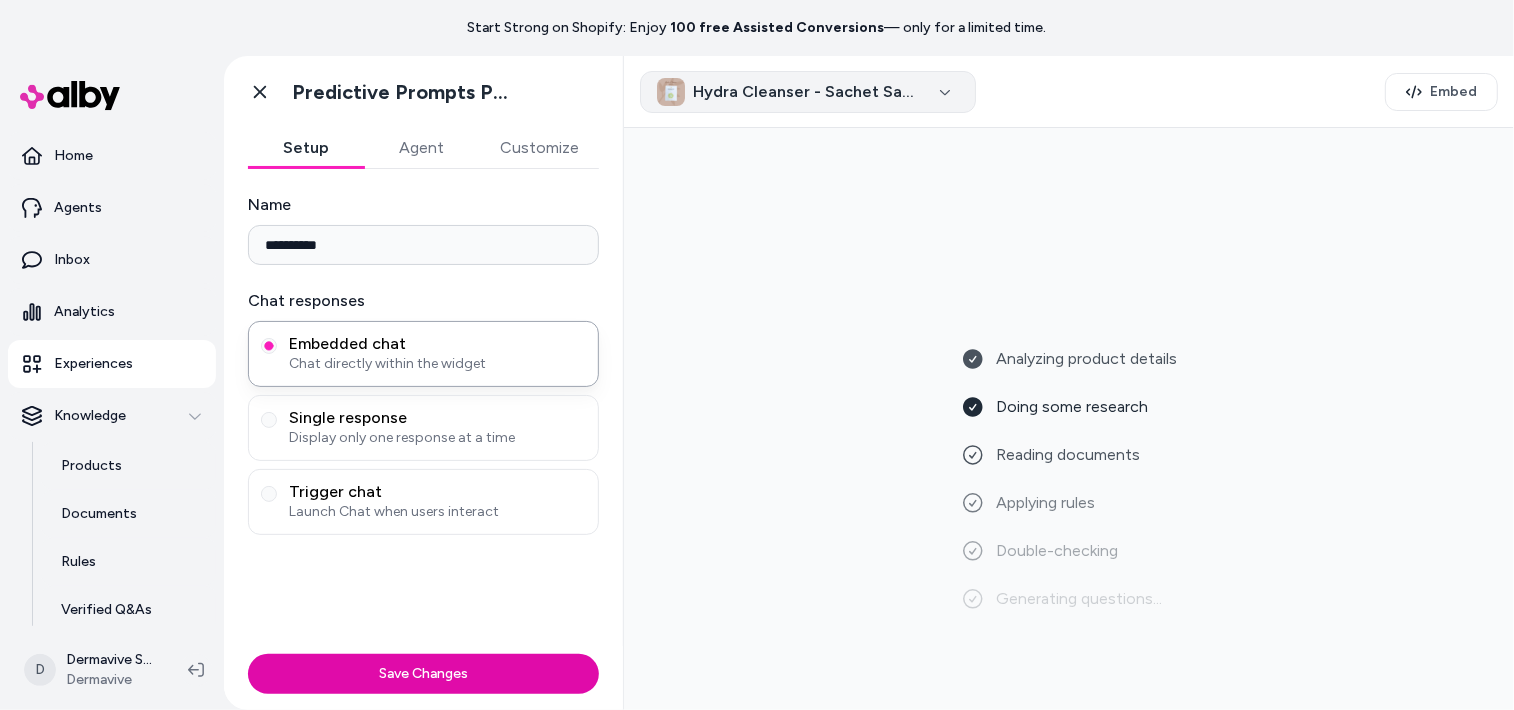 click 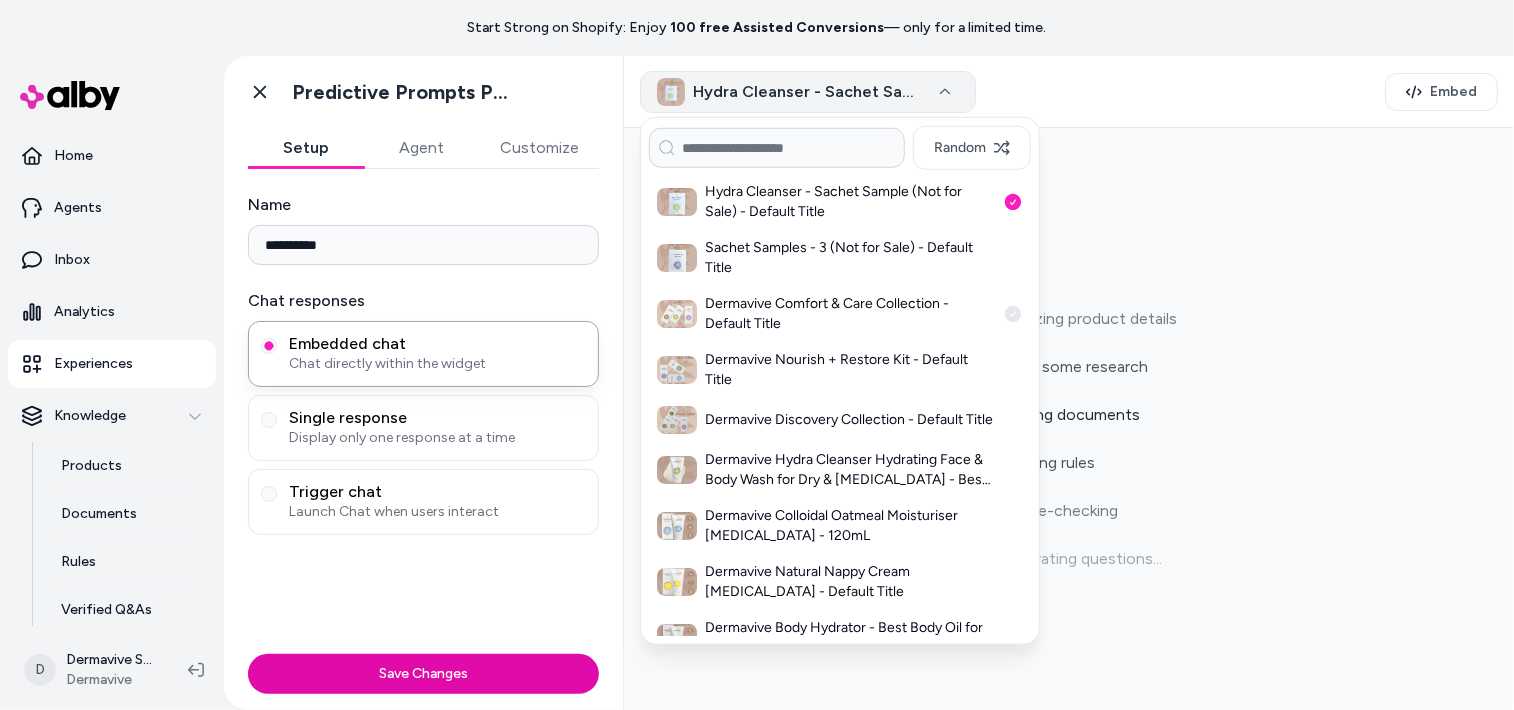 click on "Dermavive Comfort & Care Collection - Default Title" at bounding box center [850, 314] 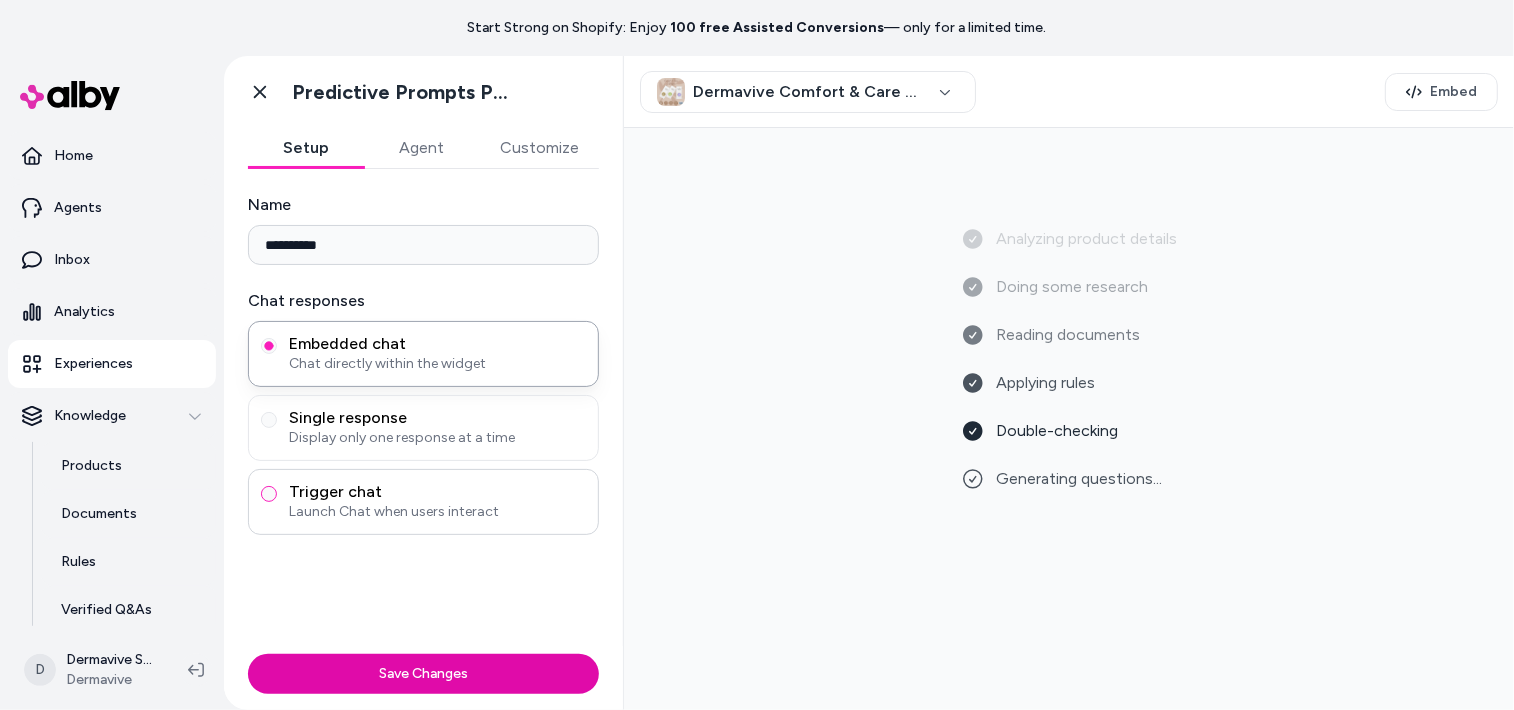 click on "Trigger chat Launch Chat when users interact" at bounding box center [269, 494] 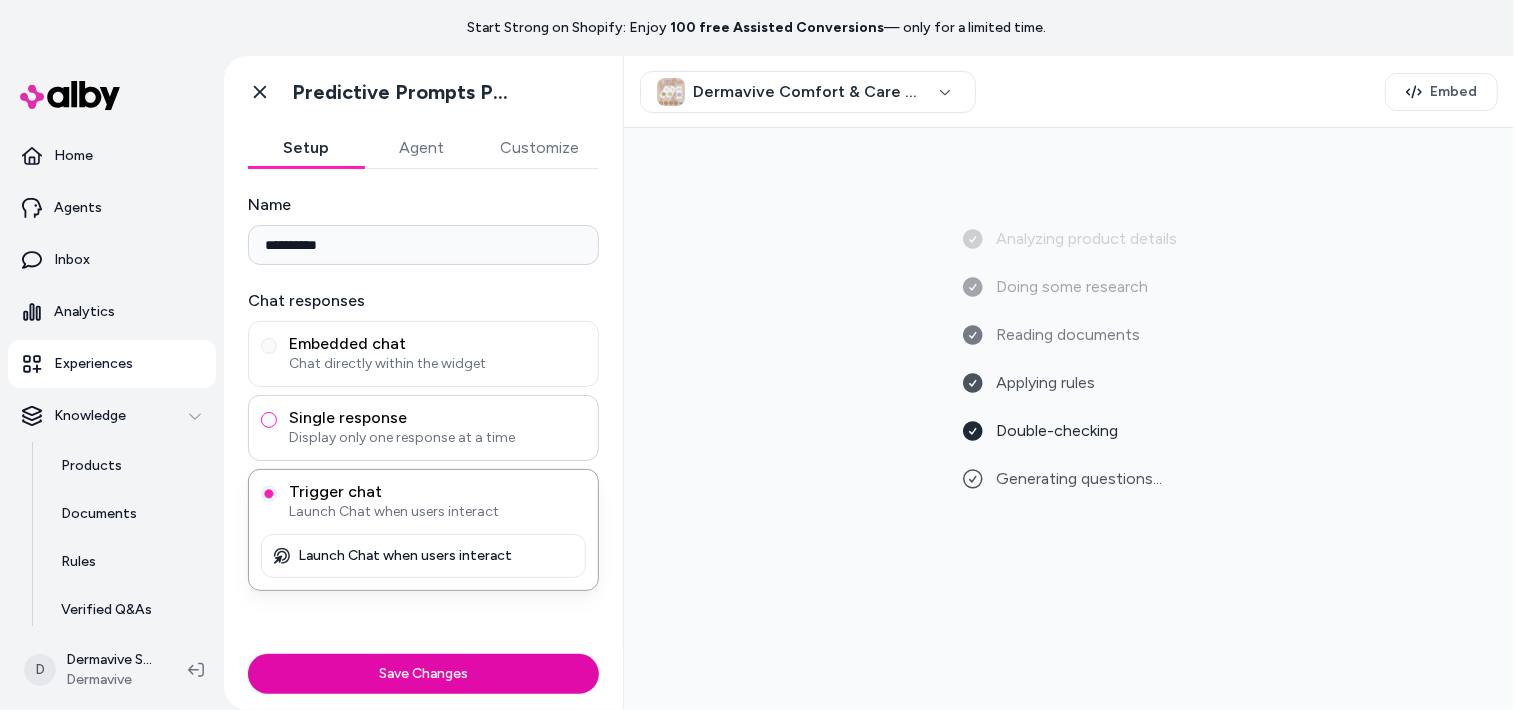 click on "Single response Display only one response at a time" at bounding box center (269, 420) 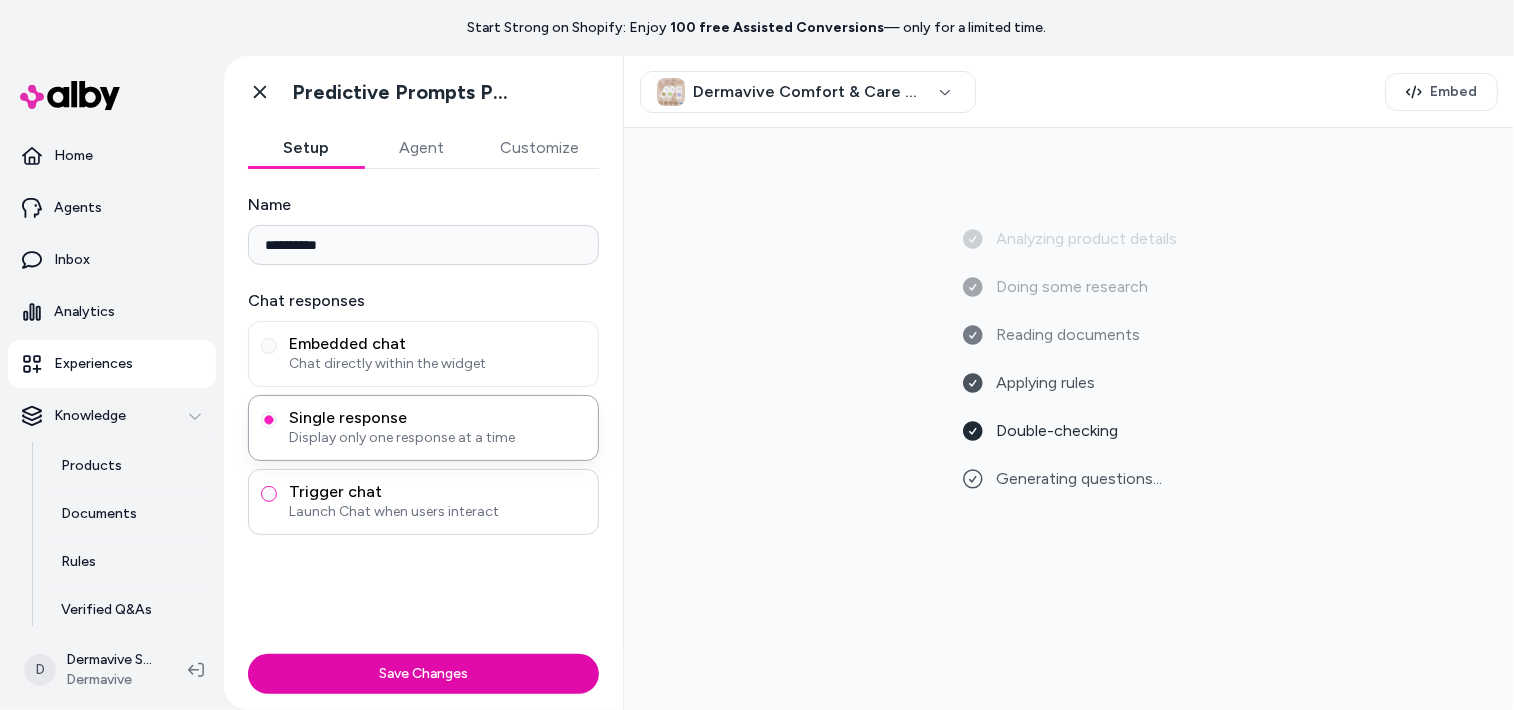 click on "Trigger chat Launch Chat when users interact" at bounding box center [269, 494] 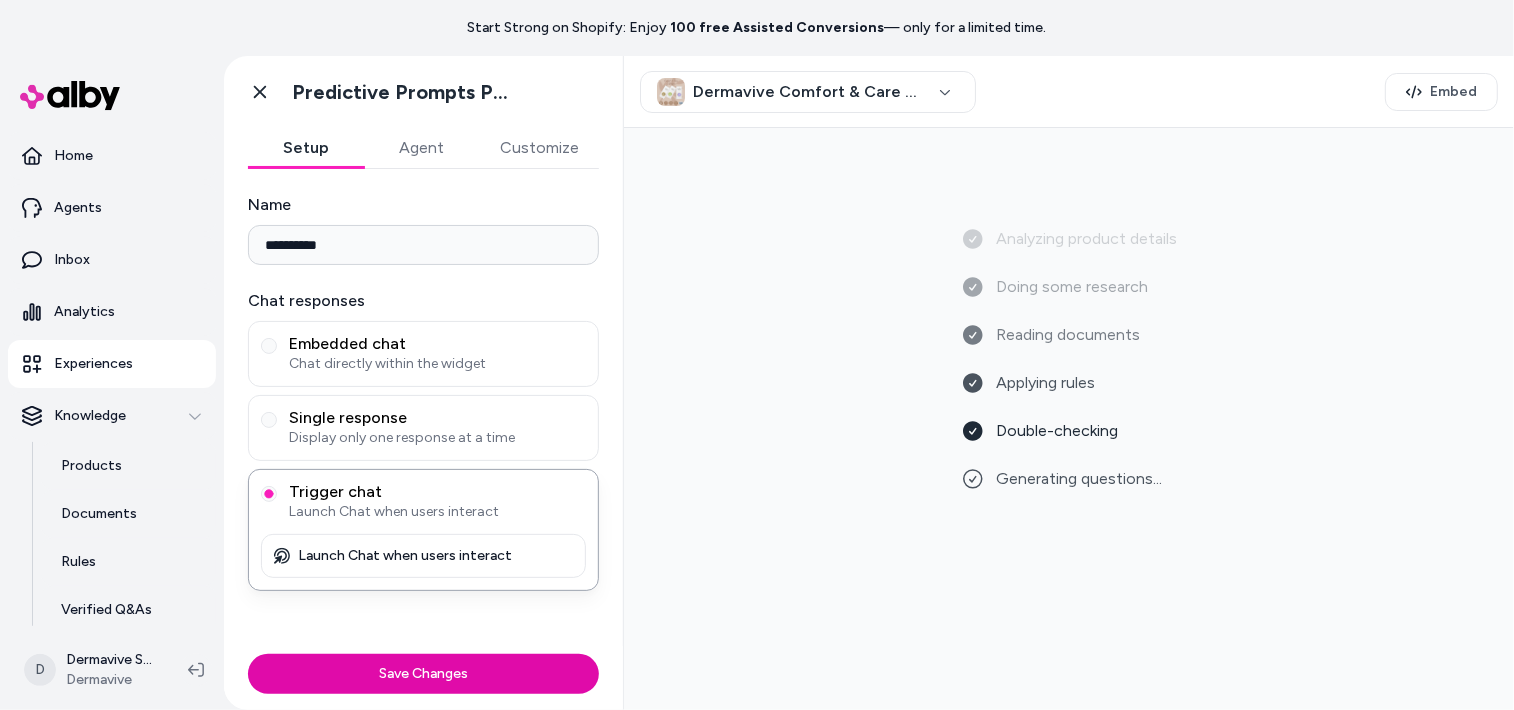 click on "Agent" at bounding box center [422, 148] 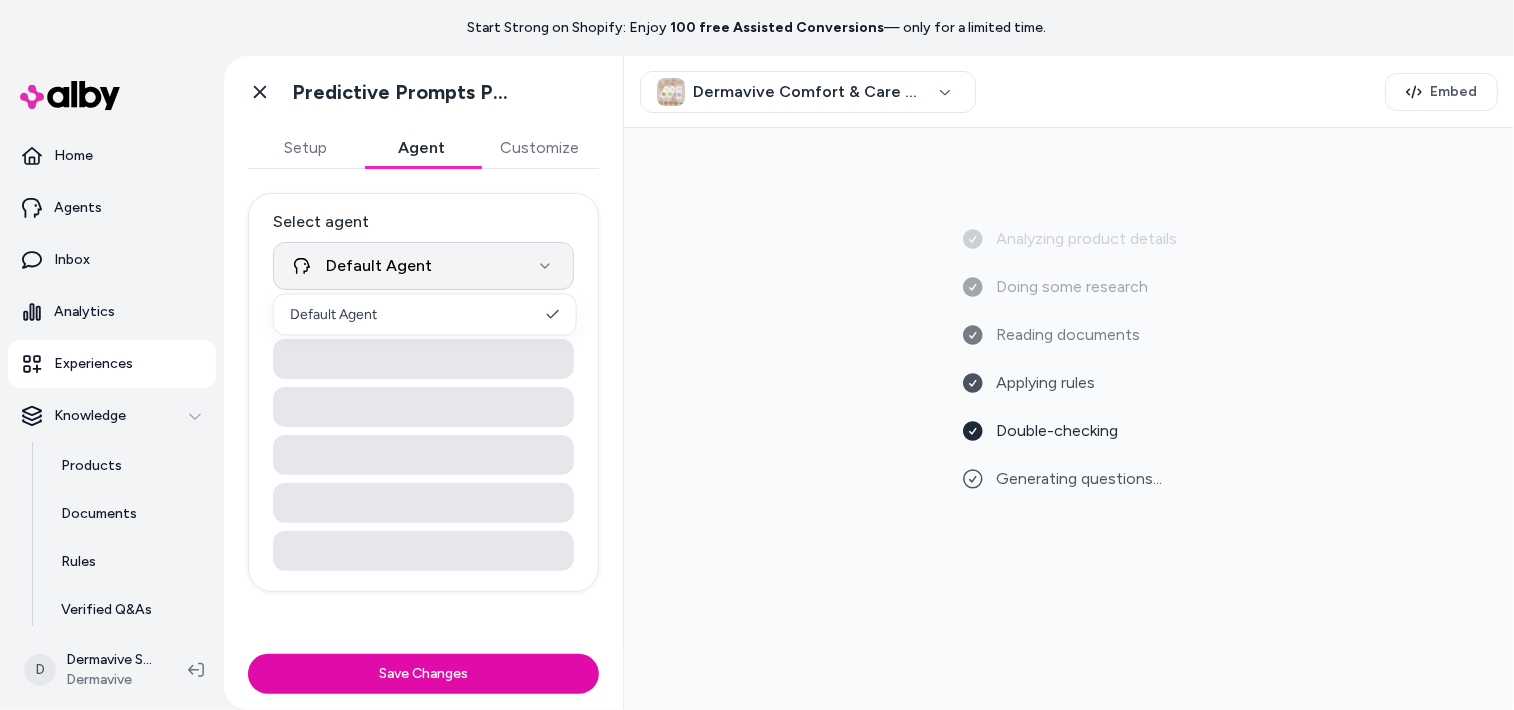 click on "**********" at bounding box center [757, 355] 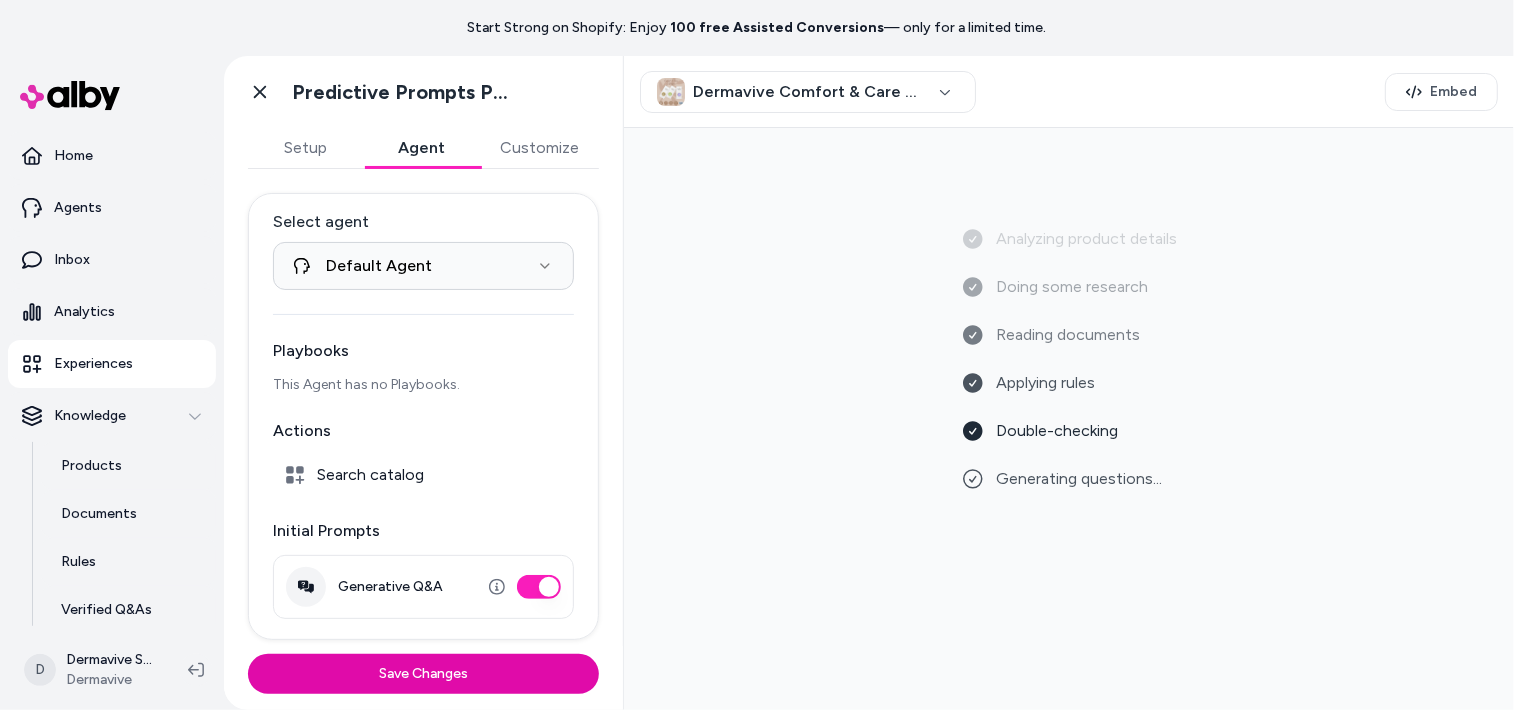 click on "Customize" at bounding box center (539, 148) 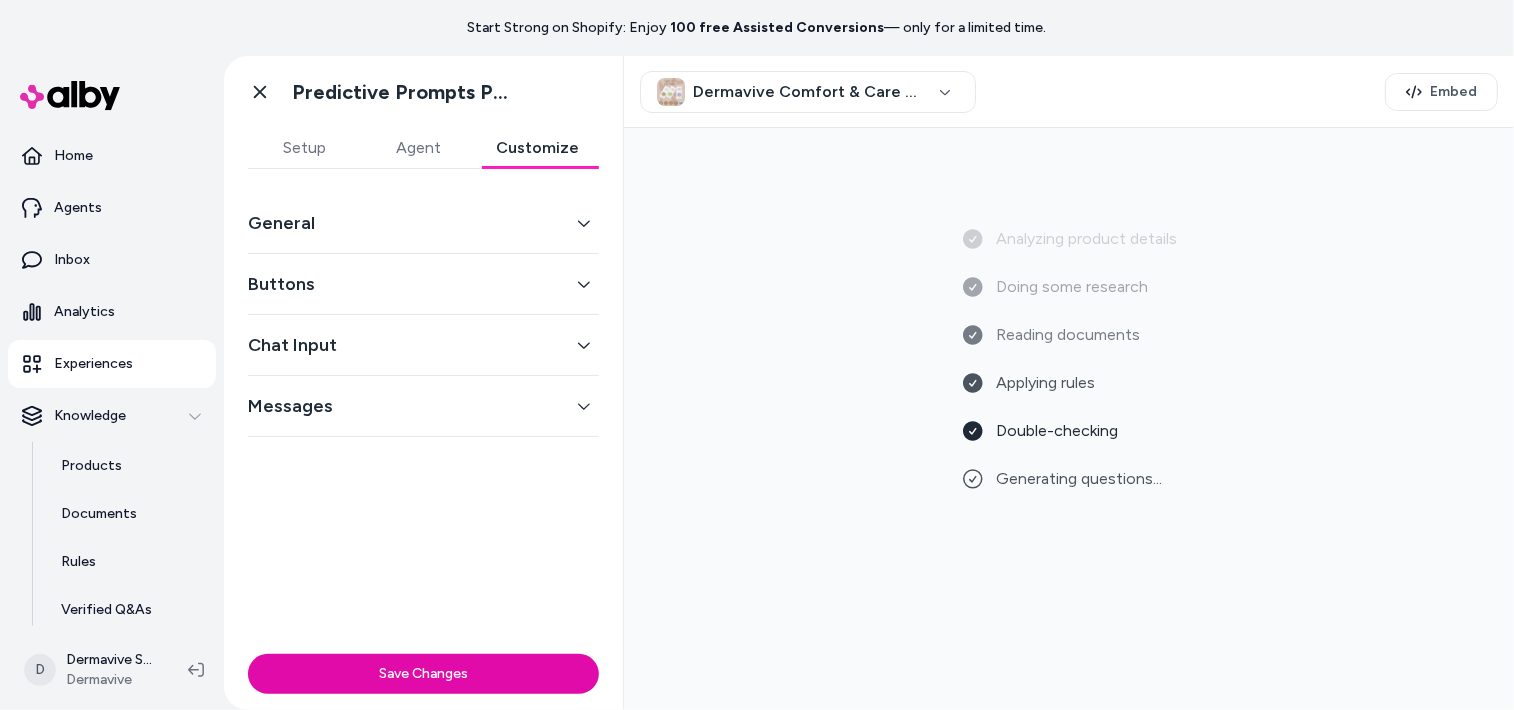 click 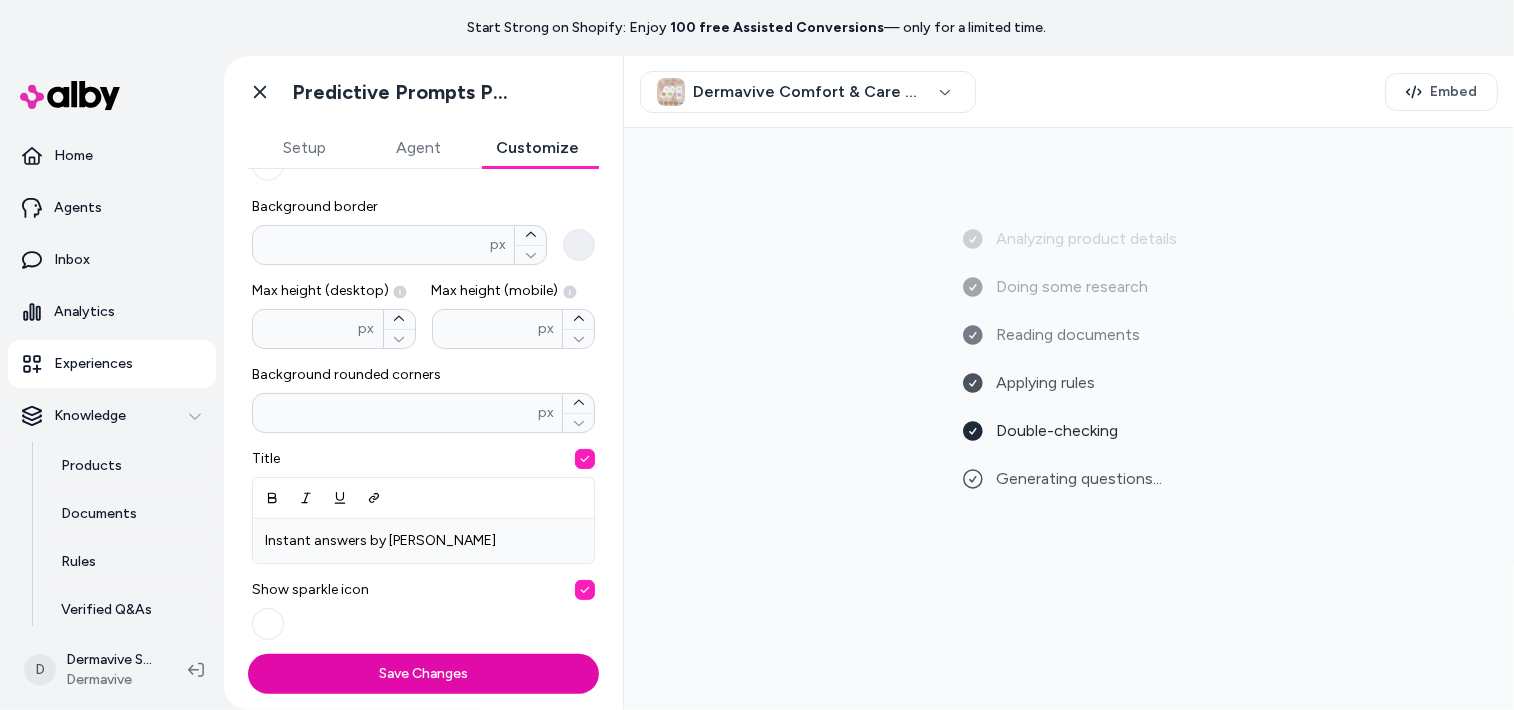 scroll, scrollTop: 600, scrollLeft: 0, axis: vertical 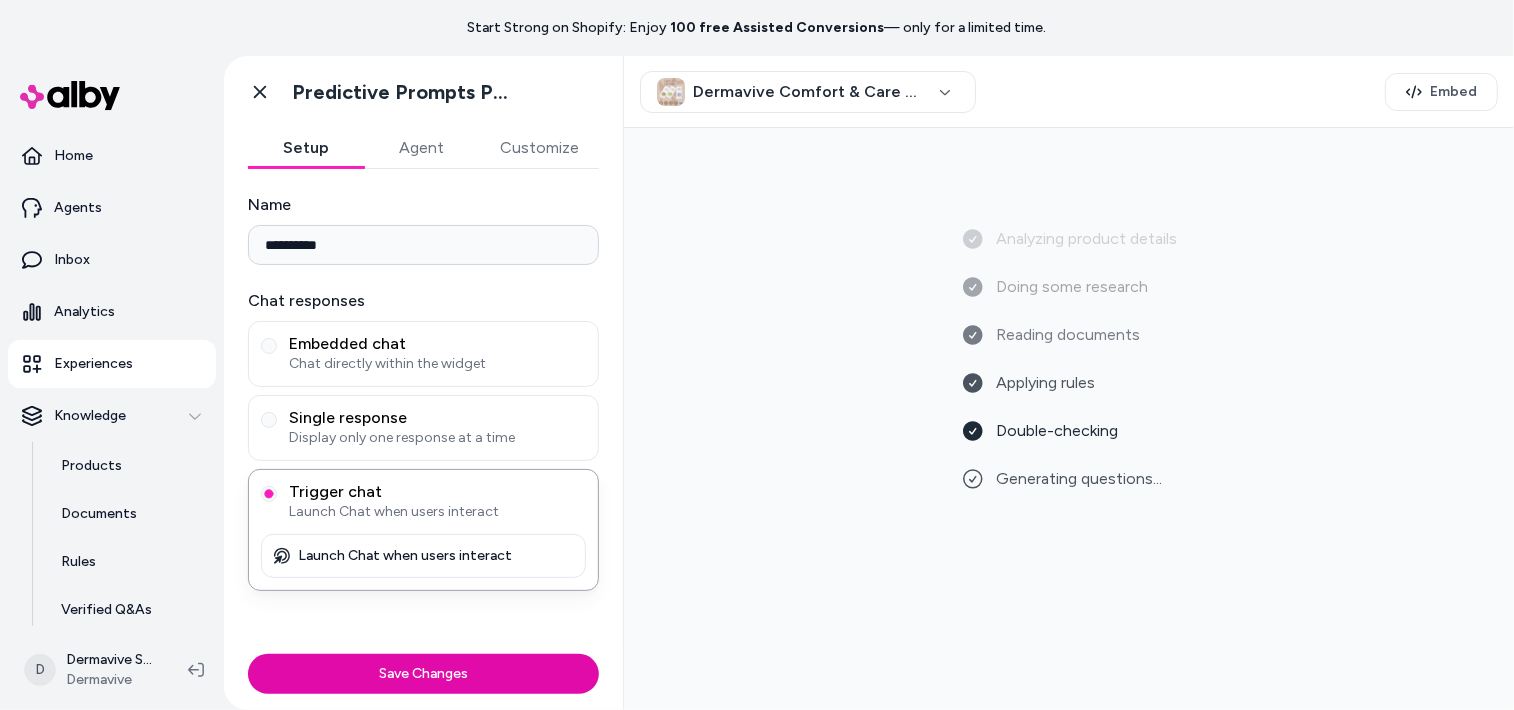 click on "Setup" at bounding box center (306, 148) 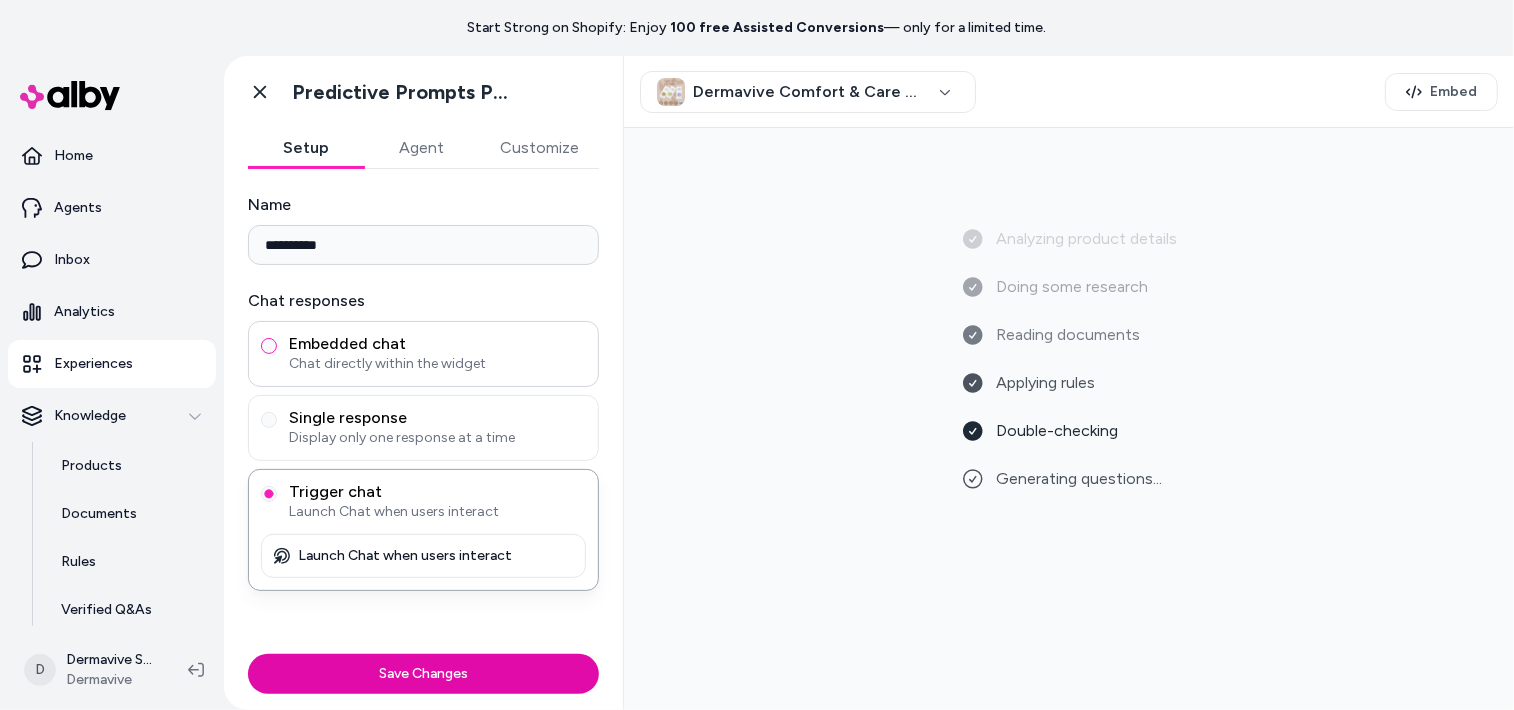 click on "Embedded chat Chat directly within the widget" at bounding box center (269, 346) 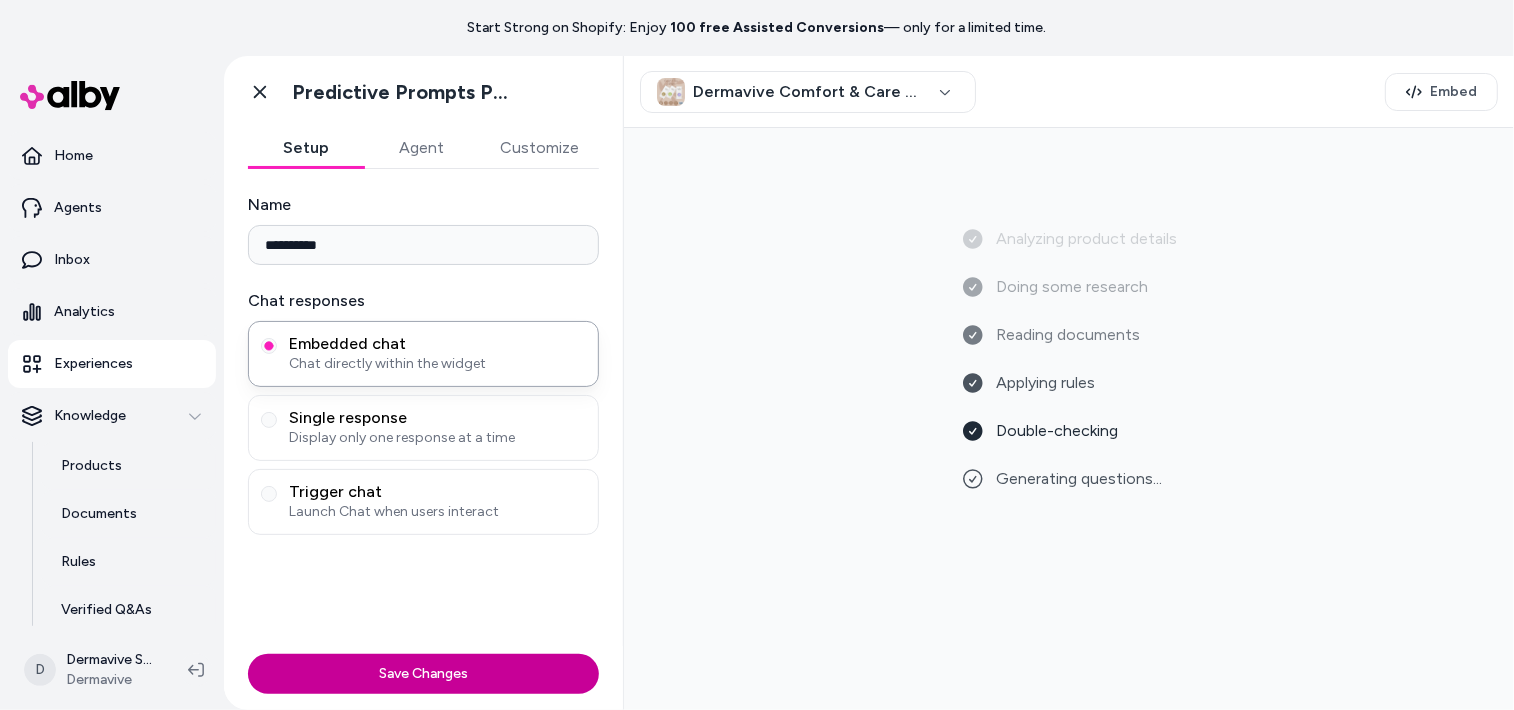 click on "Save Changes" at bounding box center [423, 674] 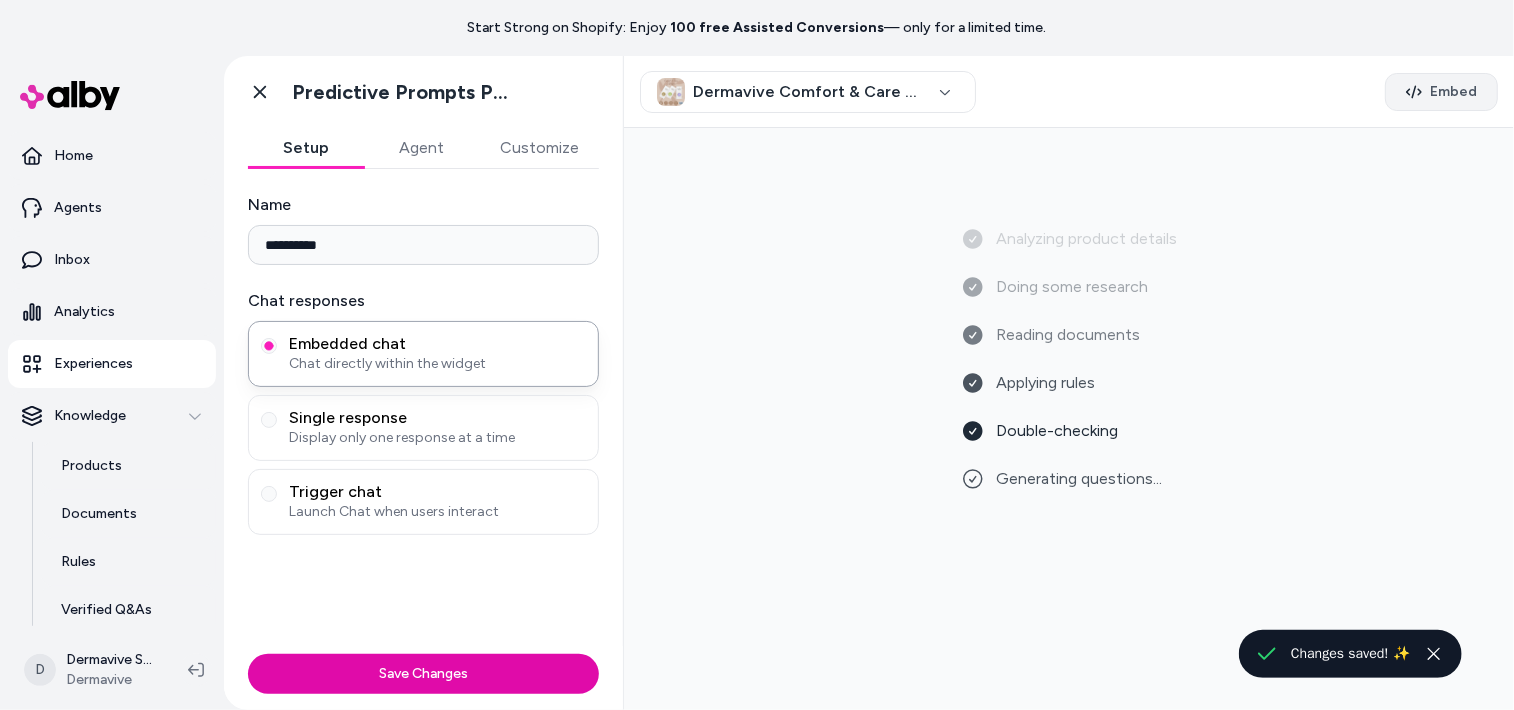 click on "Embed" at bounding box center (1453, 92) 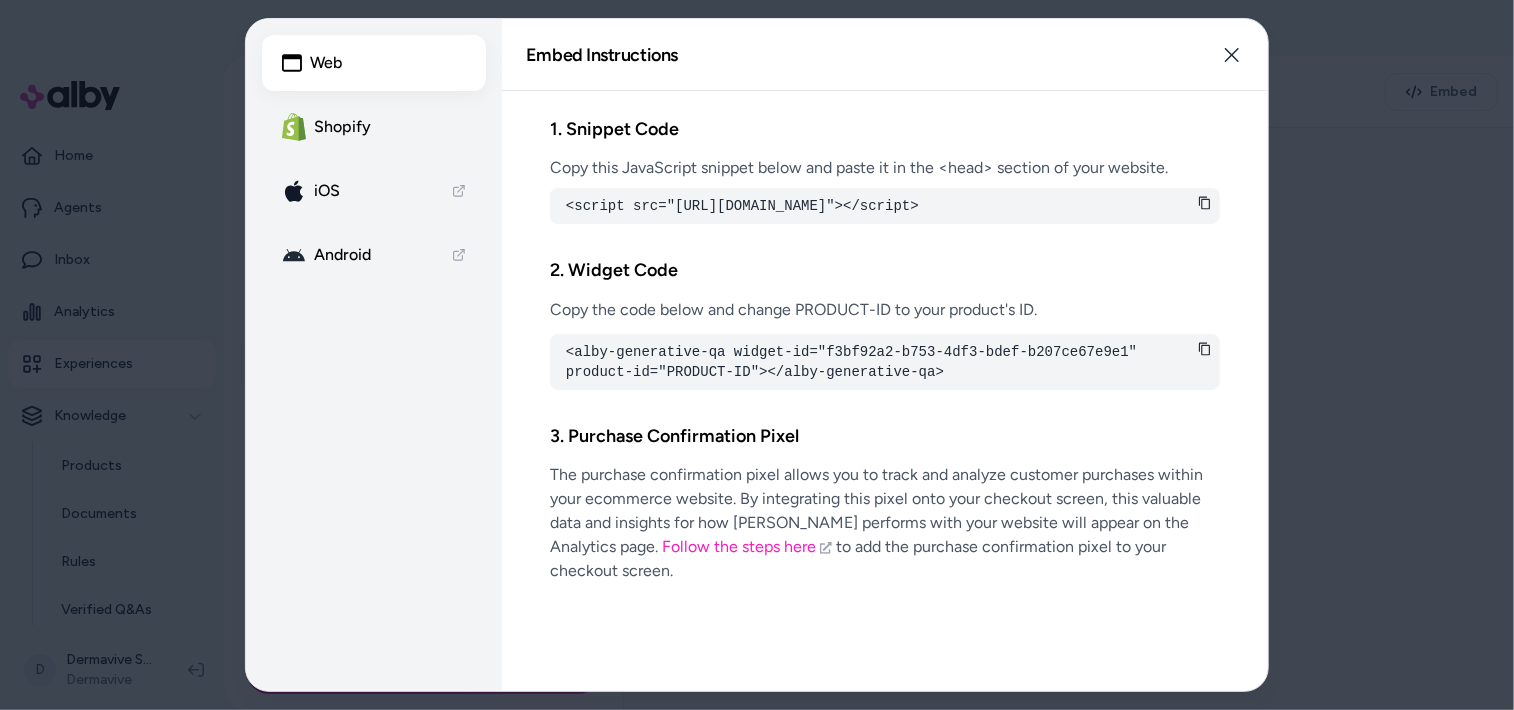 click on "Shopify" at bounding box center [374, 127] 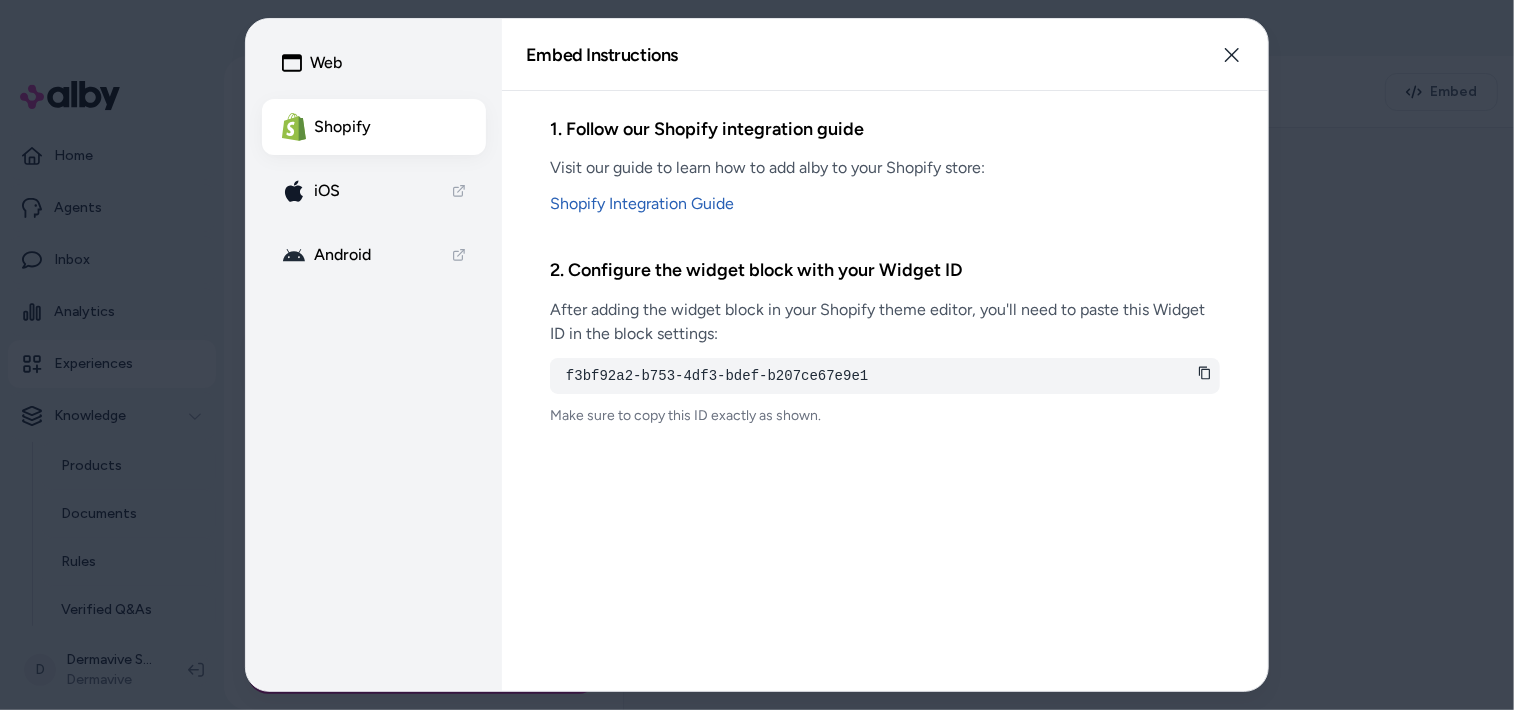 click on "Web" at bounding box center (374, 63) 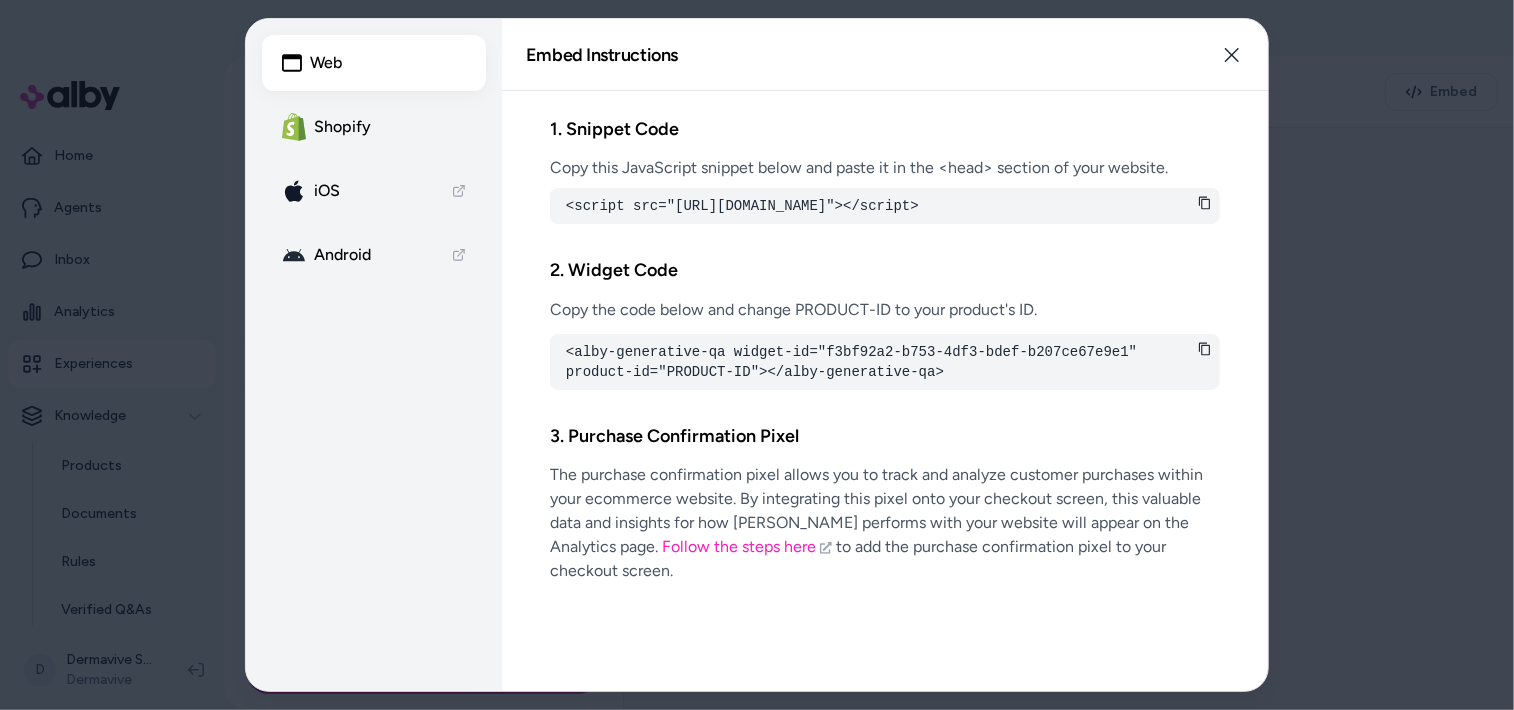 click on "Shopify" at bounding box center [374, 127] 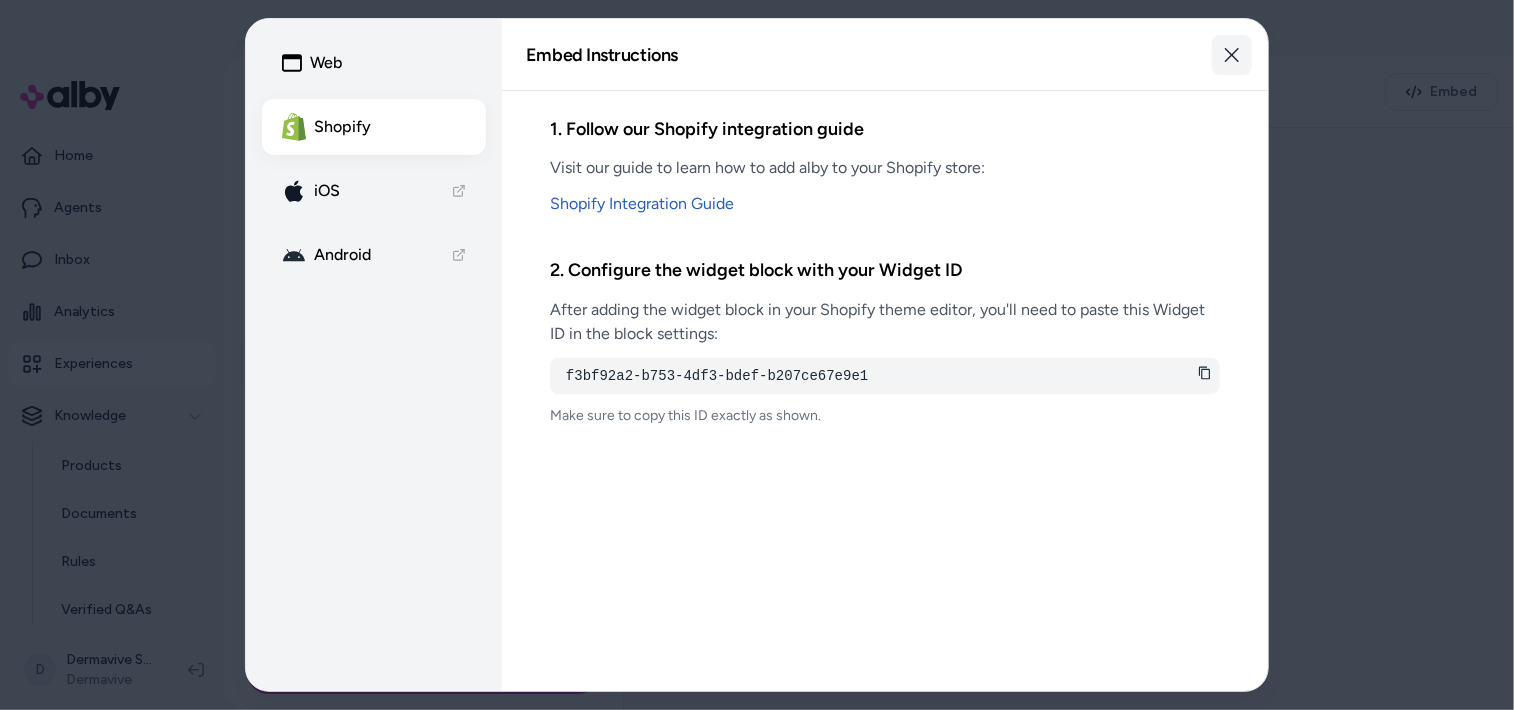 click on "Close" at bounding box center (1232, 55) 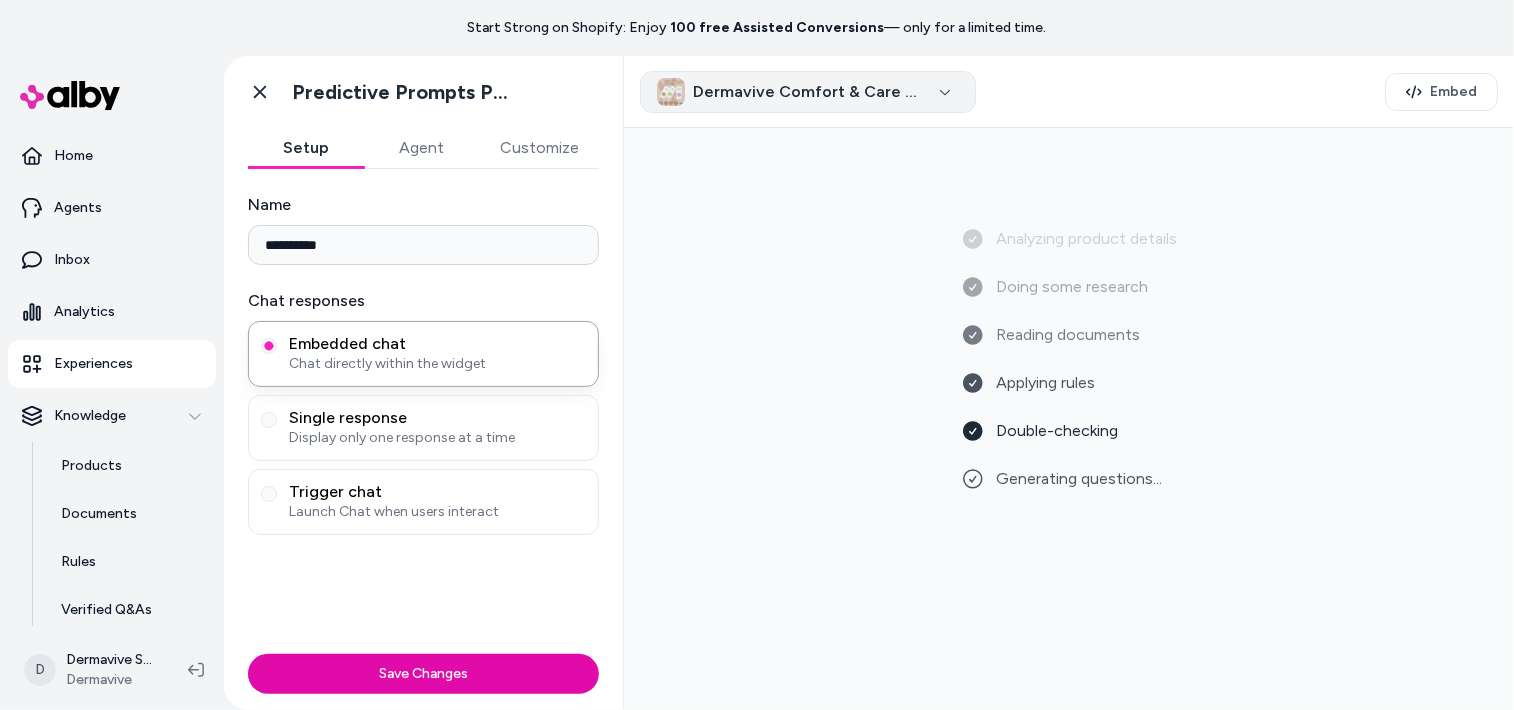 click on "Dermavive Comfort & Care Collection - Default Title" at bounding box center [790, 92] 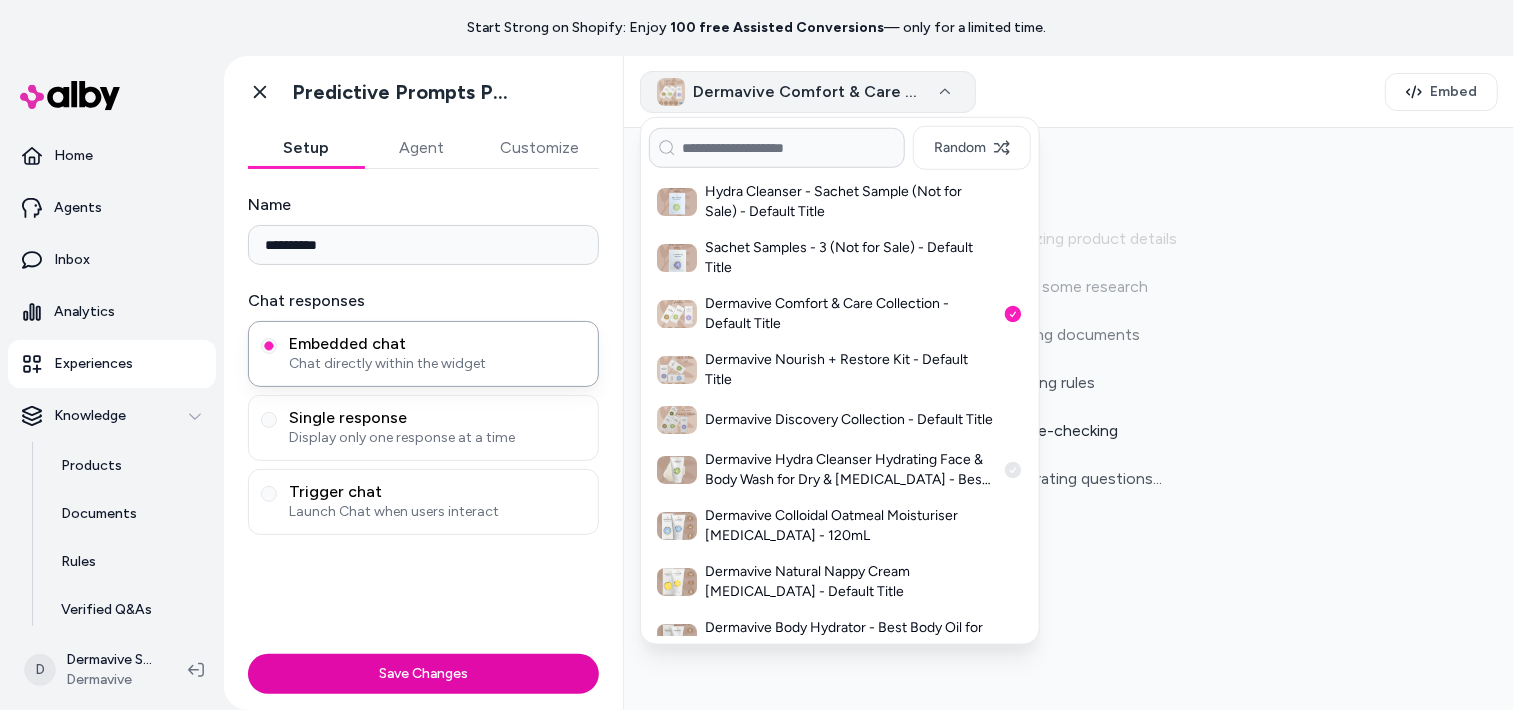 scroll, scrollTop: 400, scrollLeft: 0, axis: vertical 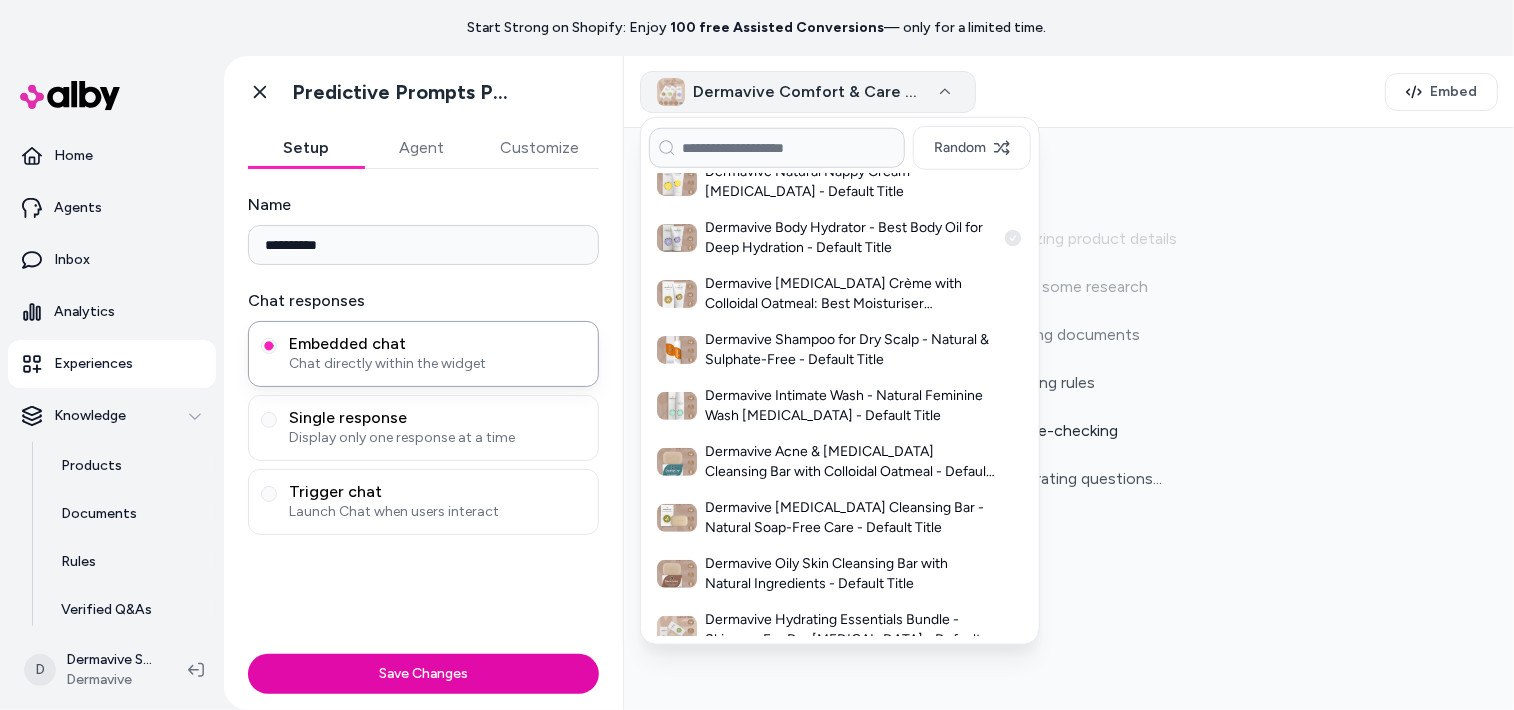 click on "Dermavive Body Hydrator - Best Body Oil for Deep Hydration - Default Title" at bounding box center [850, 238] 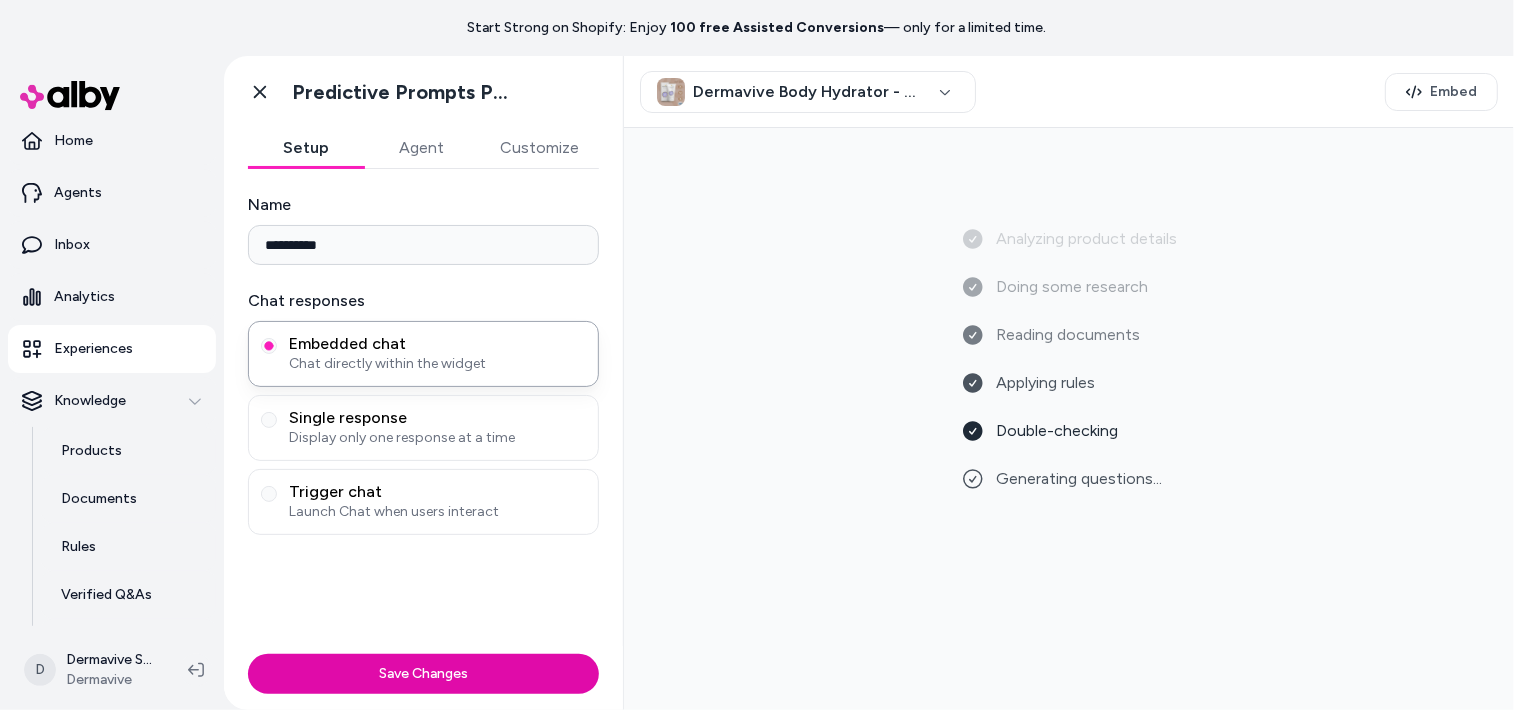 scroll, scrollTop: 0, scrollLeft: 0, axis: both 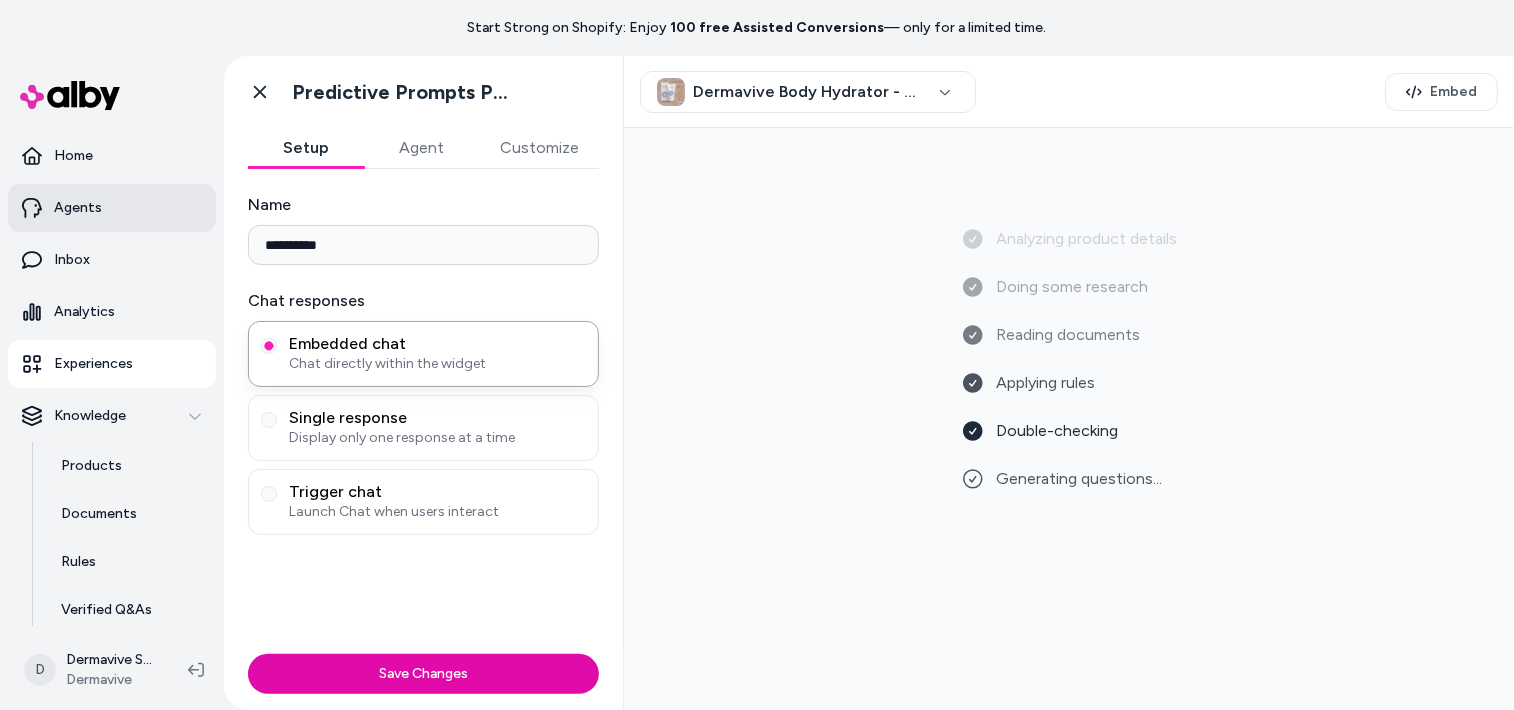 click on "Agents" at bounding box center (78, 208) 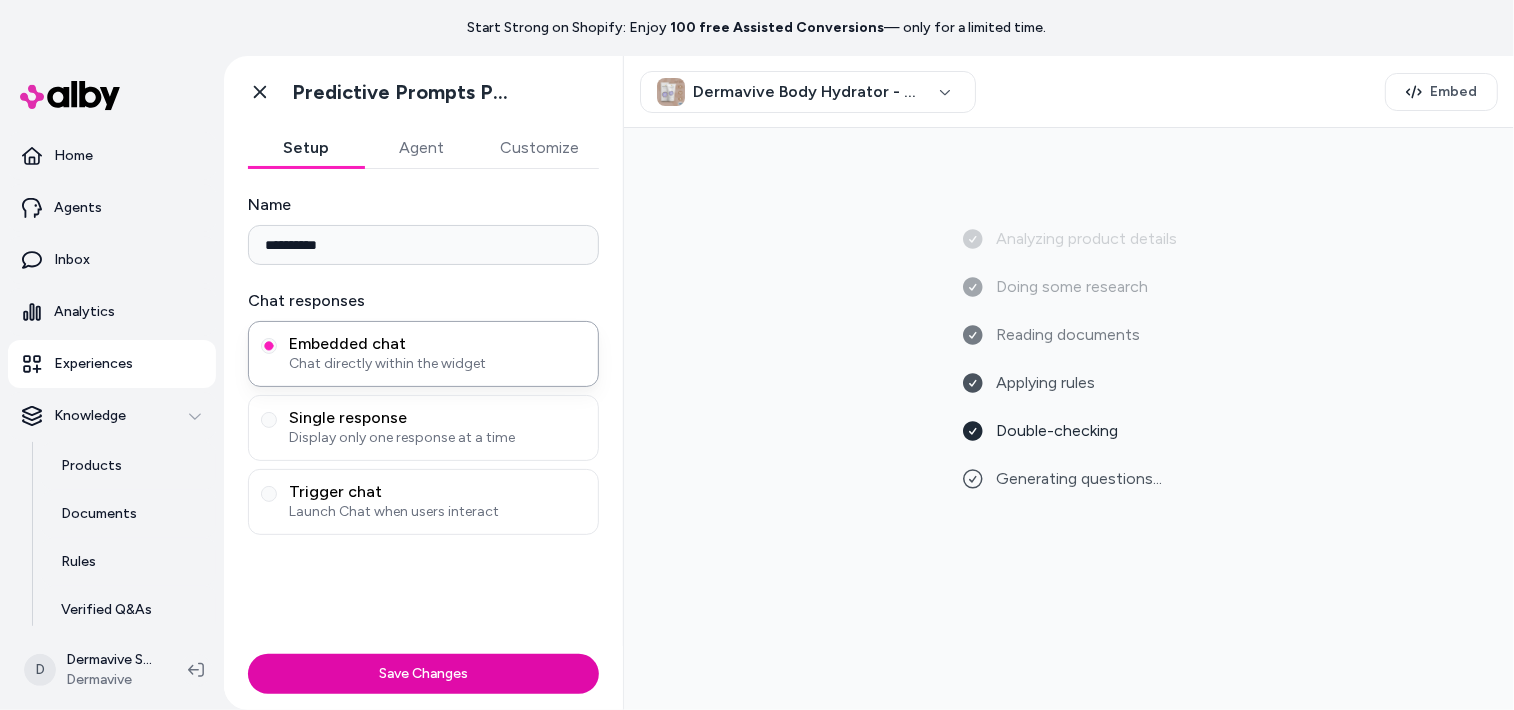 click on "Agent" at bounding box center [422, 148] 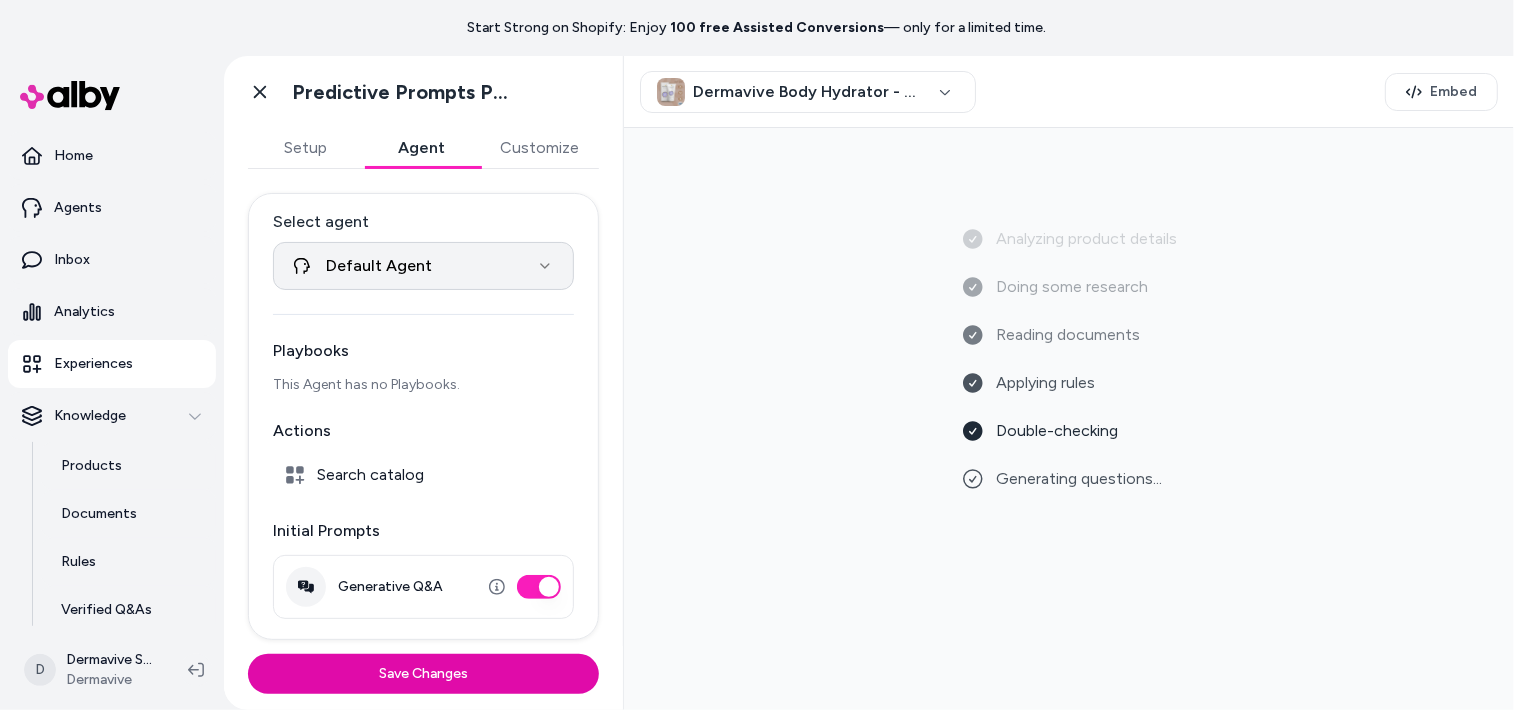 click on "**********" at bounding box center (757, 355) 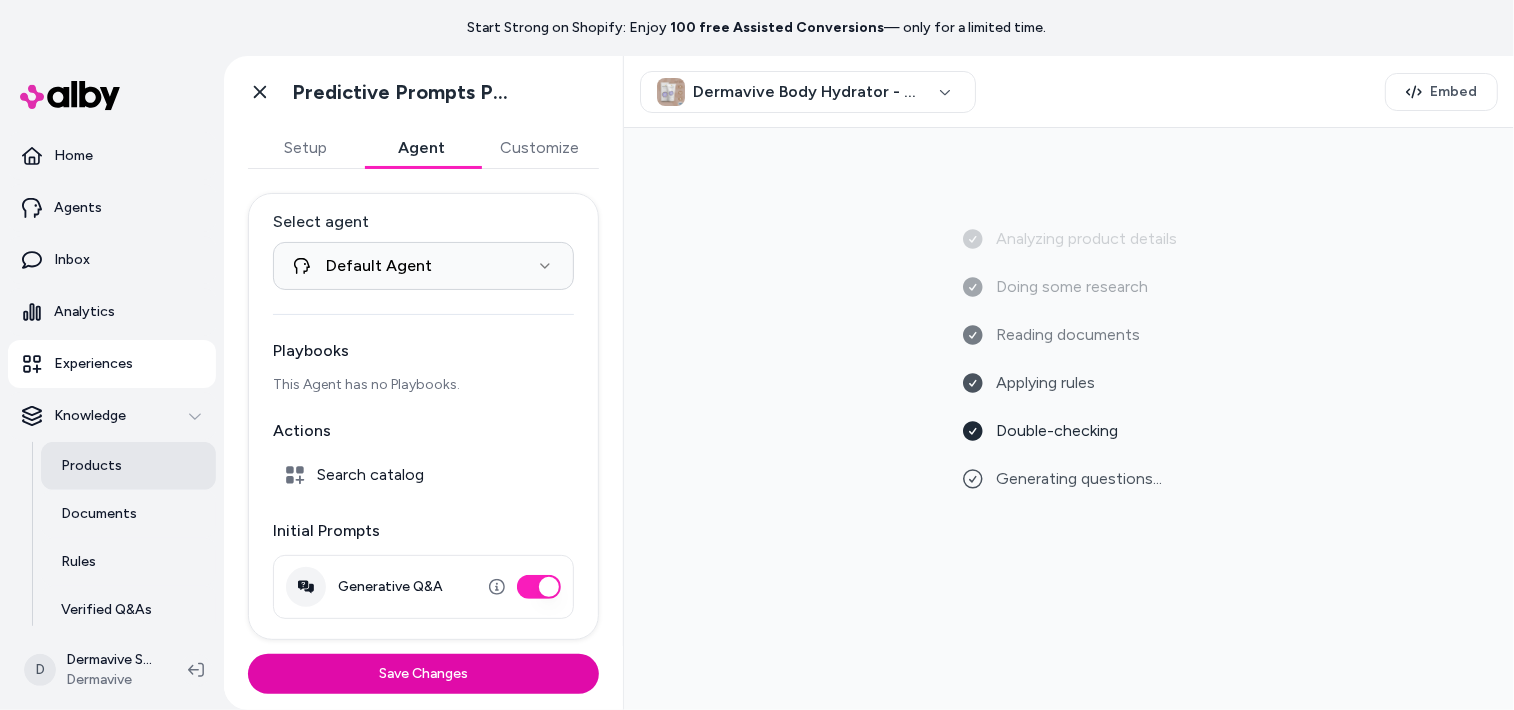 click on "Products" at bounding box center [91, 466] 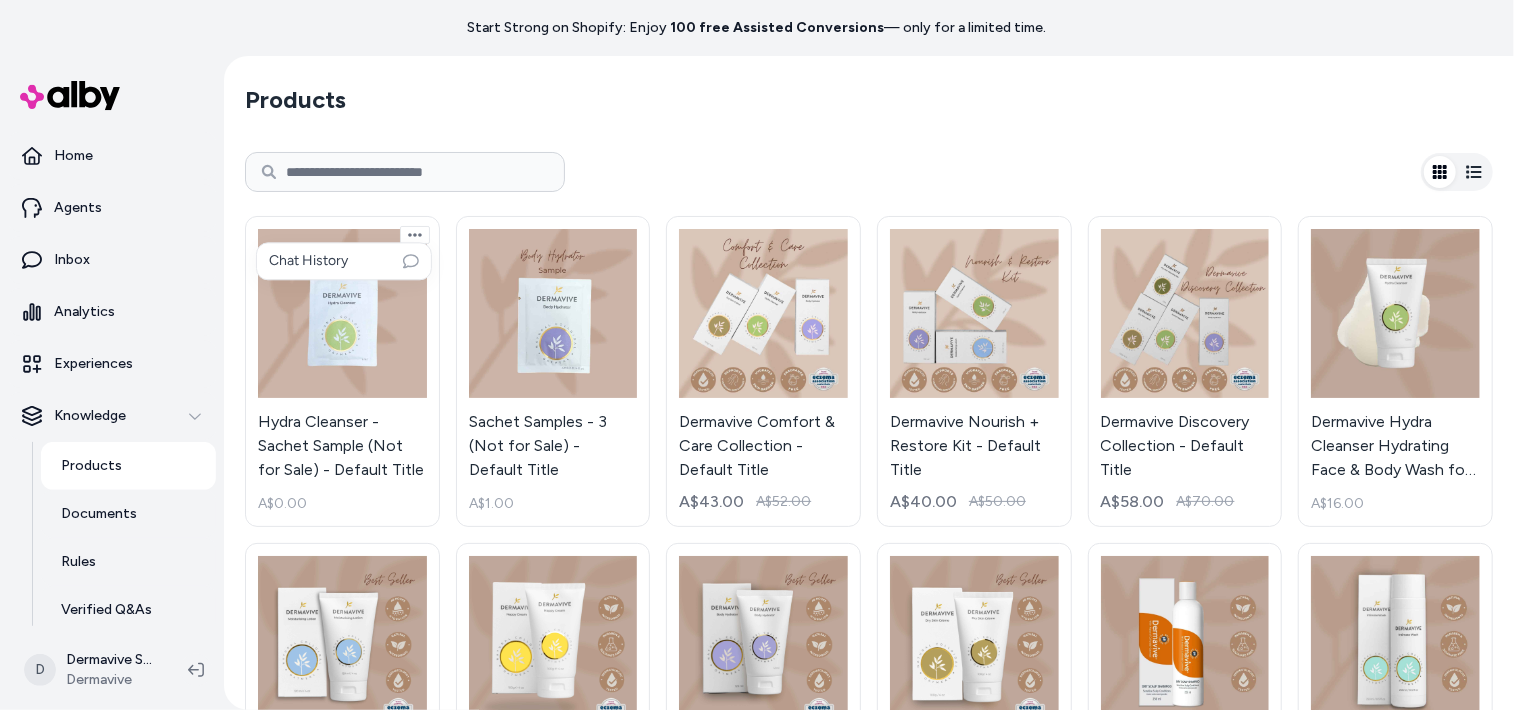 click on "Start Strong on Shopify: Enjoy   100 free Assisted Conversions  — only for a limited time. Home Agents Inbox Analytics Experiences Knowledge Products Documents Rules Verified Q&As Reviews Survey Questions Integrations D Dermavive Shopify Dermavive Products Hydra Cleanser - Sachet Sample (Not for Sale) - Default Title A$0.00 Sachet Samples - 3 (Not for Sale) - Default Title A$1.00 Dermavive Comfort & Care Collection - Default Title A$43.00 A$52.00 Dermavive Nourish + Restore Kit - Default Title A$40.00 A$50.00 Dermavive Discovery Collection - Default Title A$58.00 A$70.00 Dermavive Hydra Cleanser Hydrating Face & Body Wash for Dry & Sensitive Skin - Best Seller - 120mL A$16.00 Dermavive Colloidal Oatmeal Moisturiser for Dry Skin - 120mL A$16.00 Dermavive Natural Nappy Cream for Sensitive Skin - Default Title A$16.00 Dermavive Body Hydrator - Best Body Oil for Deep Hydration - Default Title A$18.00 Dermavive Dry Skin Crème with Colloidal Oatmeal: Best Moisturiser for Dry Skin - Default Title A$18.00 A$25.00" at bounding box center [757, 355] 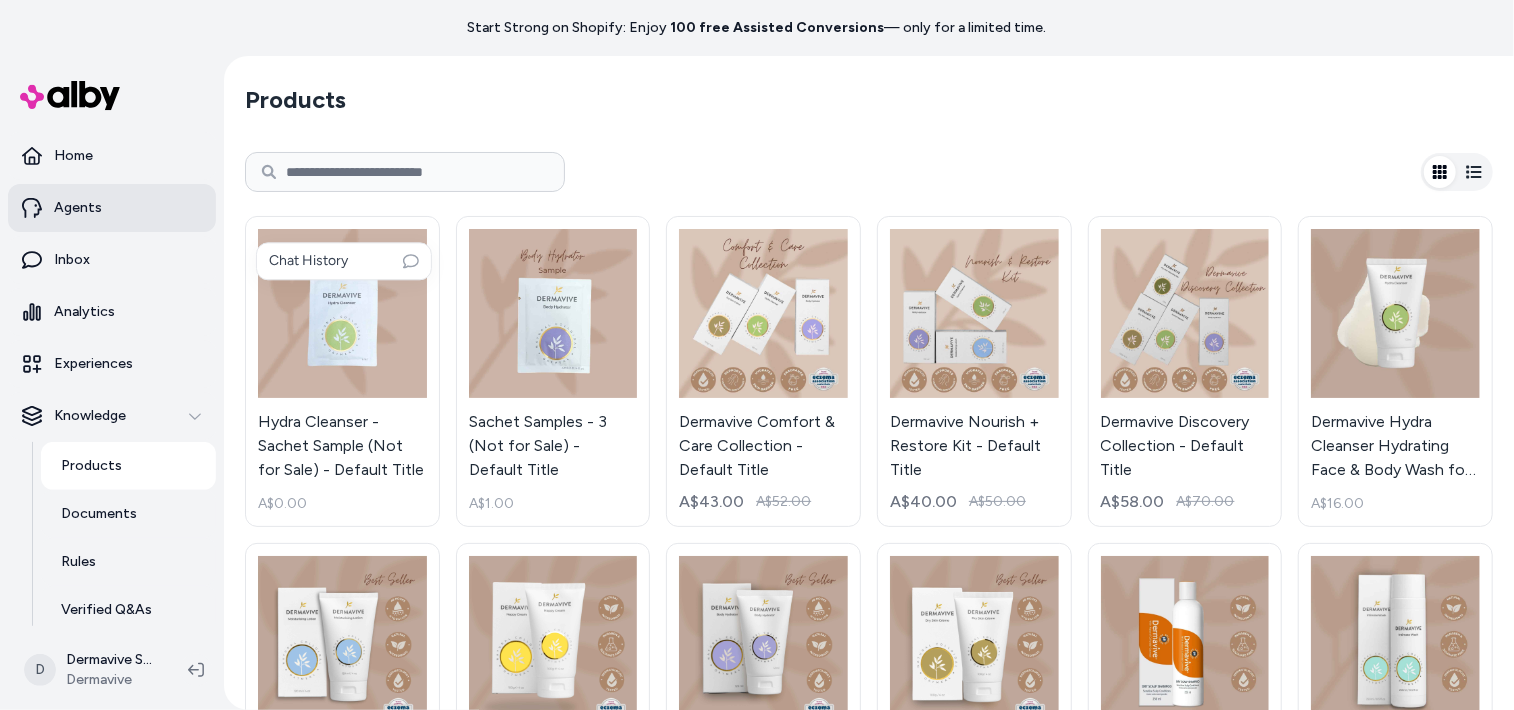 click on "Start Strong on Shopify: Enjoy   100 free Assisted Conversions  — only for a limited time. Home Agents Inbox Analytics Experiences Knowledge Products Documents Rules Verified Q&As Reviews Survey Questions Integrations D Dermavive Shopify Dermavive Products Hydra Cleanser - Sachet Sample (Not for Sale) - Default Title A$0.00 Sachet Samples - 3 (Not for Sale) - Default Title A$1.00 Dermavive Comfort & Care Collection - Default Title A$43.00 A$52.00 Dermavive Nourish + Restore Kit - Default Title A$40.00 A$50.00 Dermavive Discovery Collection - Default Title A$58.00 A$70.00 Dermavive Hydra Cleanser Hydrating Face & Body Wash for Dry & Sensitive Skin - Best Seller - 120mL A$16.00 Dermavive Colloidal Oatmeal Moisturiser for Dry Skin - 120mL A$16.00 Dermavive Natural Nappy Cream for Sensitive Skin - Default Title A$16.00 Dermavive Body Hydrator - Best Body Oil for Deep Hydration - Default Title A$18.00 Dermavive Dry Skin Crème with Colloidal Oatmeal: Best Moisturiser for Dry Skin - Default Title A$18.00 A$25.00" at bounding box center [757, 355] 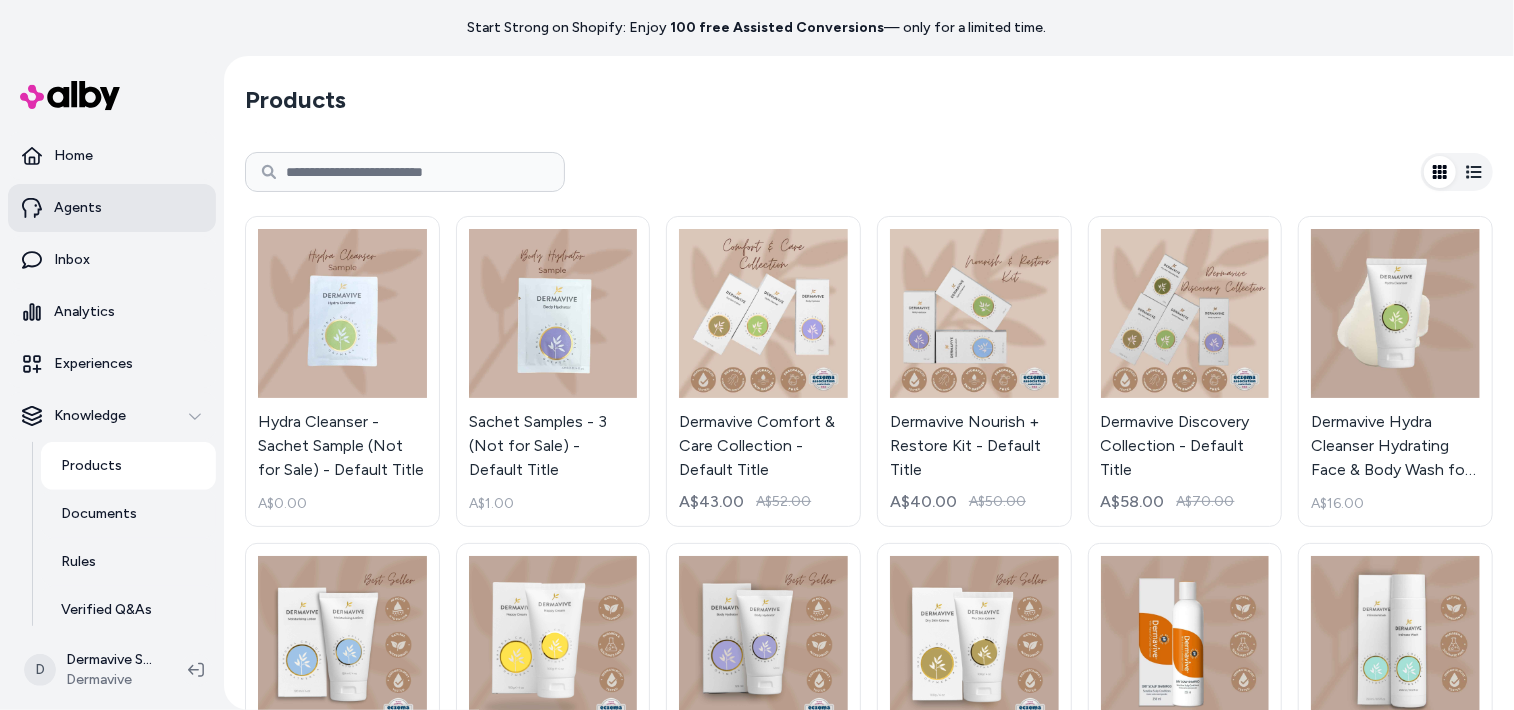 click on "Agents" at bounding box center (78, 208) 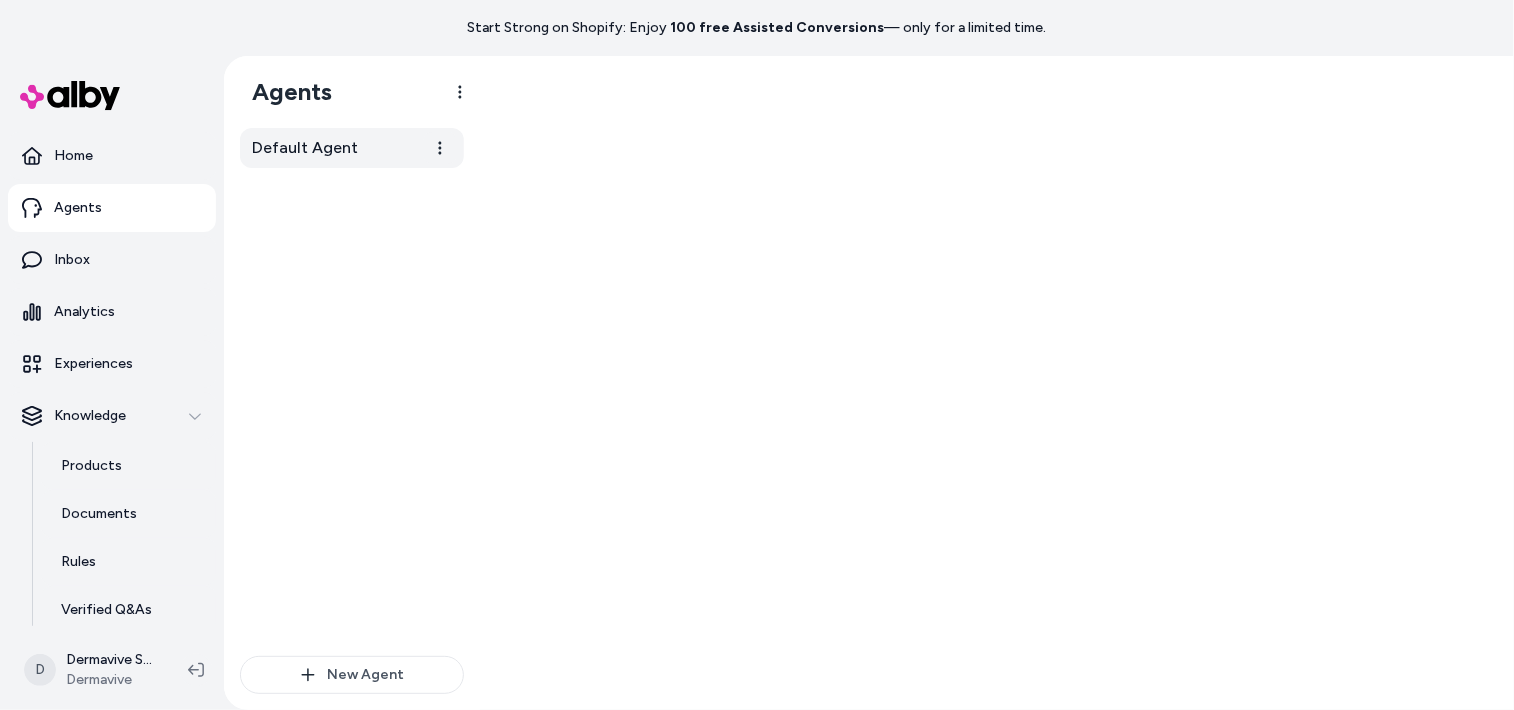 click on "Default Agent" at bounding box center [305, 148] 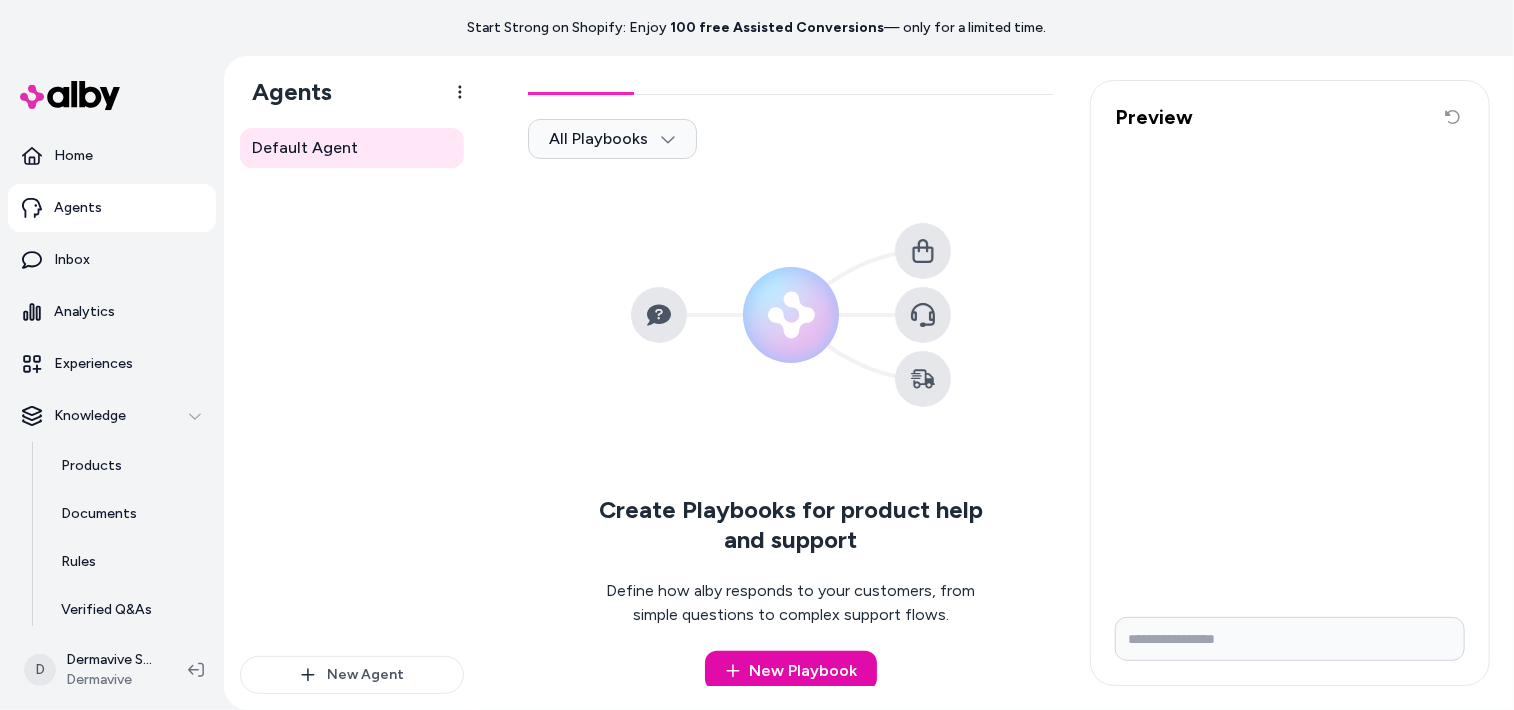 scroll, scrollTop: 62, scrollLeft: 0, axis: vertical 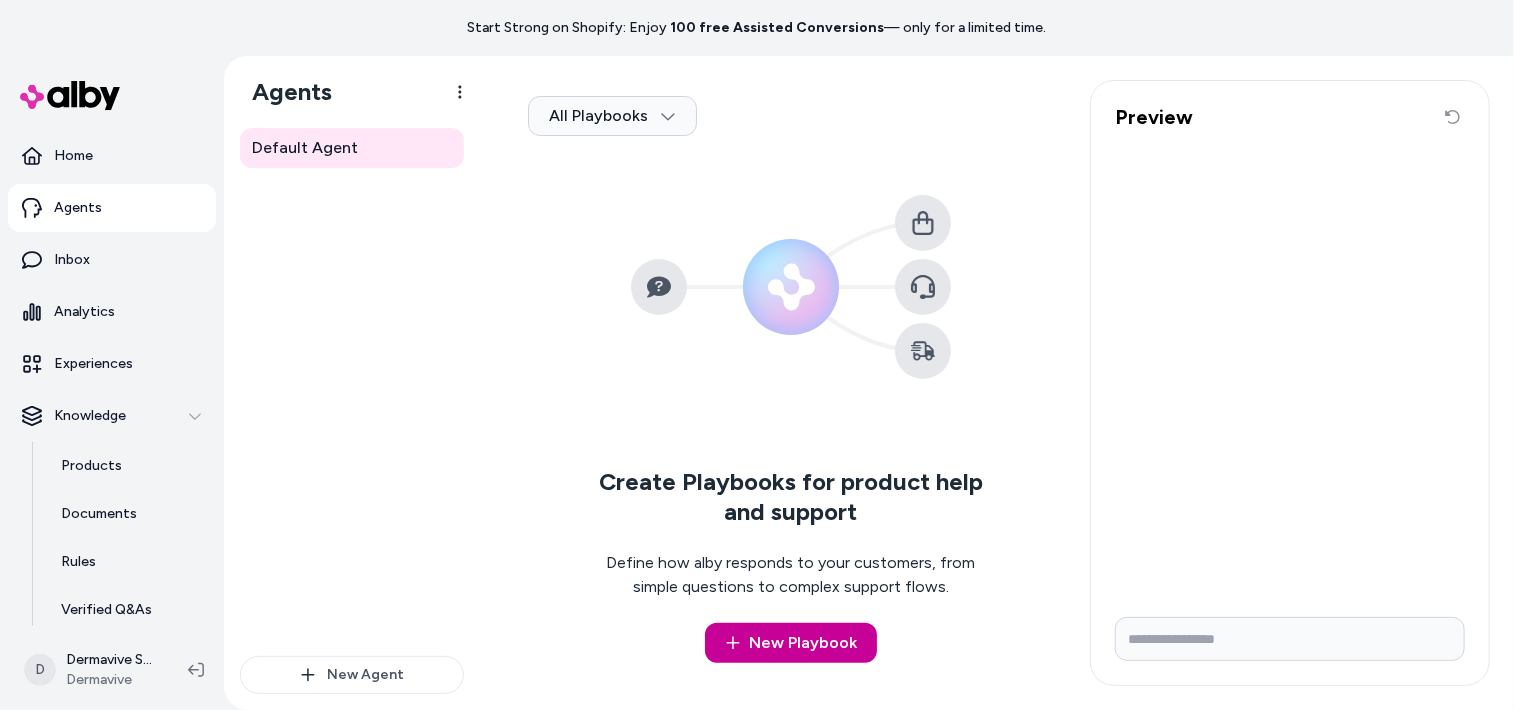 click on "New Playbook" at bounding box center (791, 643) 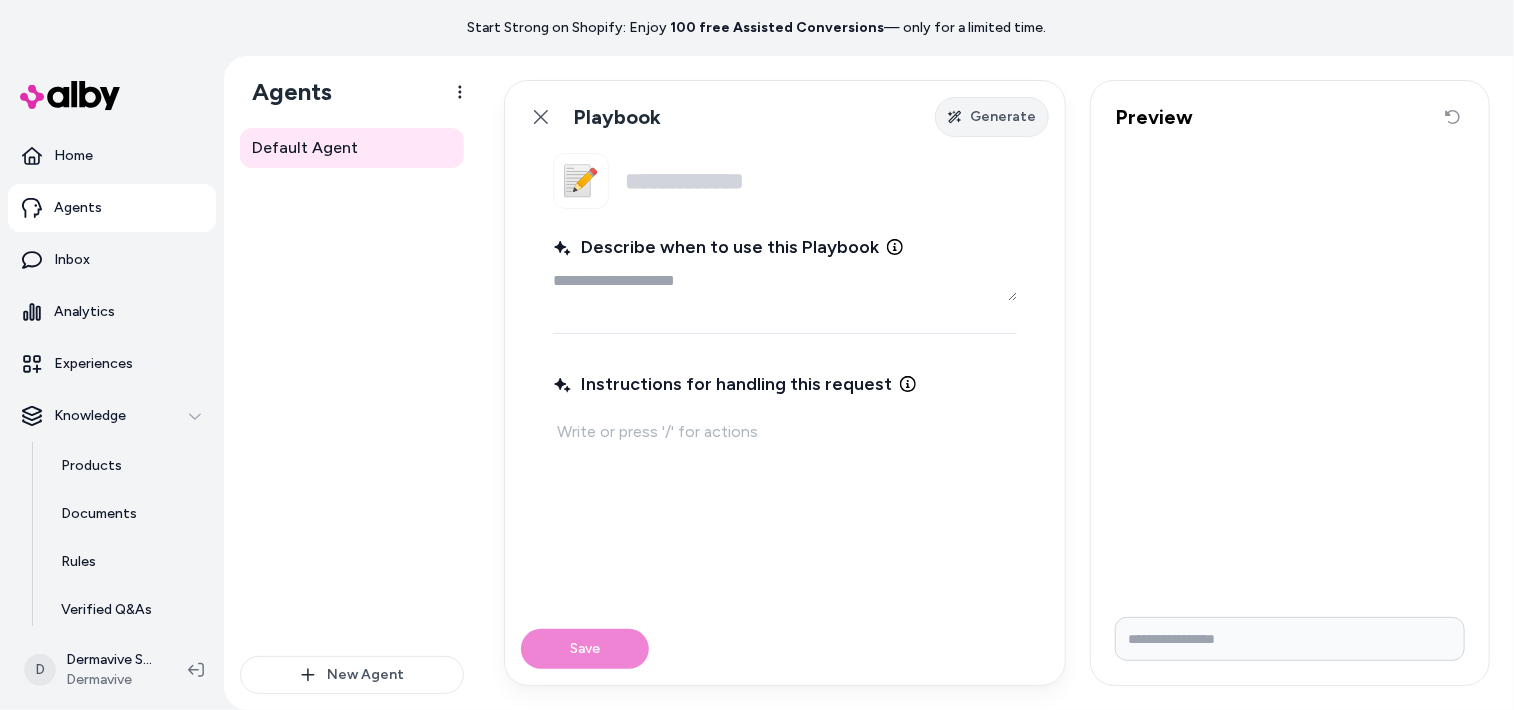 click 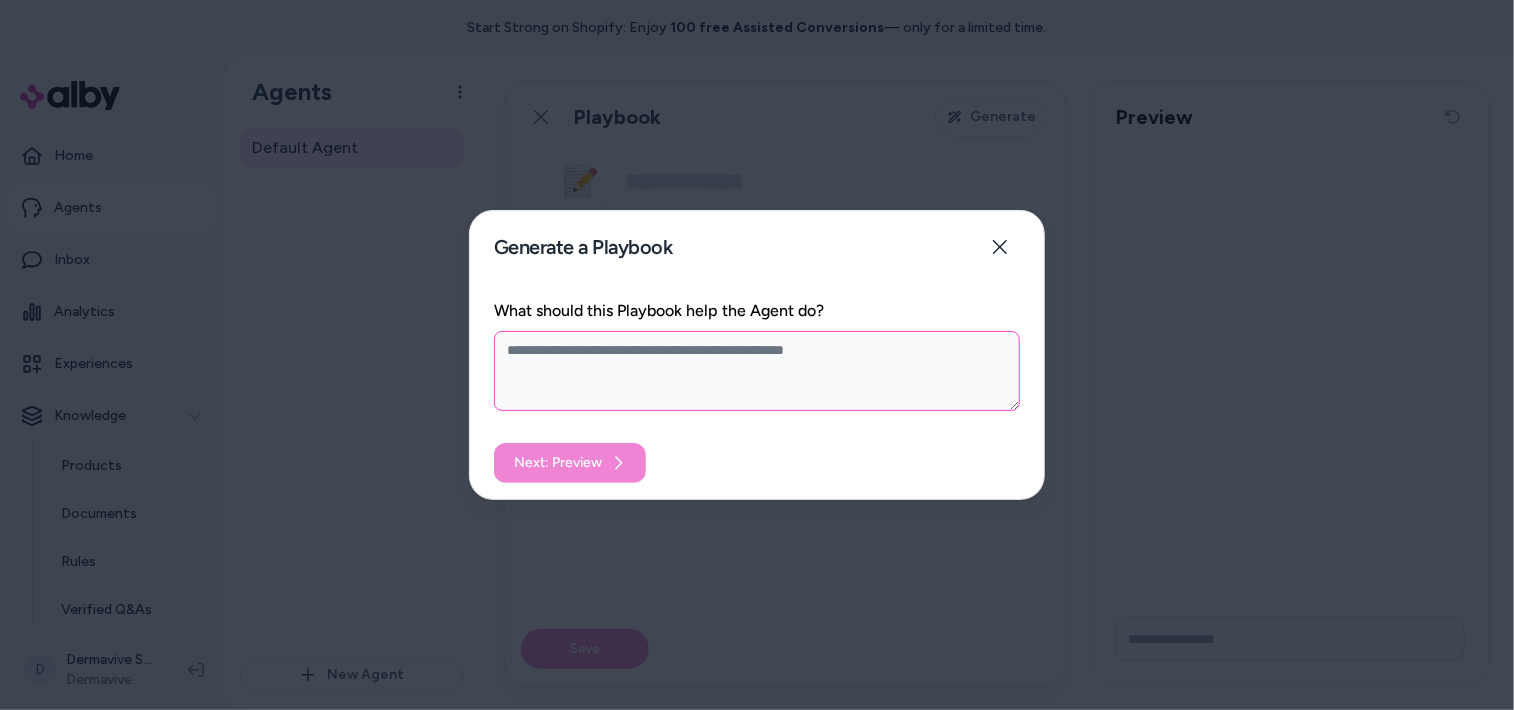 click on "What should this Playbook help the Agent do?" at bounding box center [757, 371] 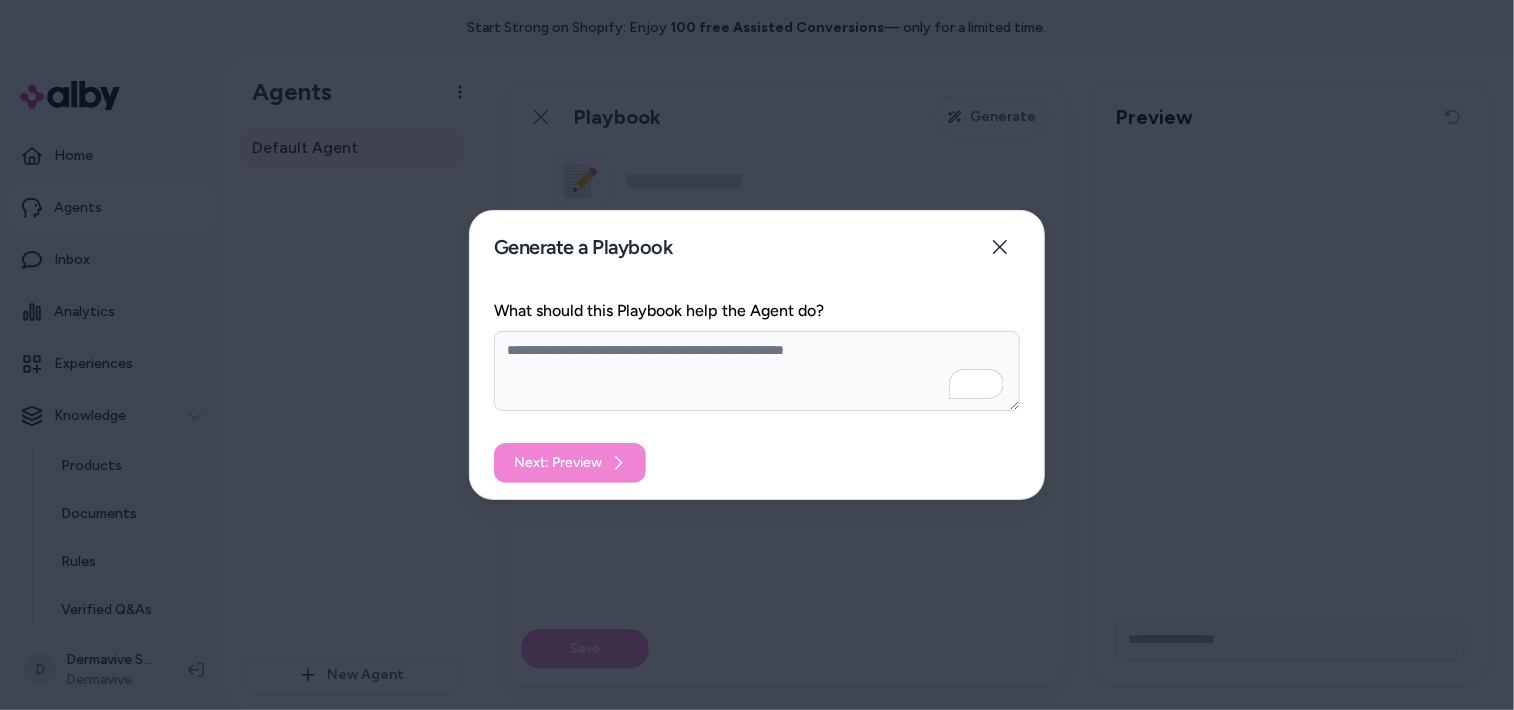 click on "Next: Preview" at bounding box center (757, 463) 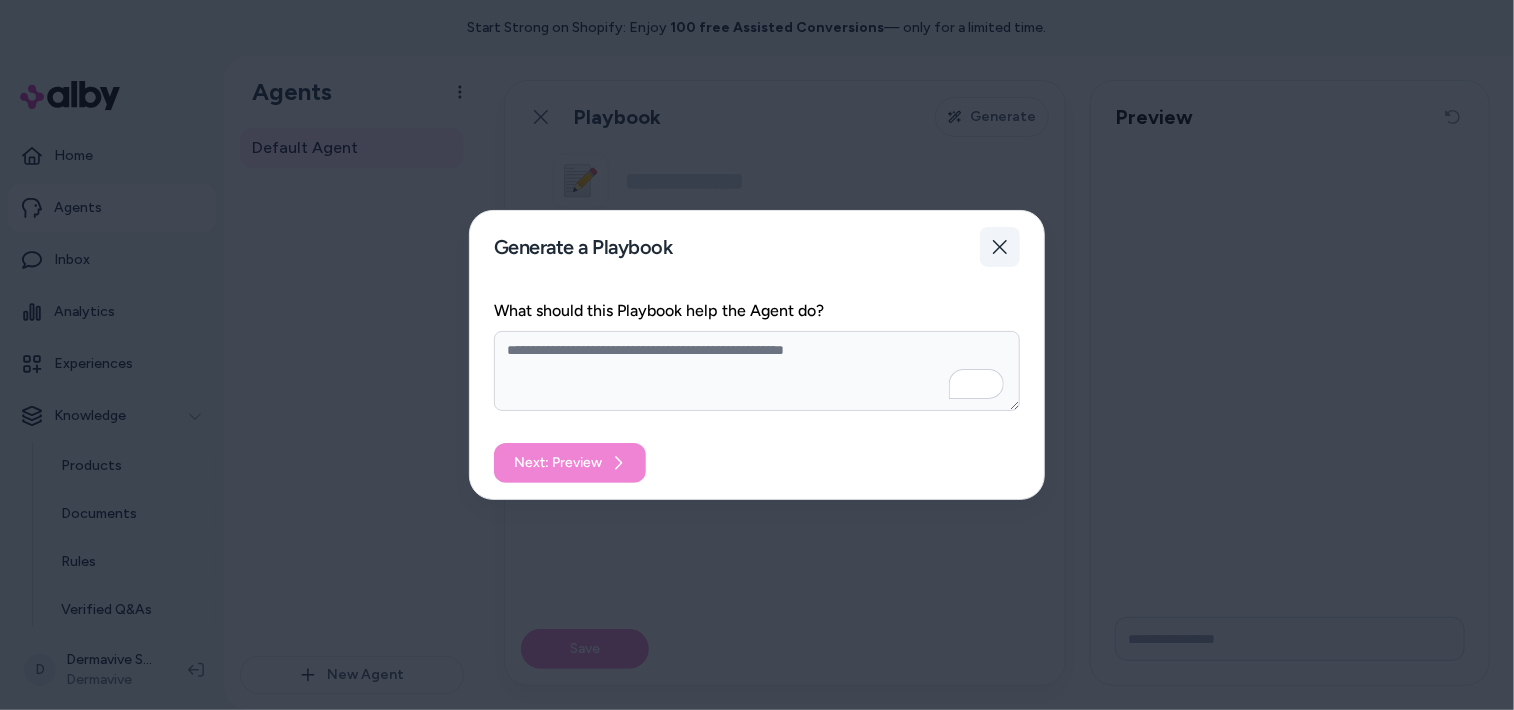 click 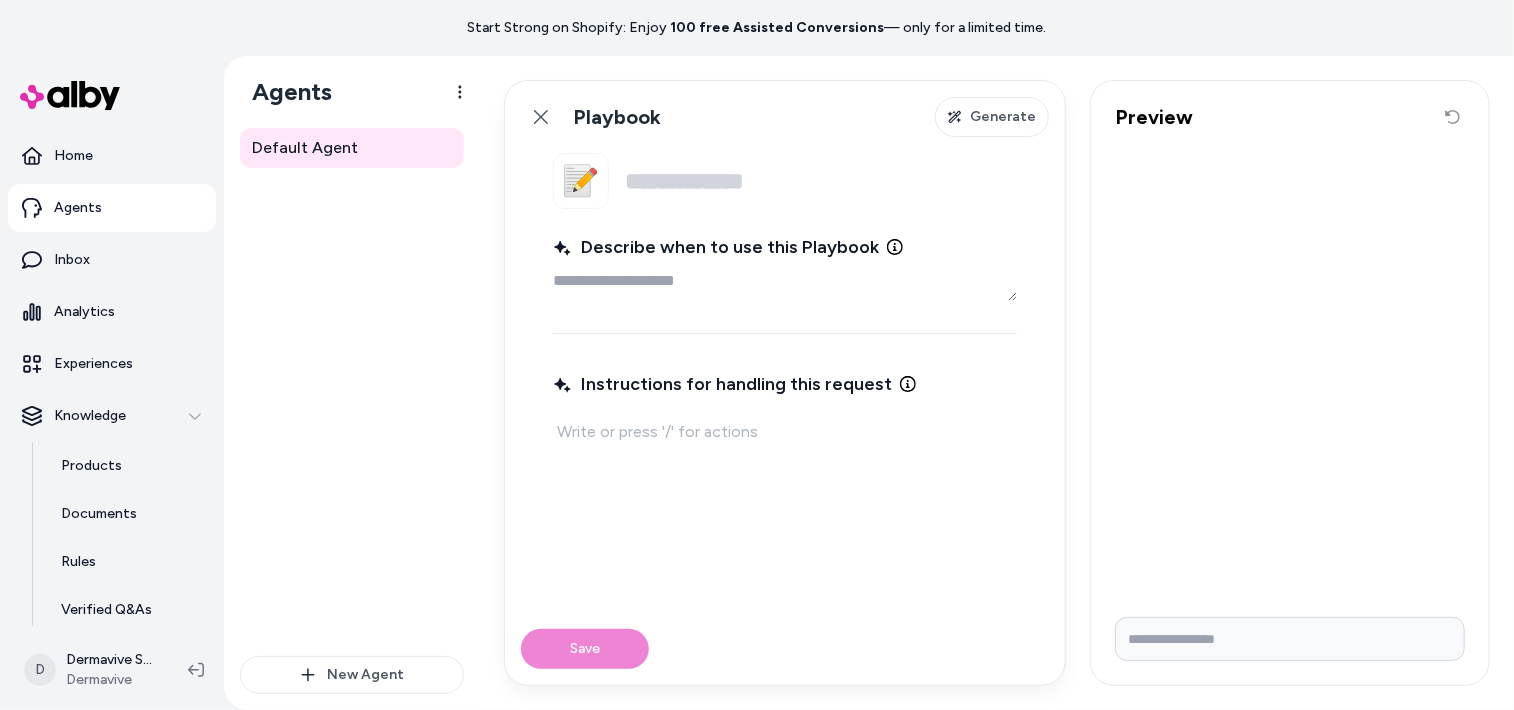 click at bounding box center (785, 432) 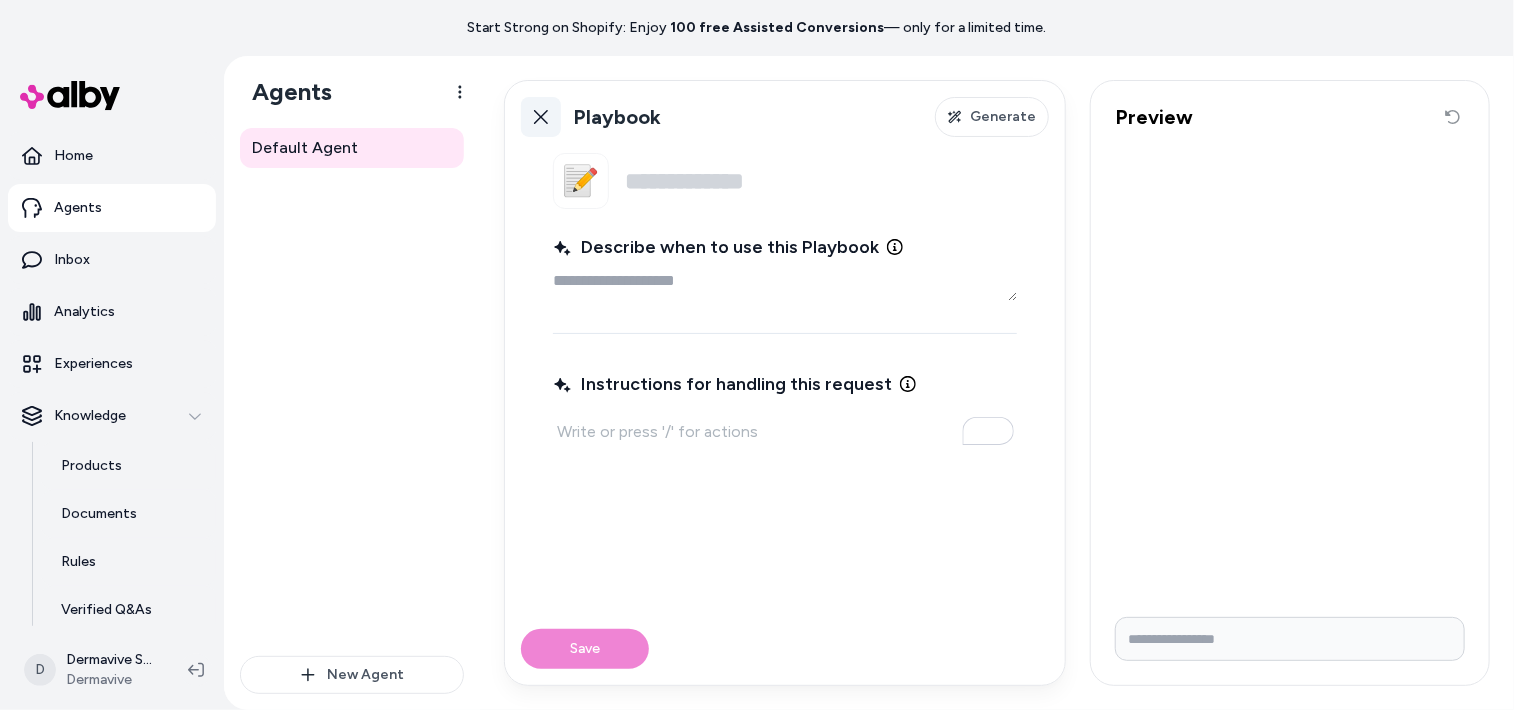 click 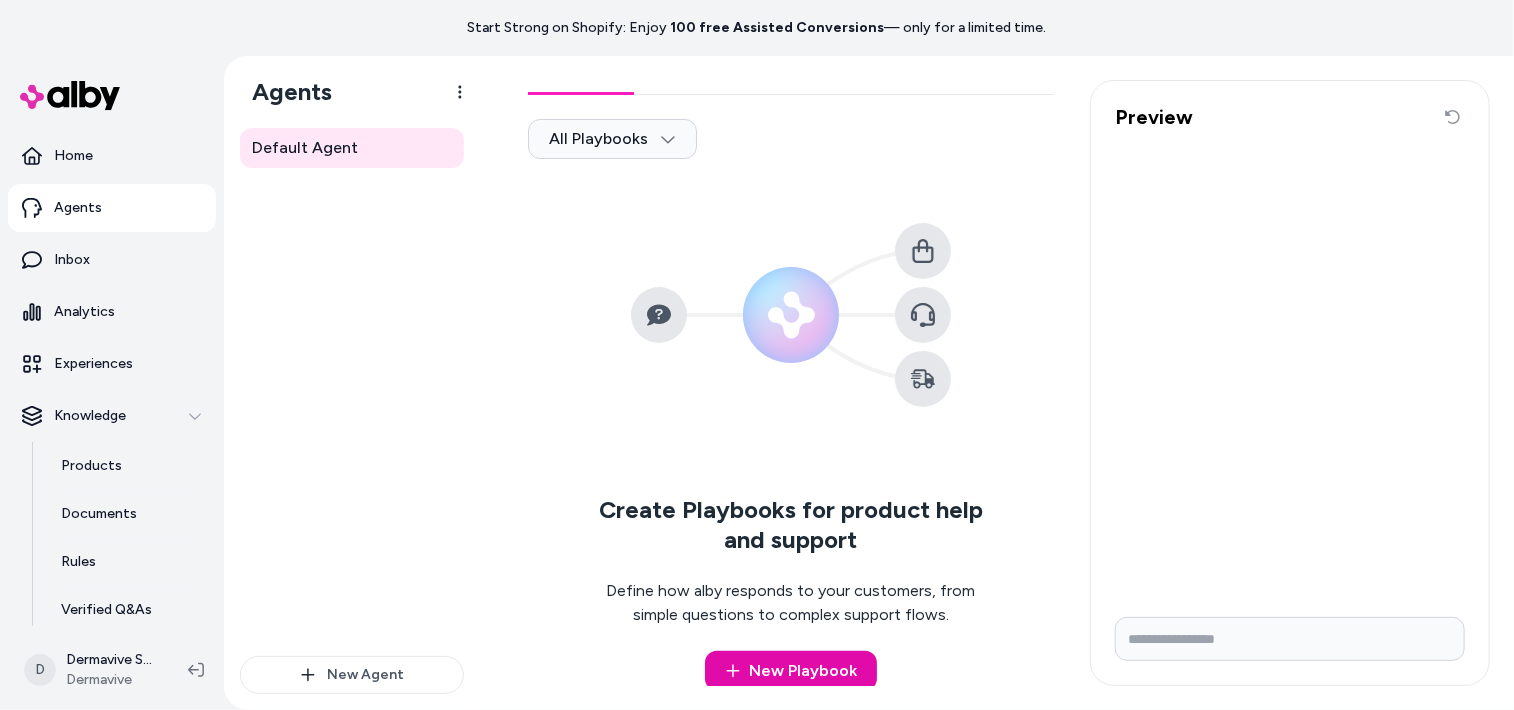 scroll, scrollTop: 62, scrollLeft: 0, axis: vertical 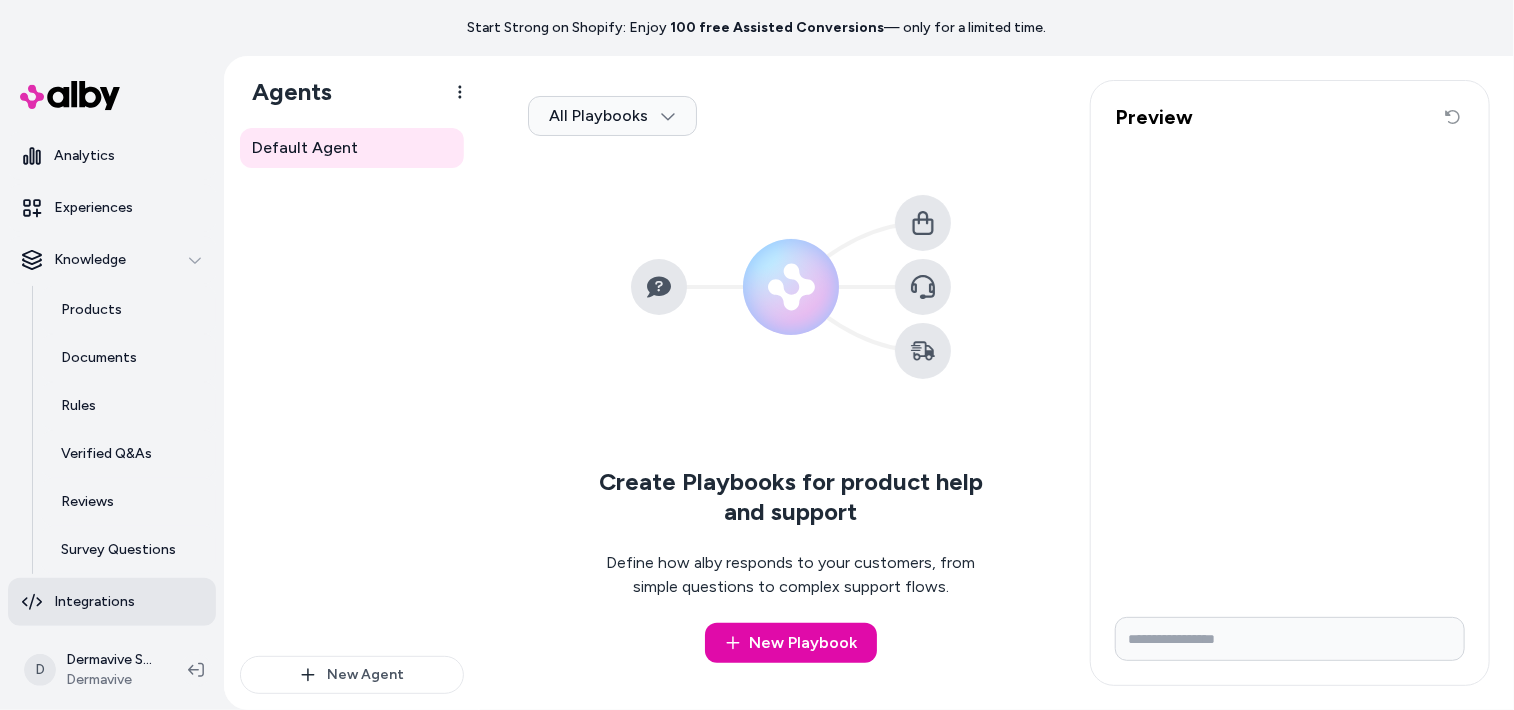 click on "Integrations" at bounding box center (94, 602) 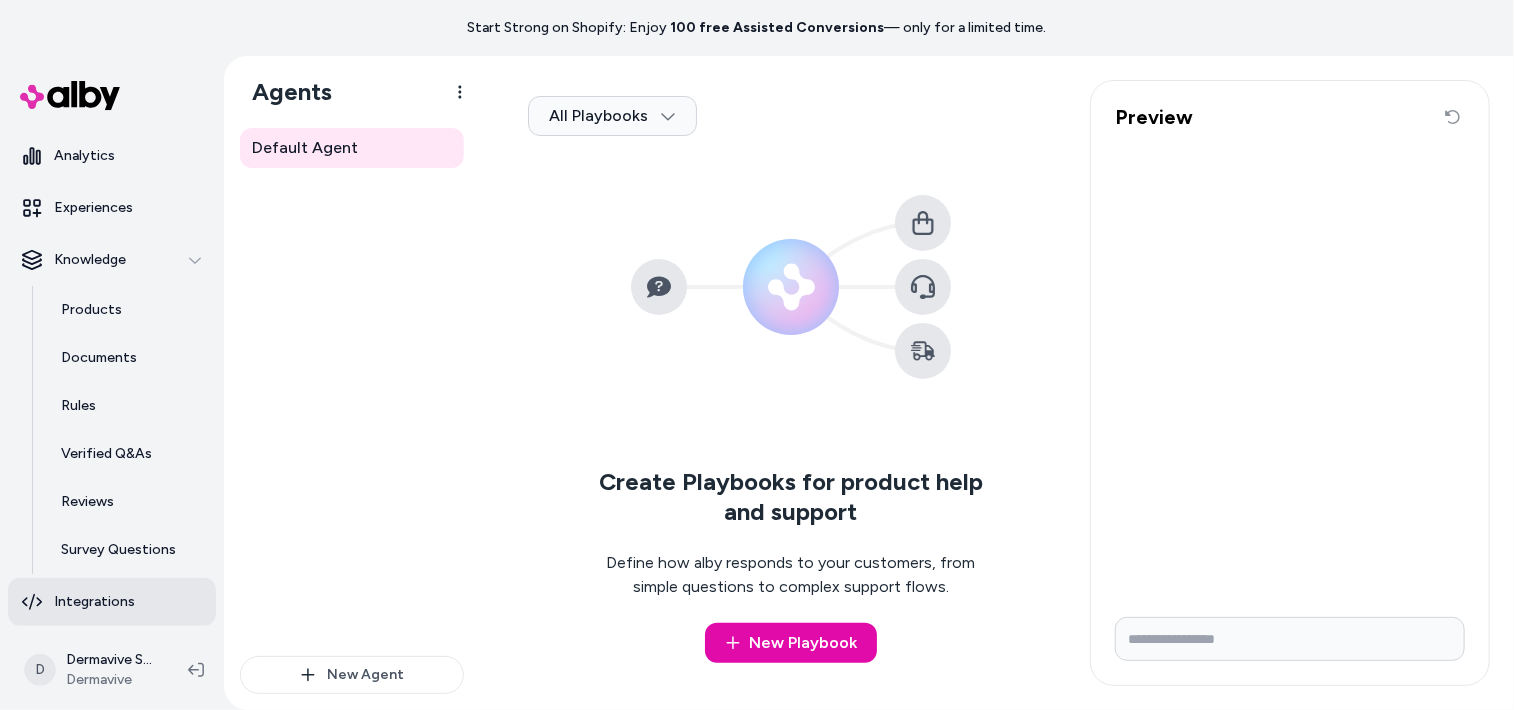 click on "Integrations" at bounding box center [94, 602] 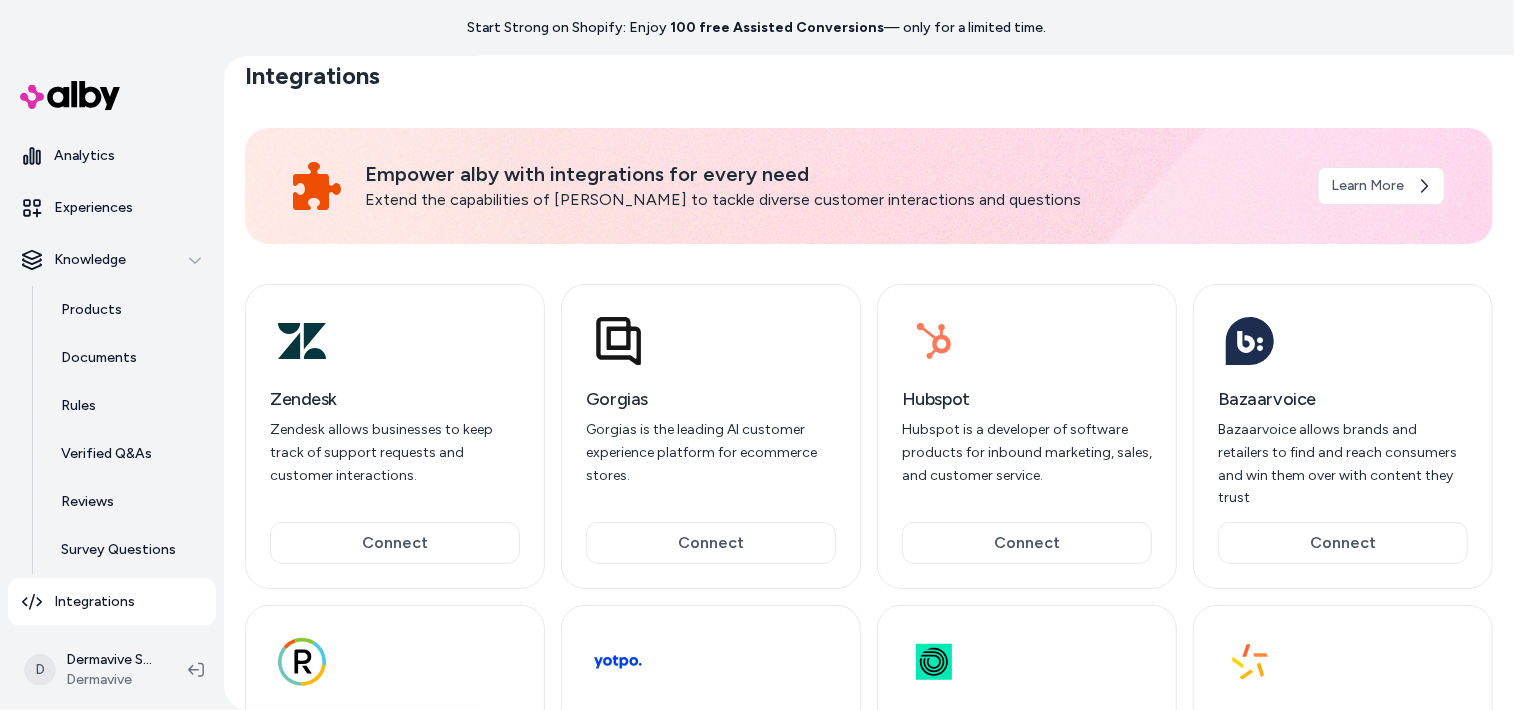 scroll, scrollTop: 0, scrollLeft: 0, axis: both 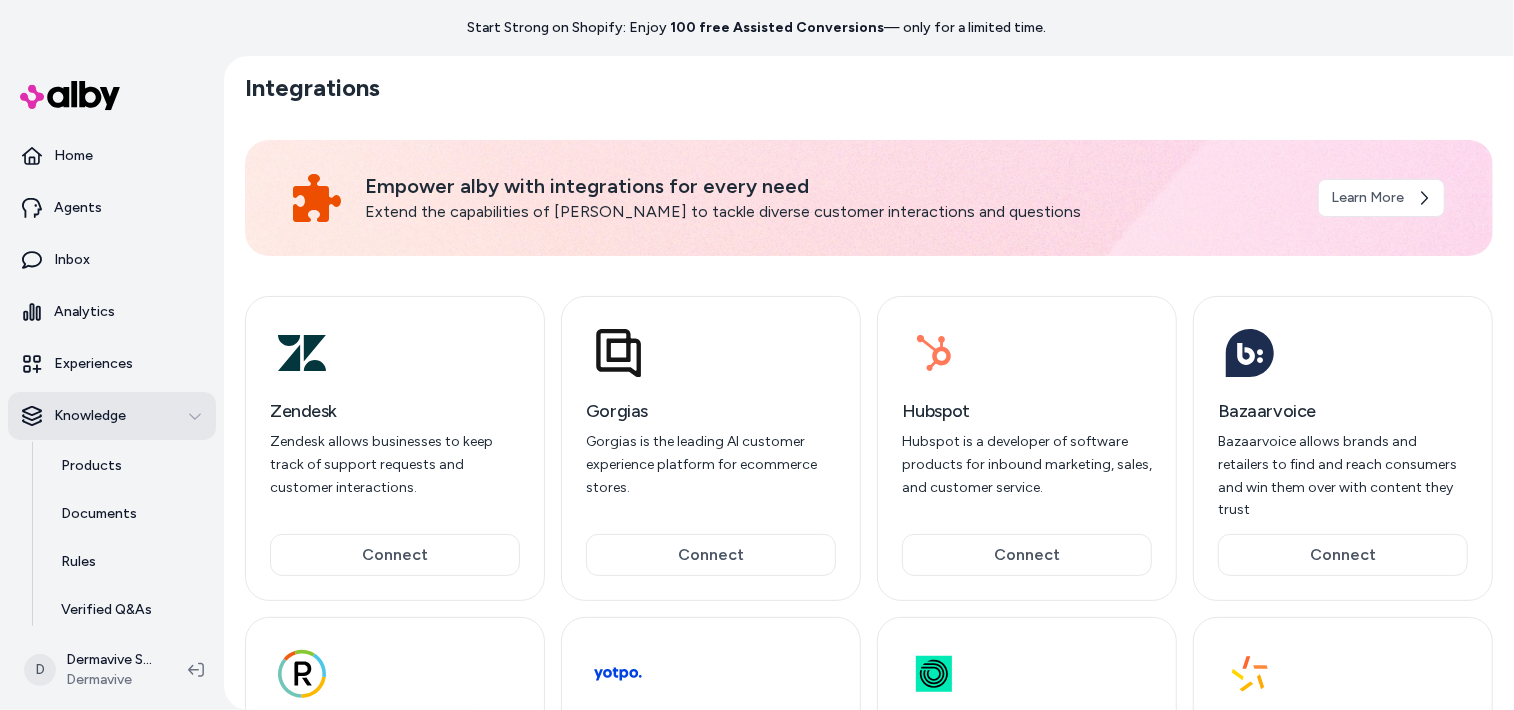 click on "Knowledge" at bounding box center (90, 416) 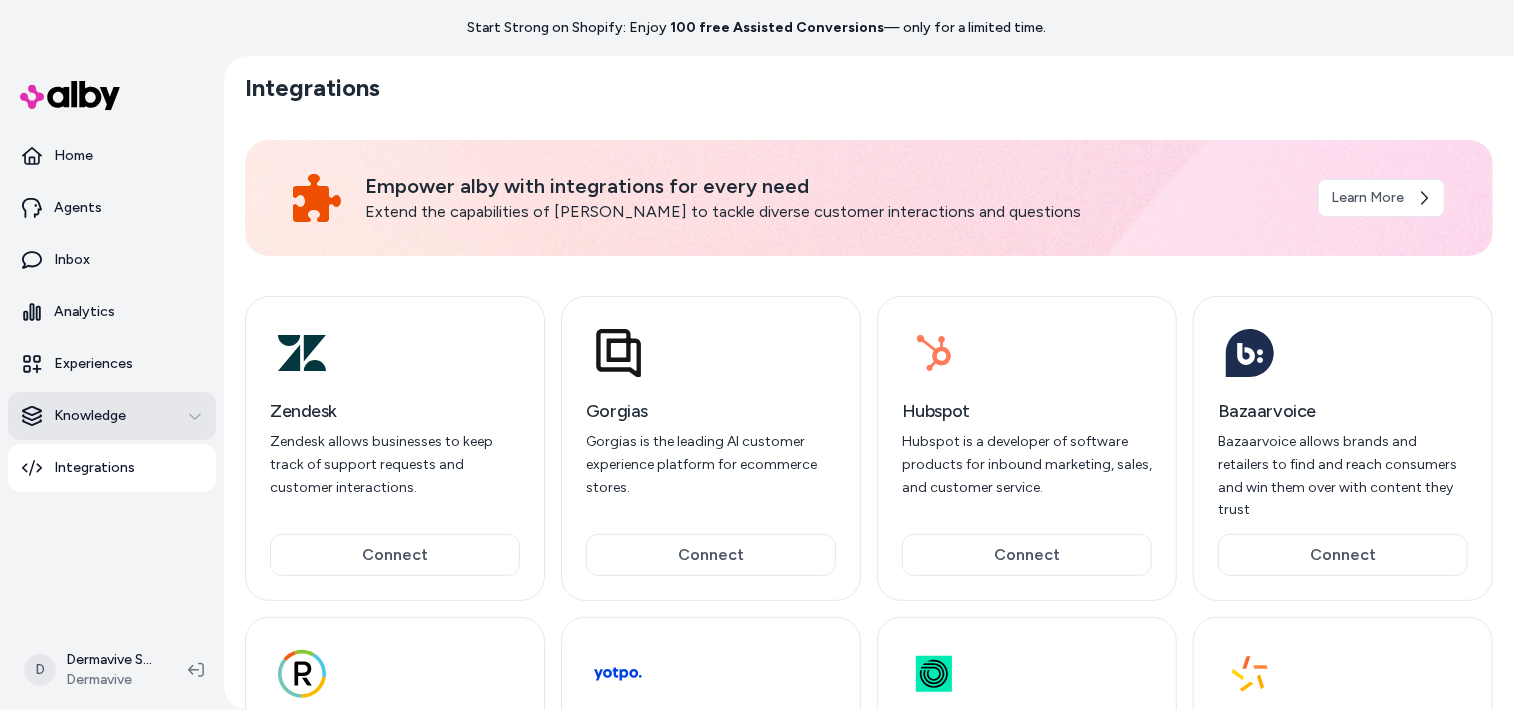 click on "Knowledge" at bounding box center (90, 416) 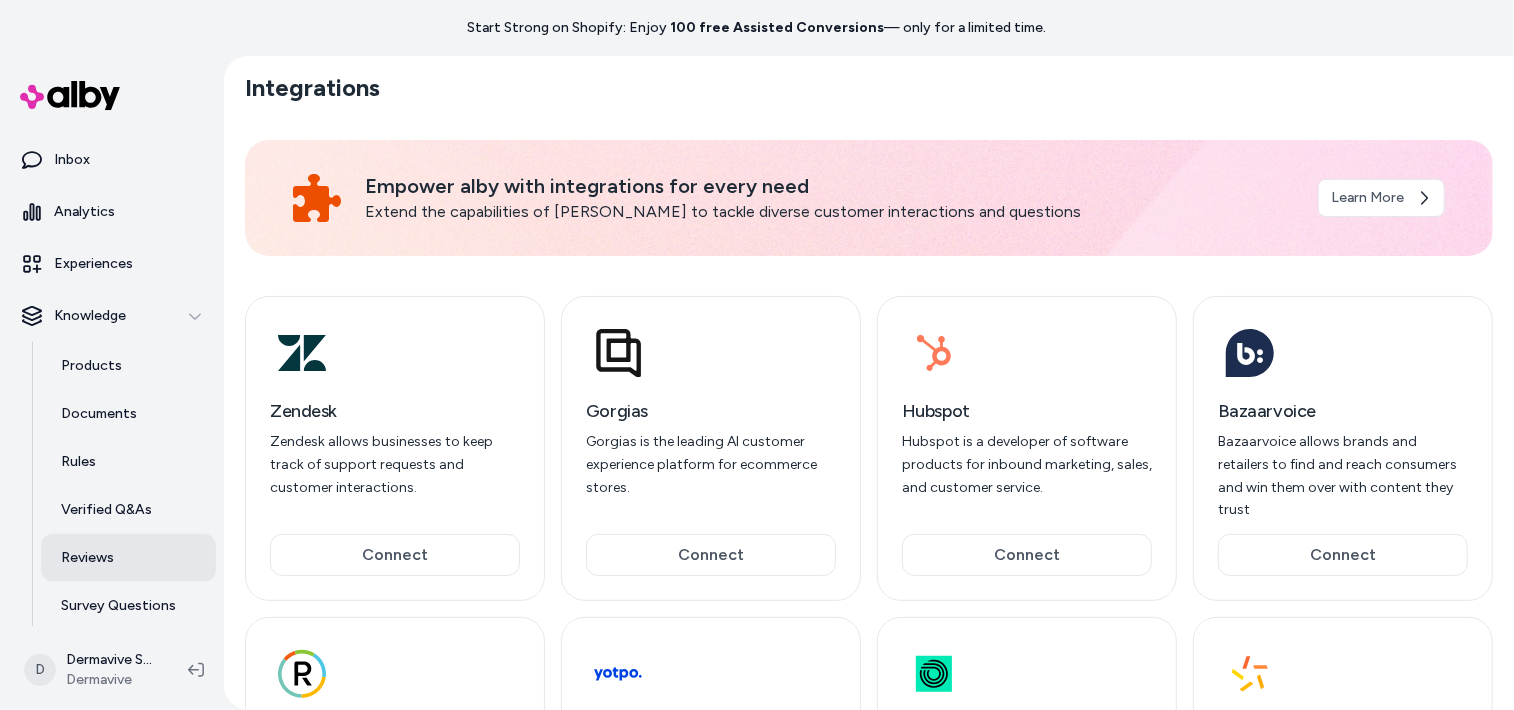 scroll, scrollTop: 156, scrollLeft: 0, axis: vertical 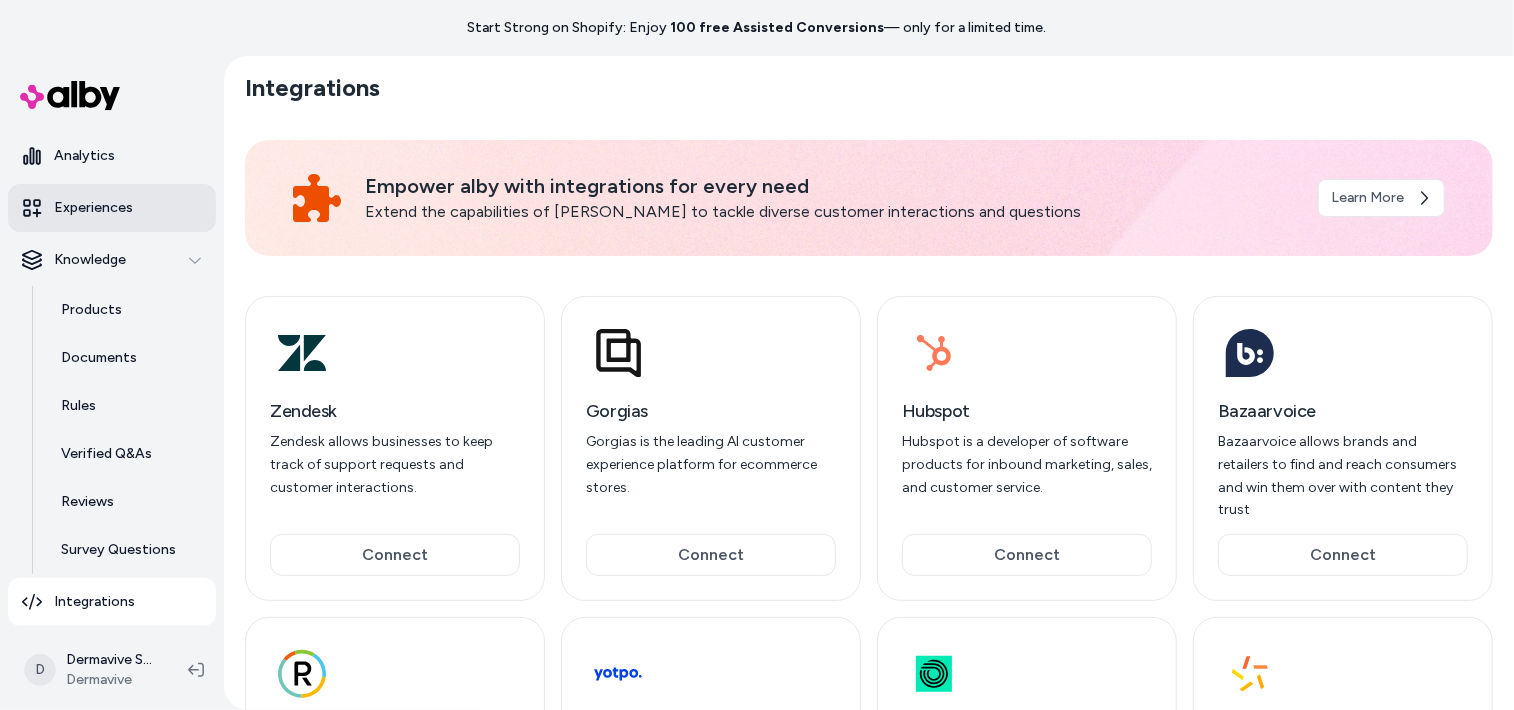 click on "Experiences" at bounding box center [93, 208] 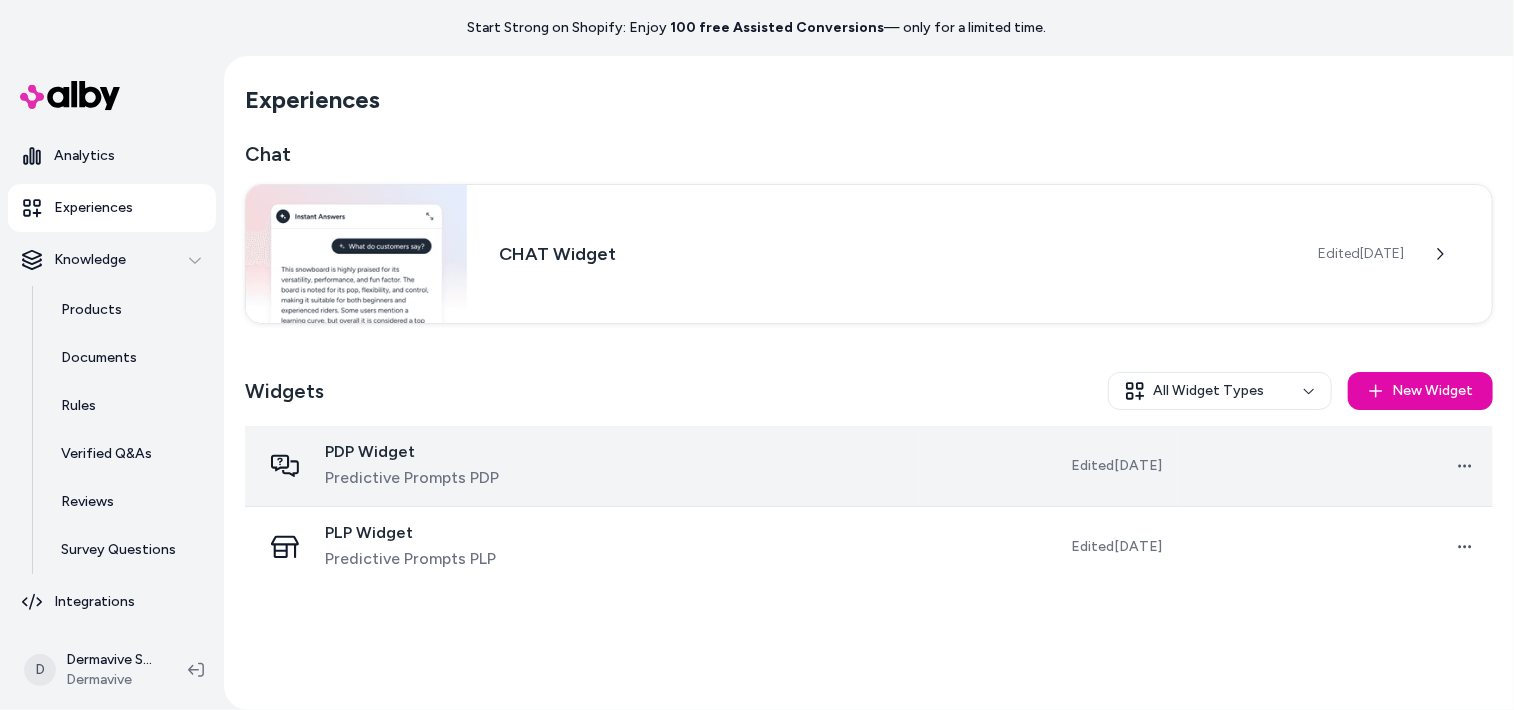 click on "PDP Widget" at bounding box center (412, 452) 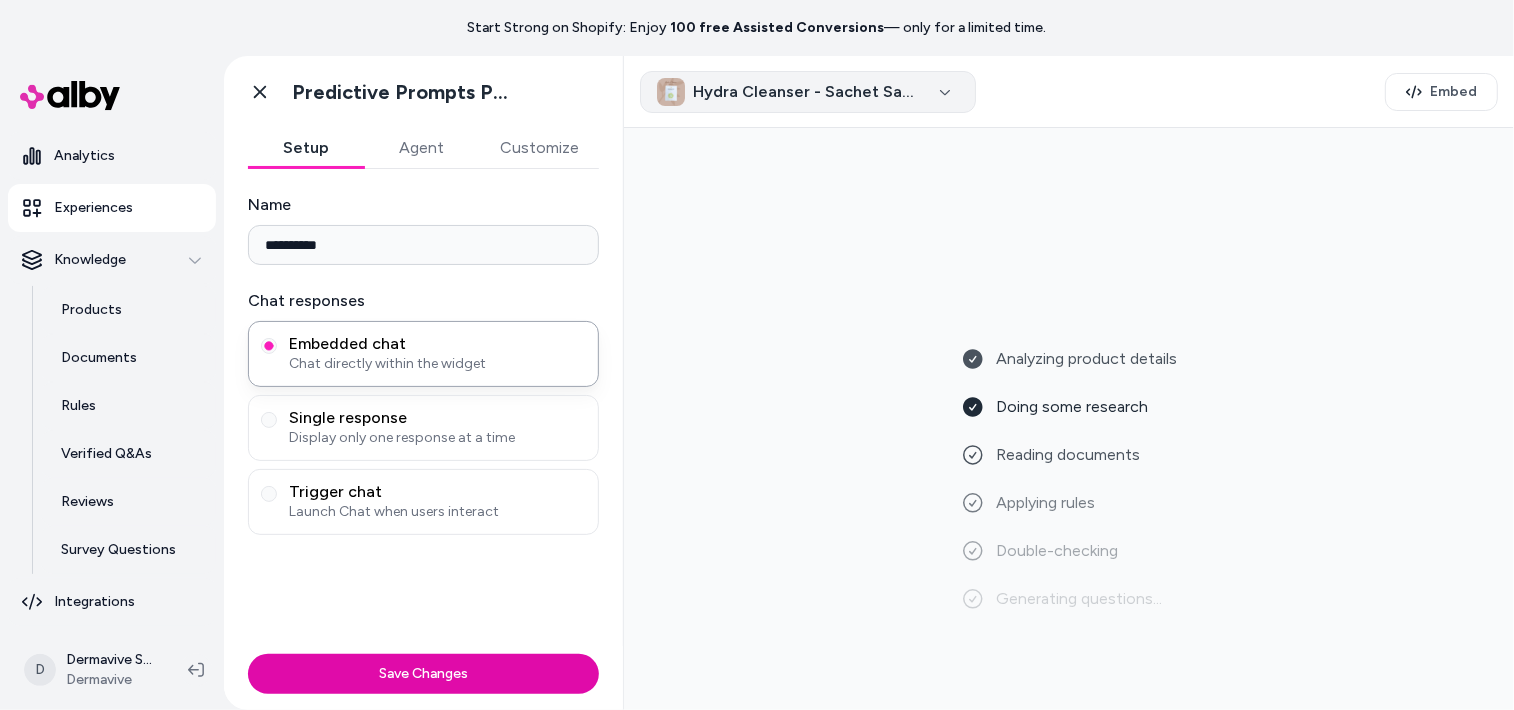 click on "Hydra Cleanser - Sachet Sample (Not for Sale) - Default Title" at bounding box center (808, 92) 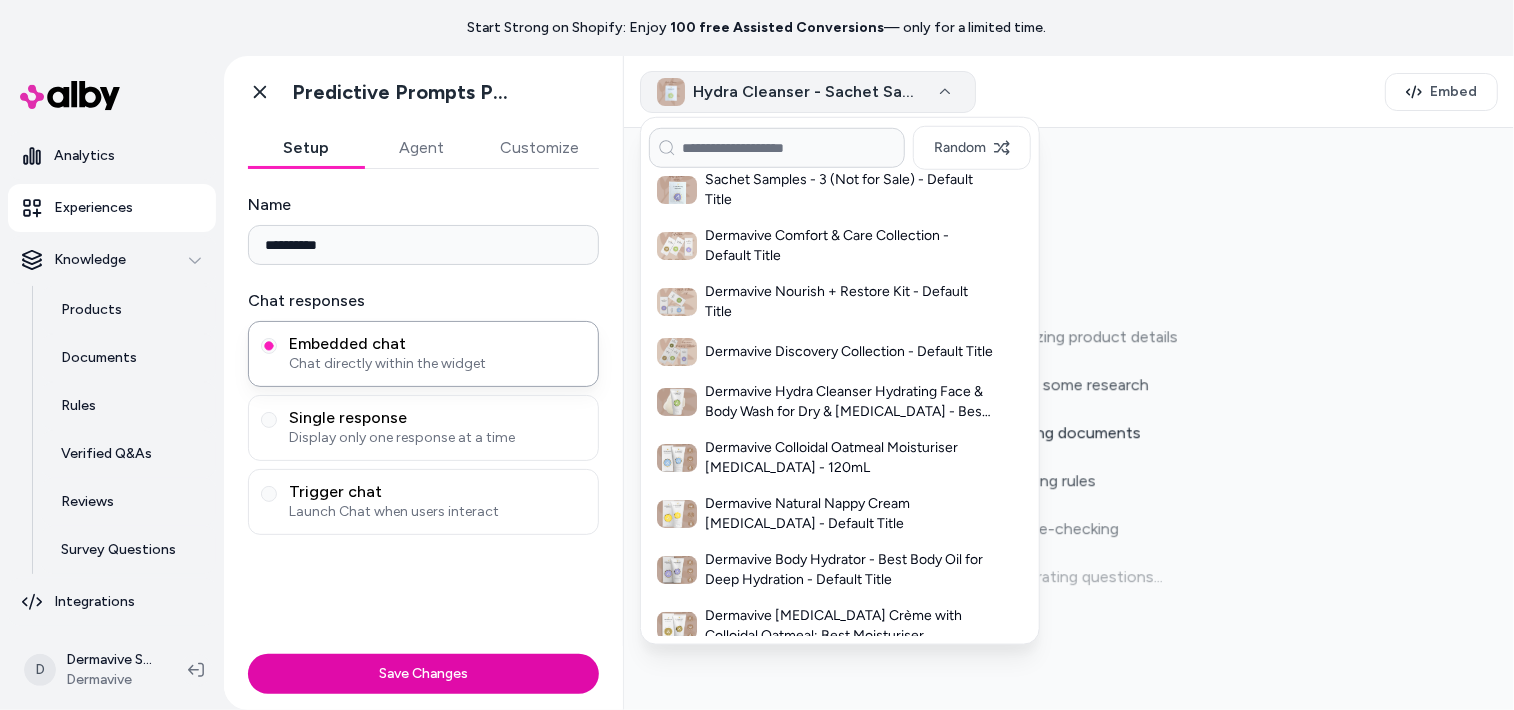 scroll, scrollTop: 200, scrollLeft: 0, axis: vertical 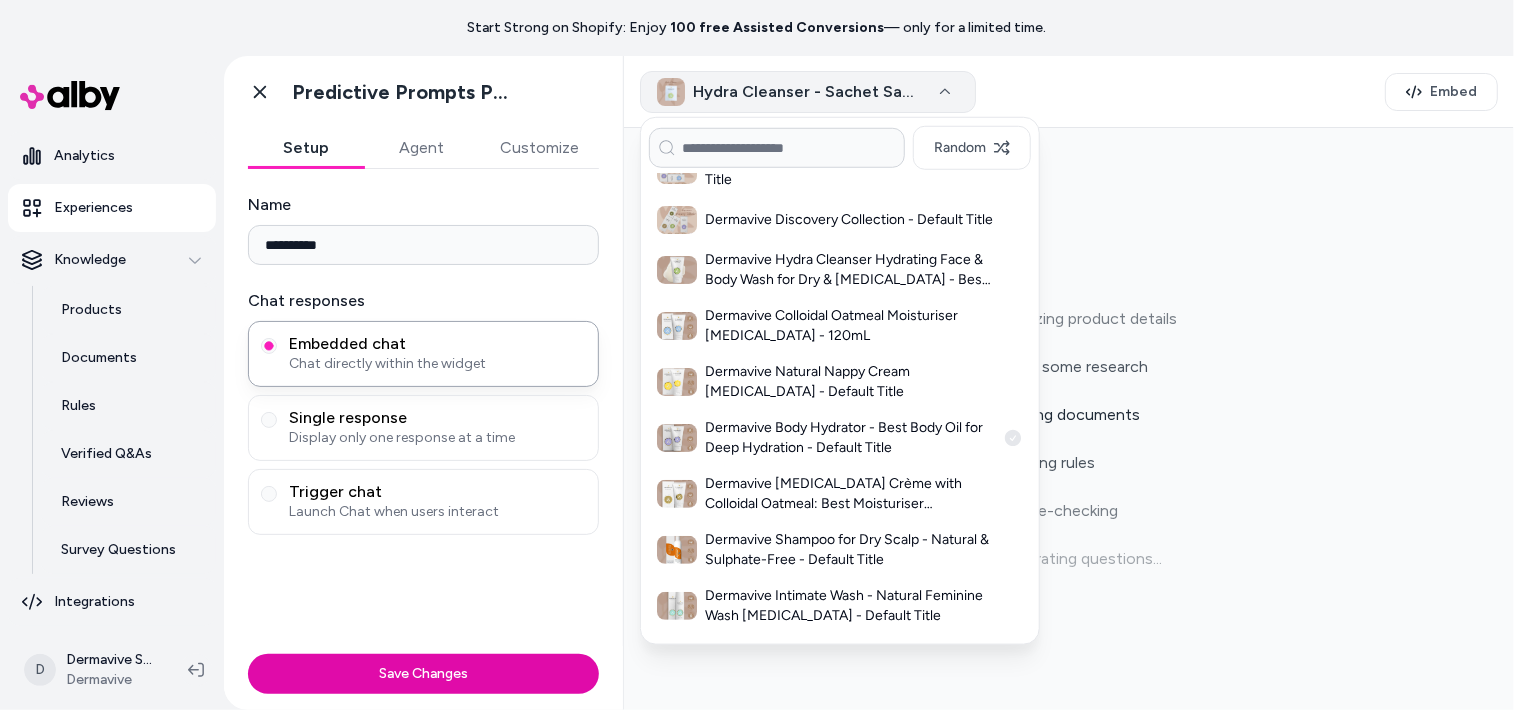 click on "Dermavive Body Hydrator - Best Body Oil for Deep Hydration - Default Title" at bounding box center [850, 438] 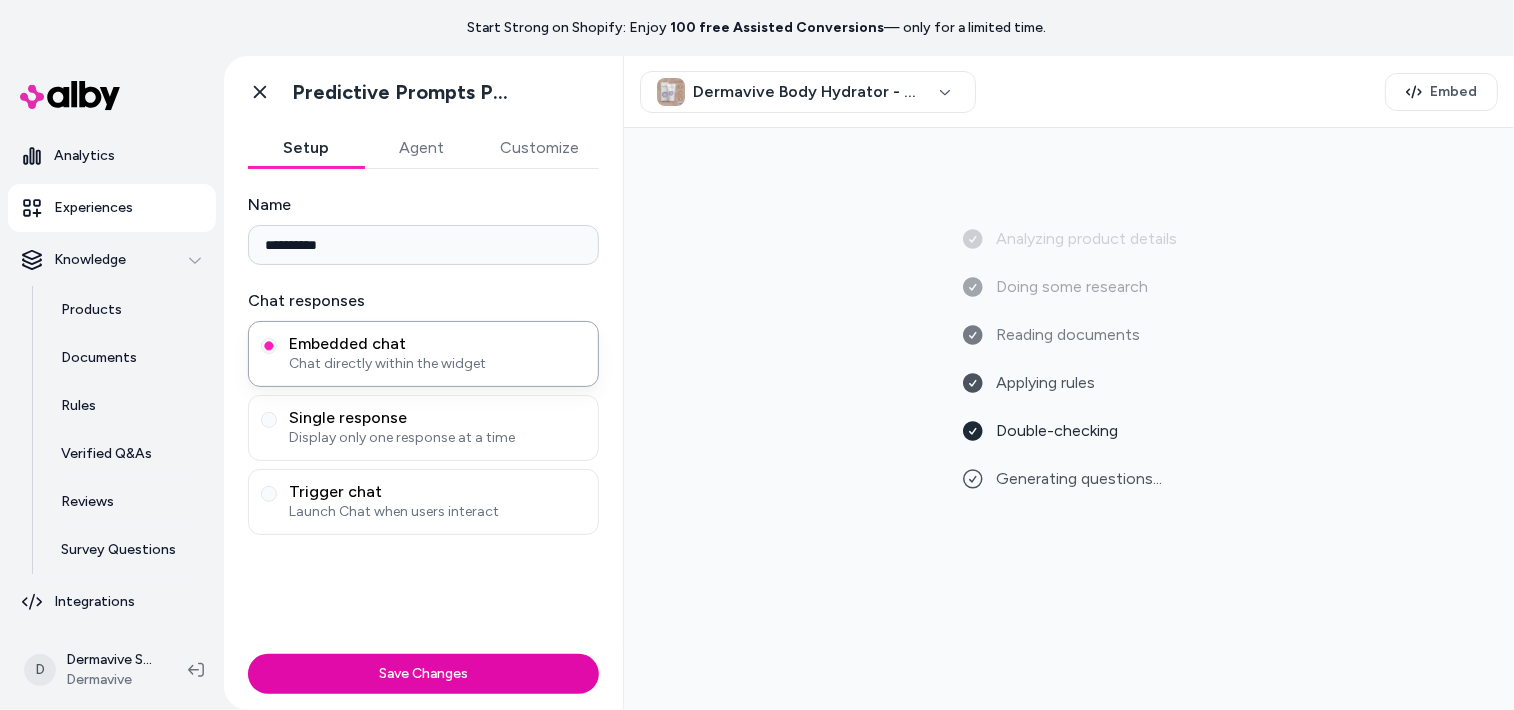 click on "Agent" at bounding box center [422, 148] 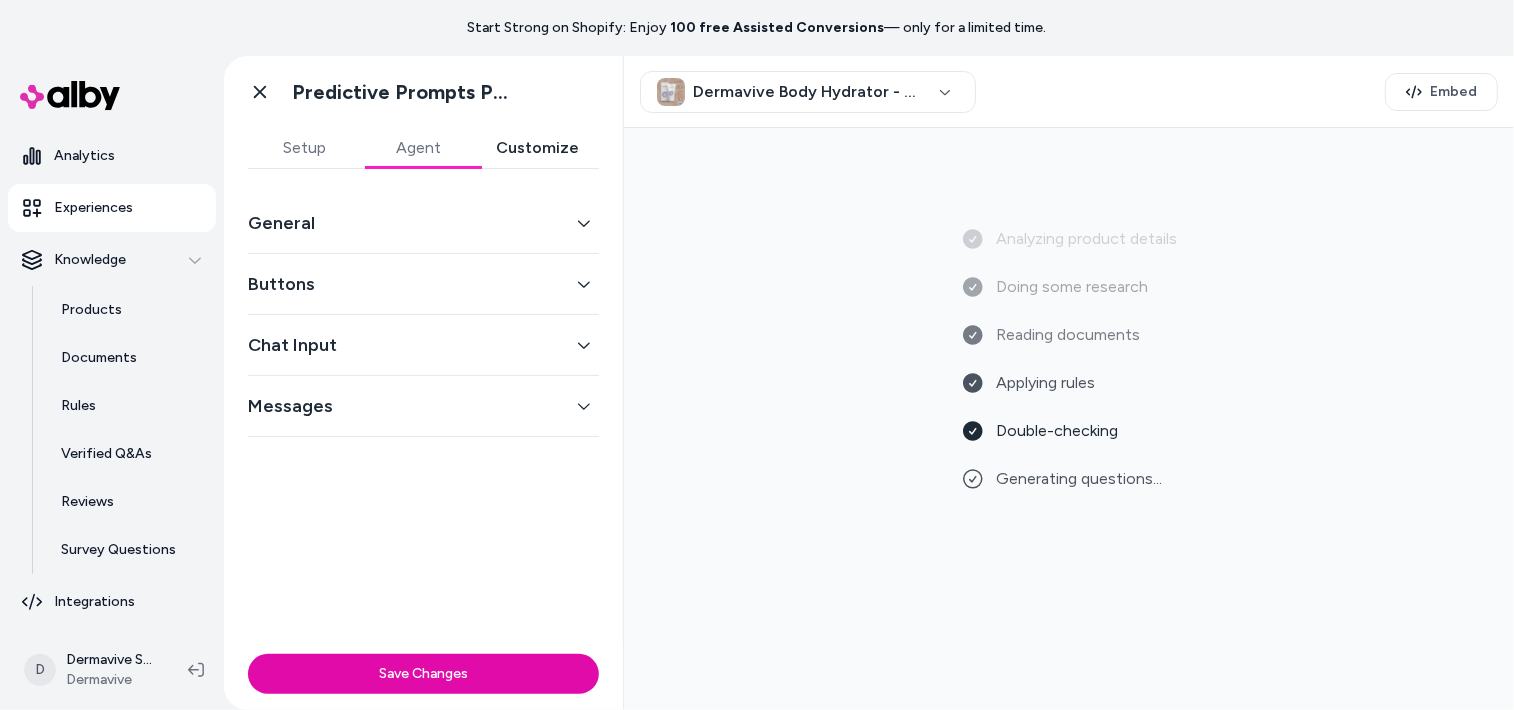 click on "Customize" at bounding box center [537, 148] 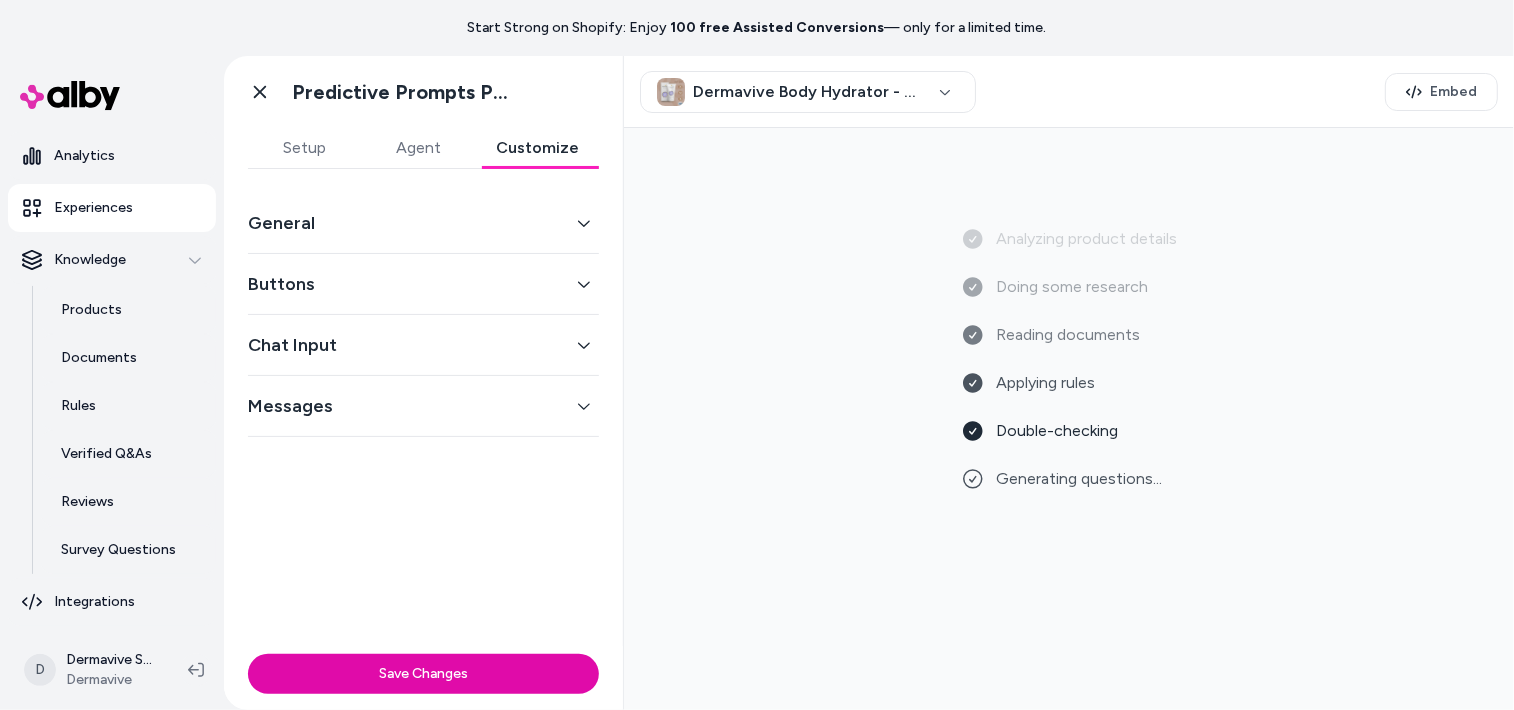 click 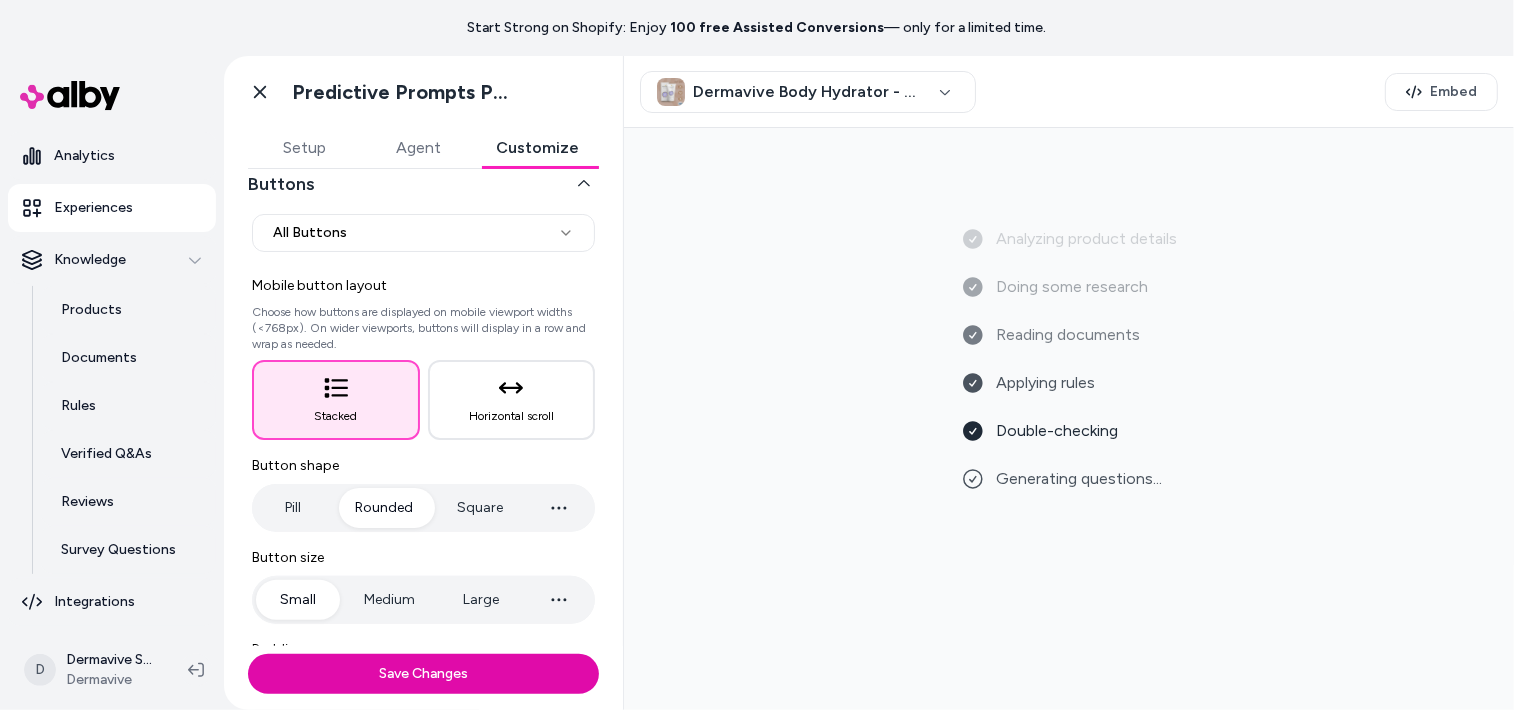 scroll, scrollTop: 0, scrollLeft: 0, axis: both 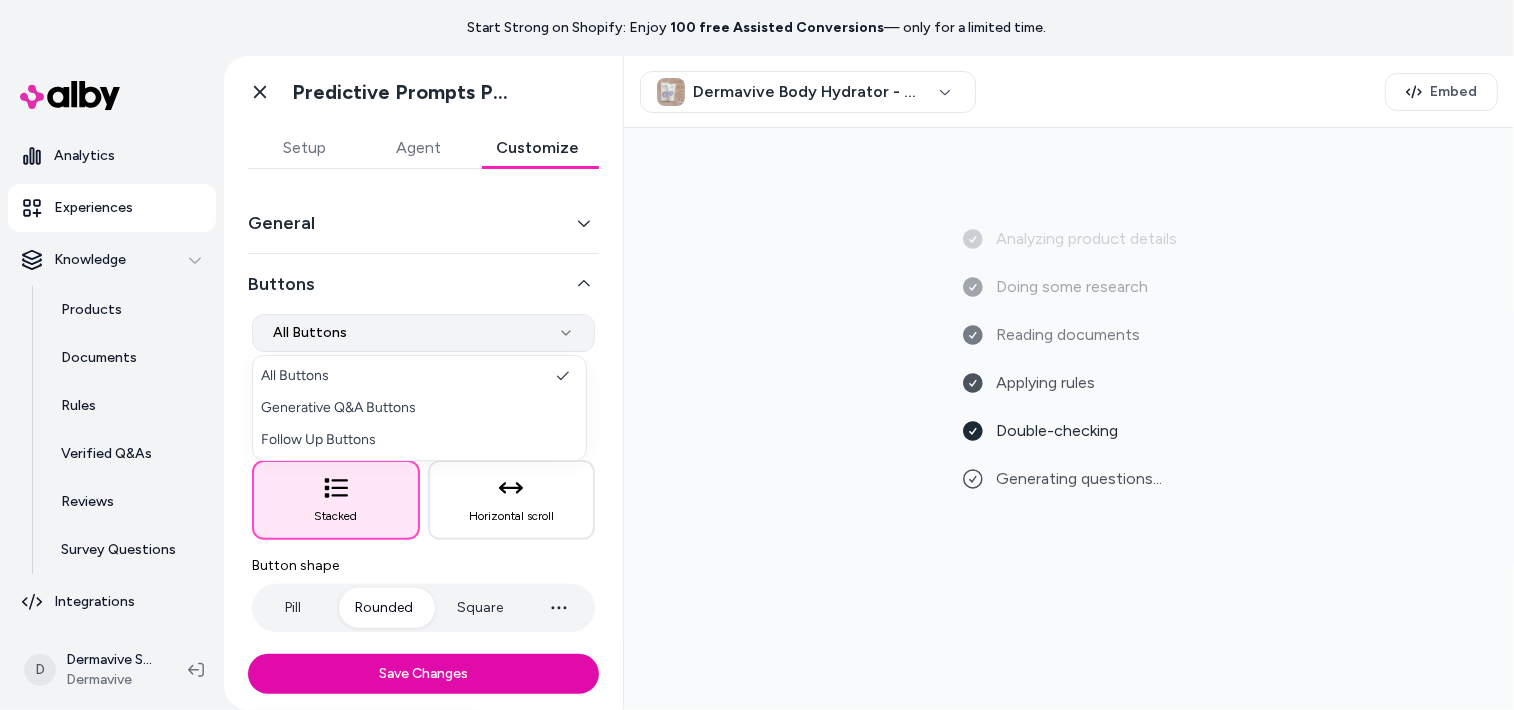 click on "**********" at bounding box center (757, 355) 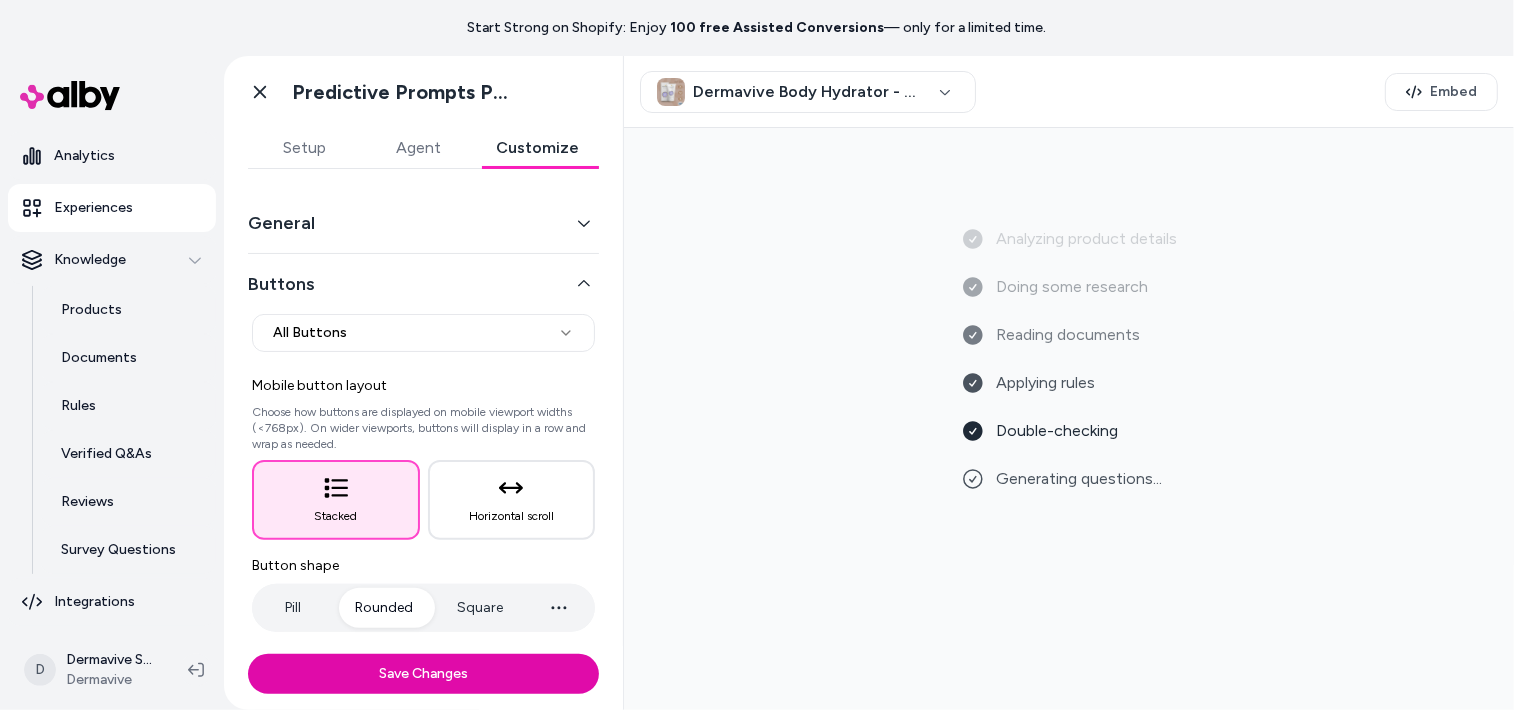 click on "**********" at bounding box center (757, 355) 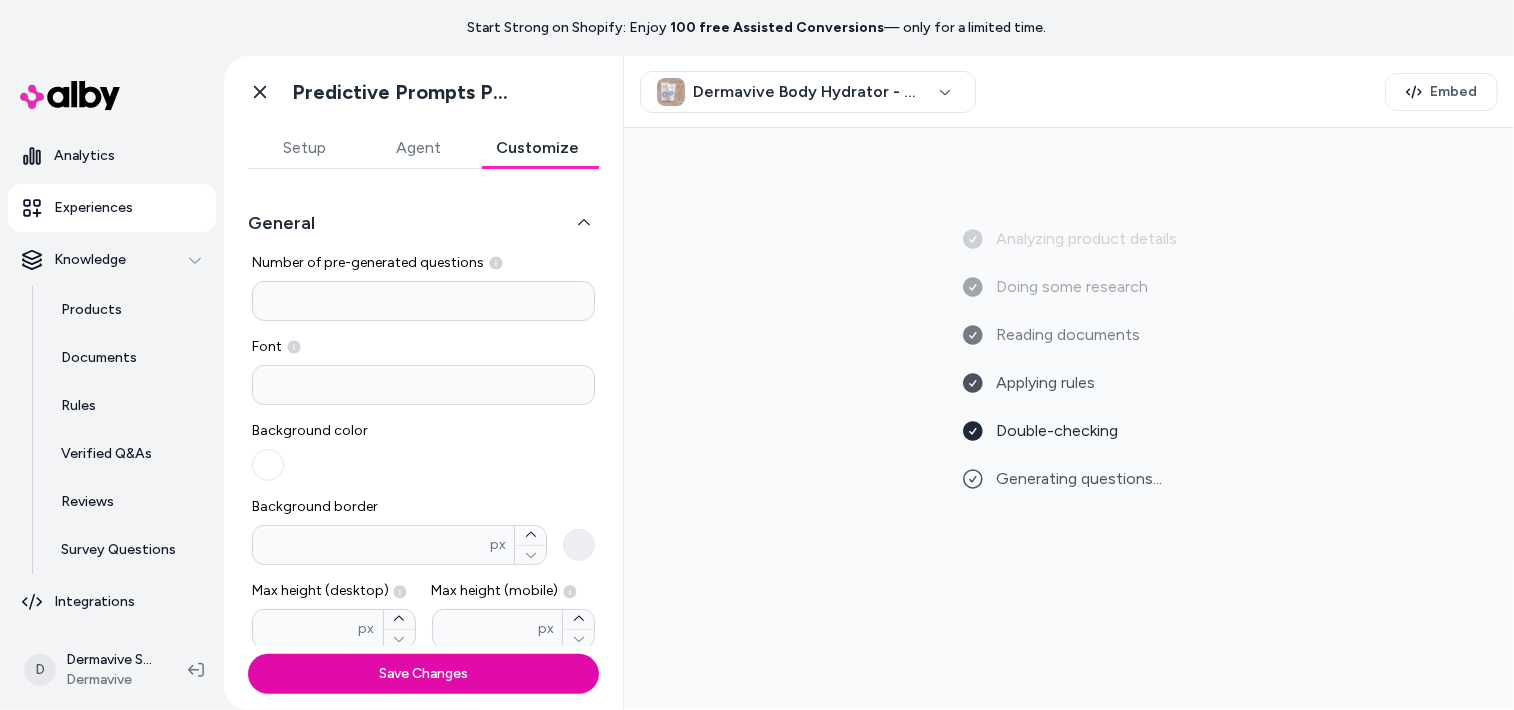 click on "General" at bounding box center [423, 223] 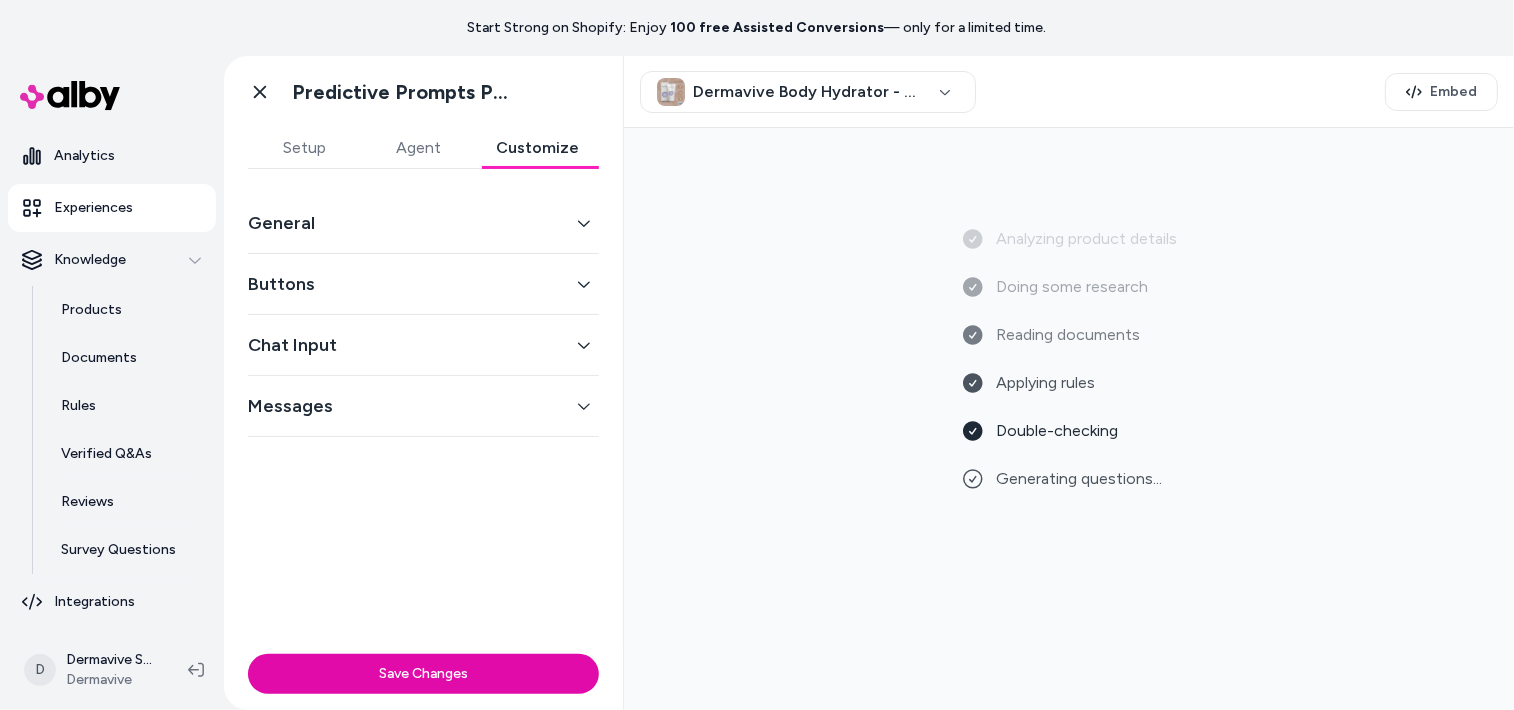 click on "Chat Input" at bounding box center (423, 345) 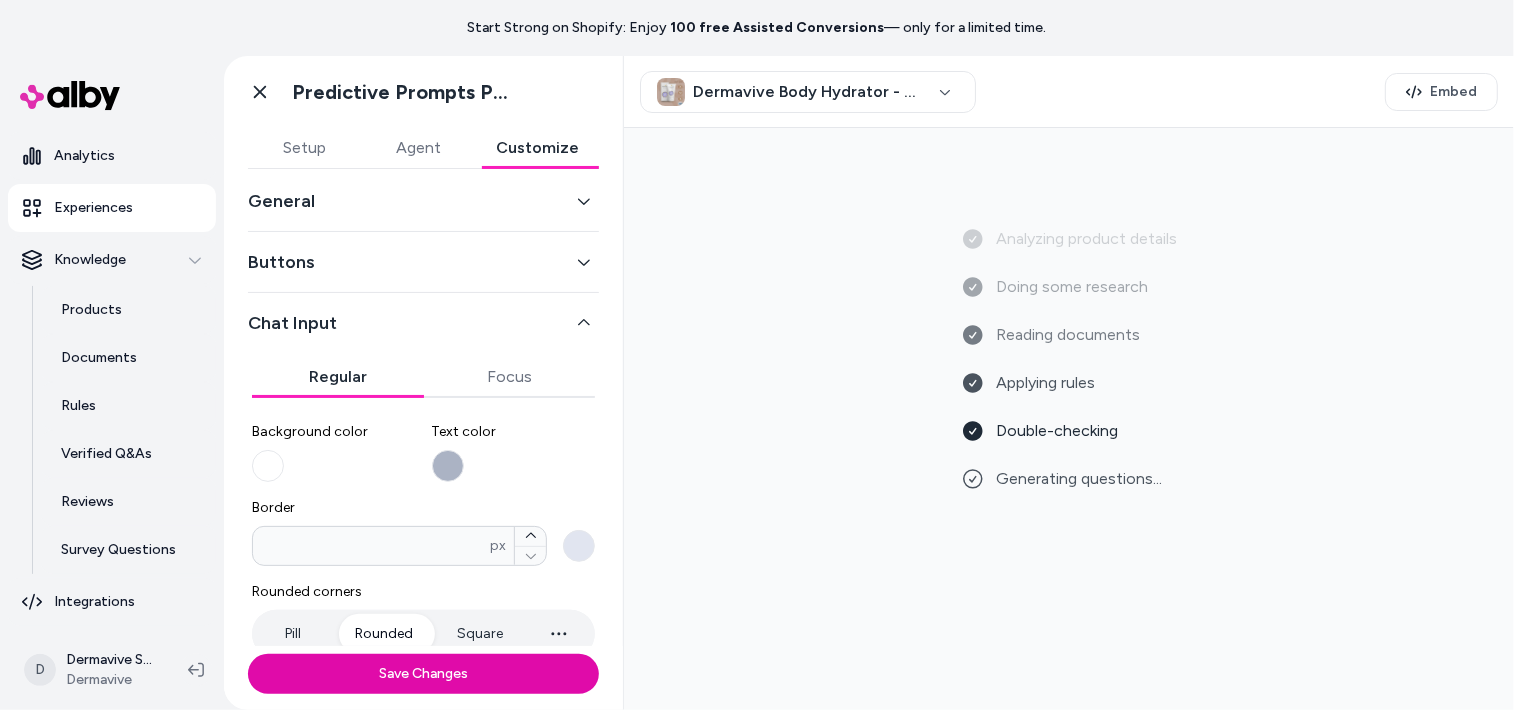 scroll, scrollTop: 0, scrollLeft: 0, axis: both 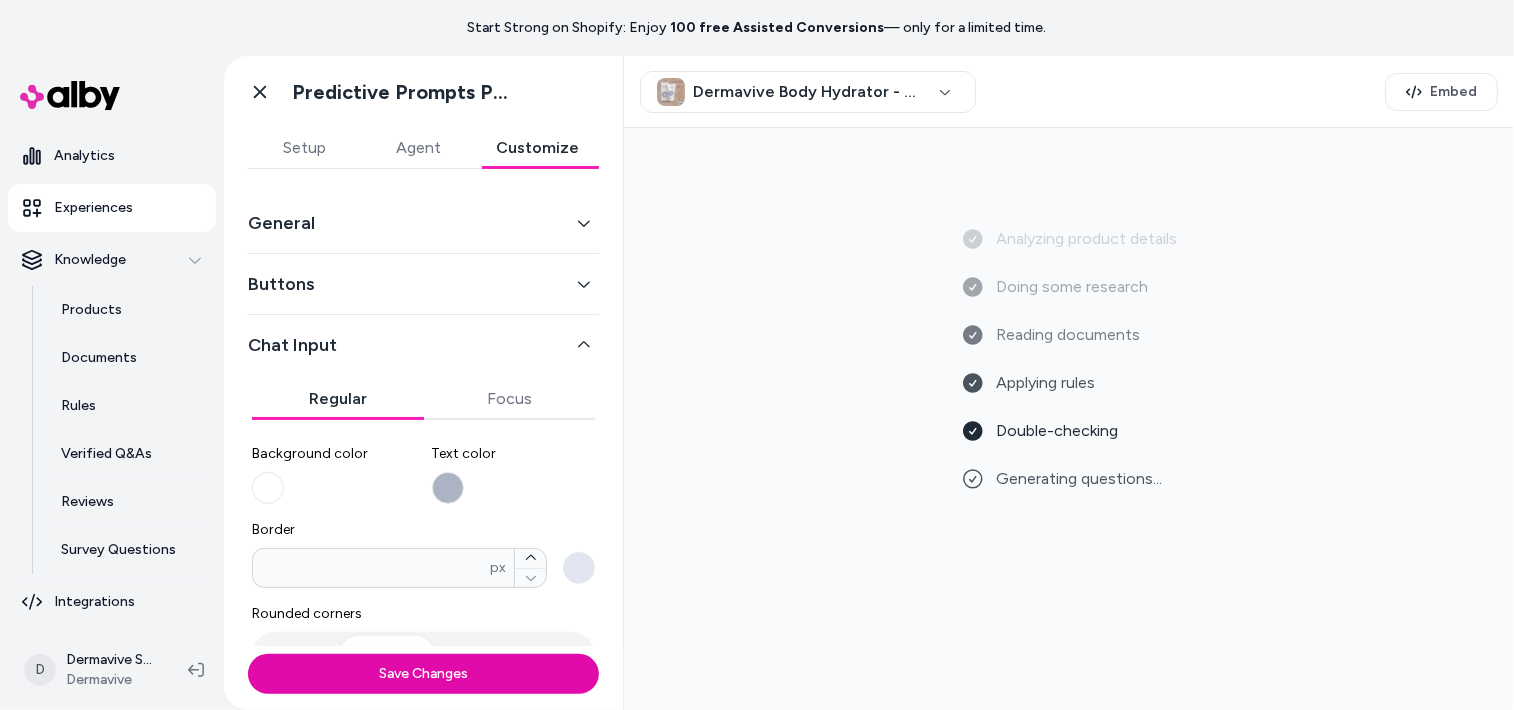 click 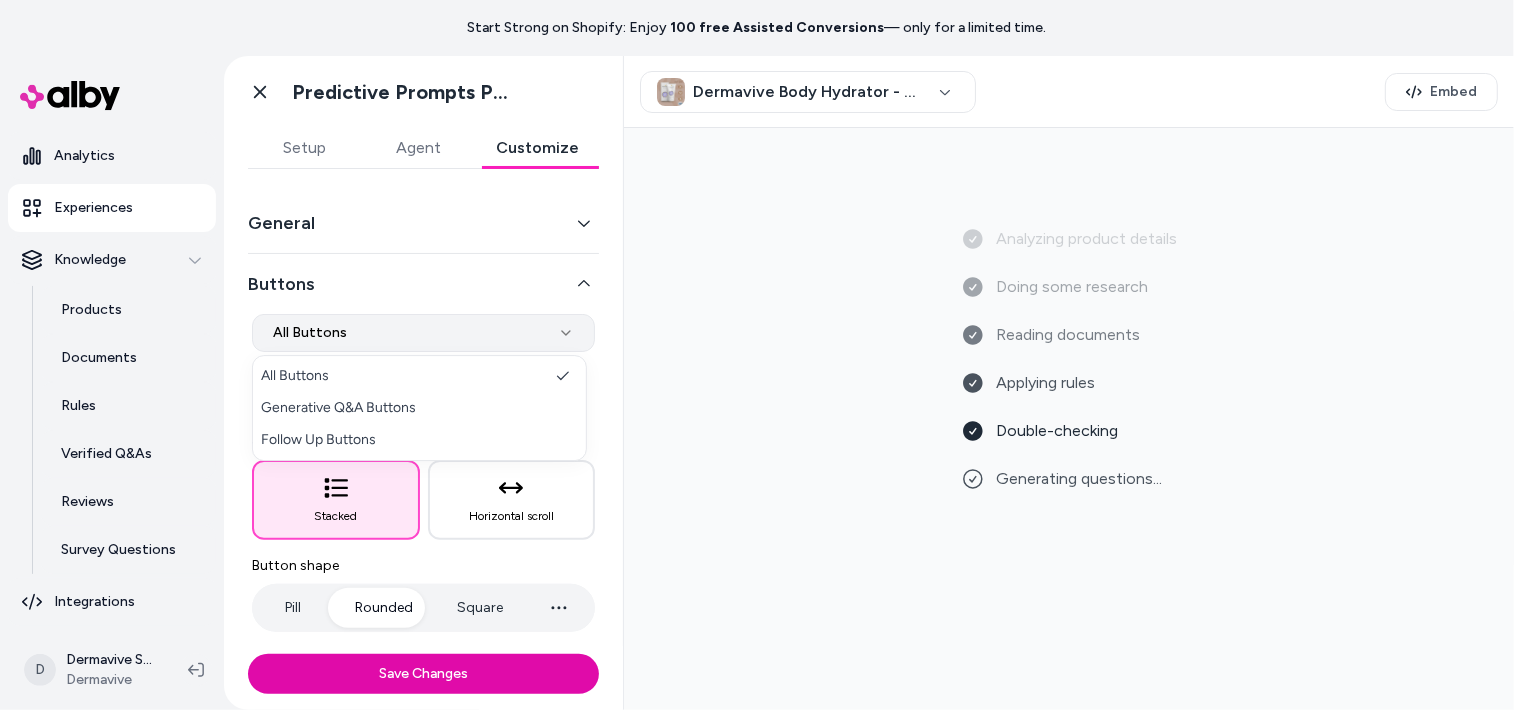 click on "**********" at bounding box center [757, 355] 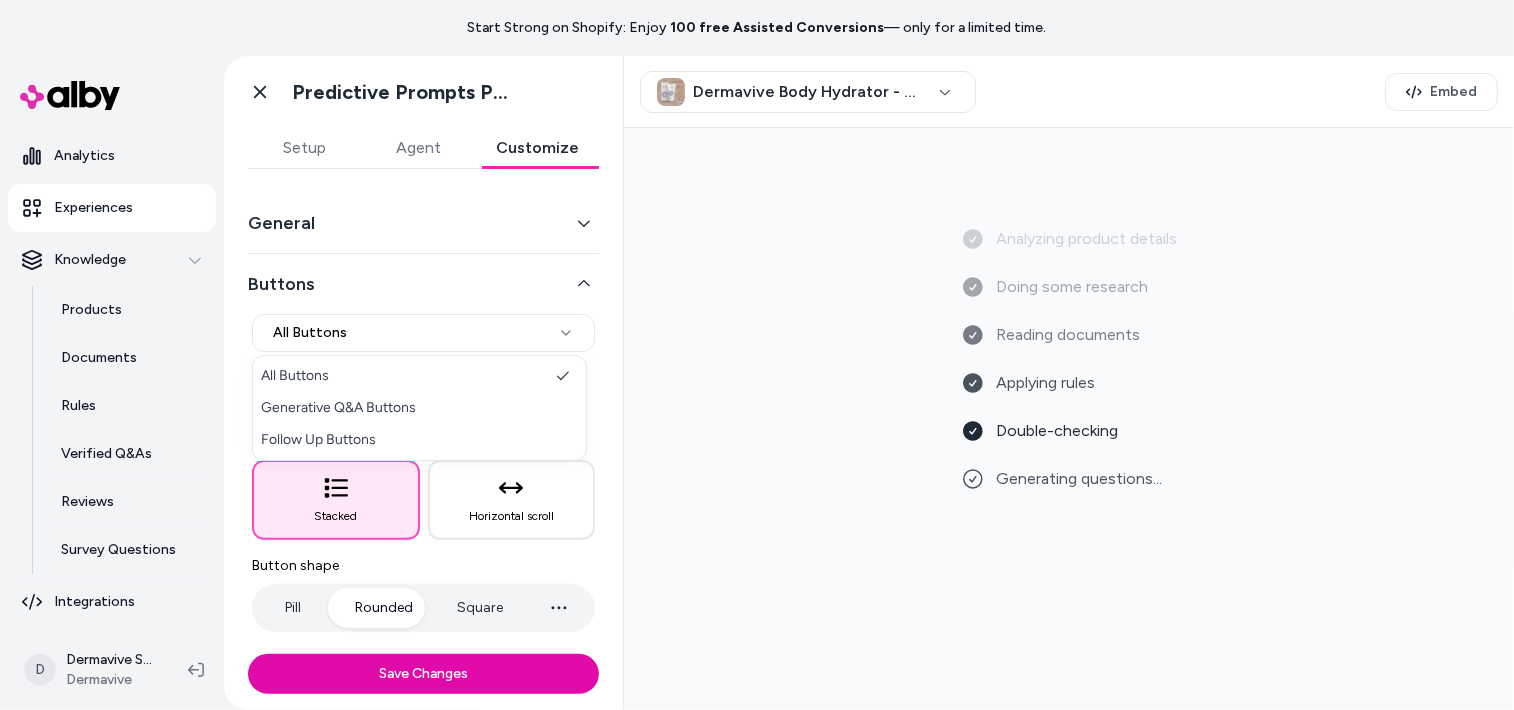select on "*******" 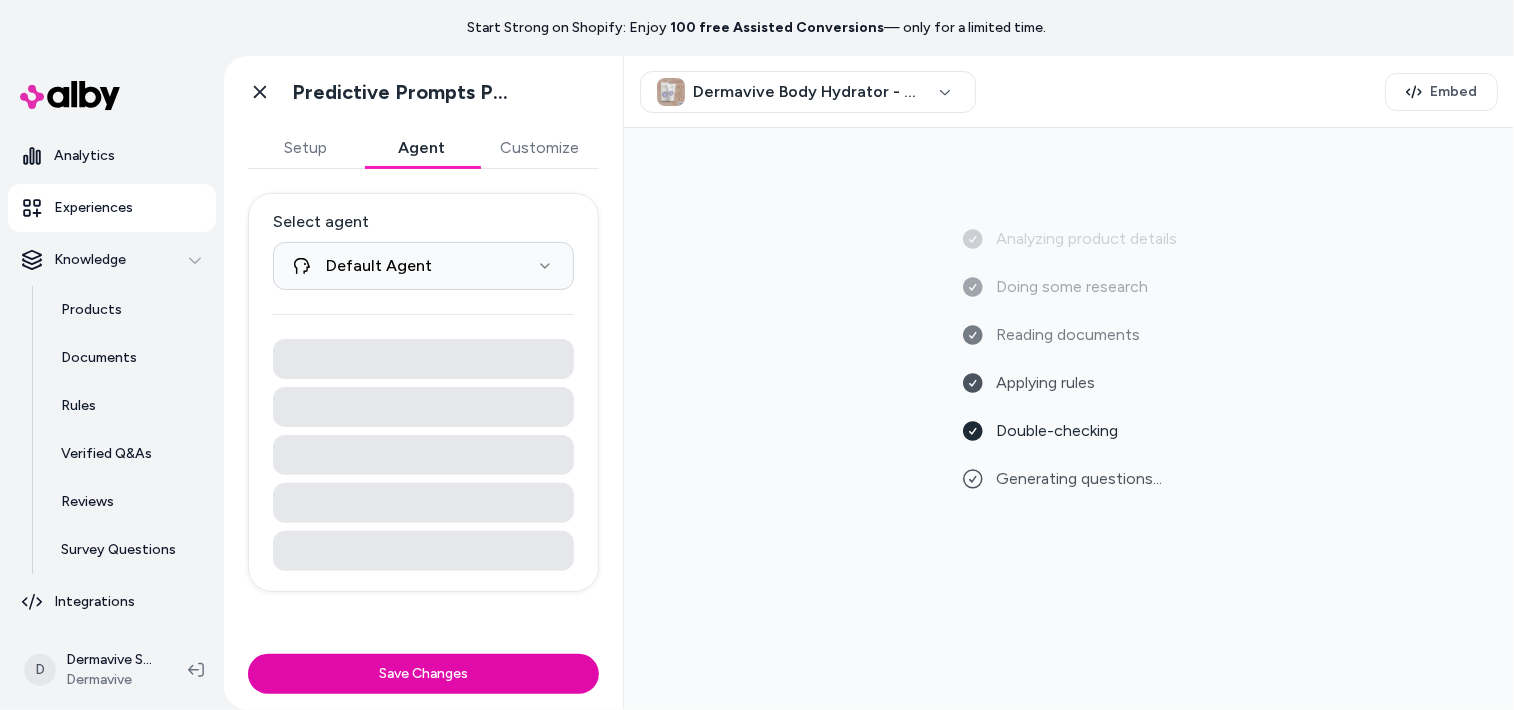 click on "Agent" at bounding box center [422, 148] 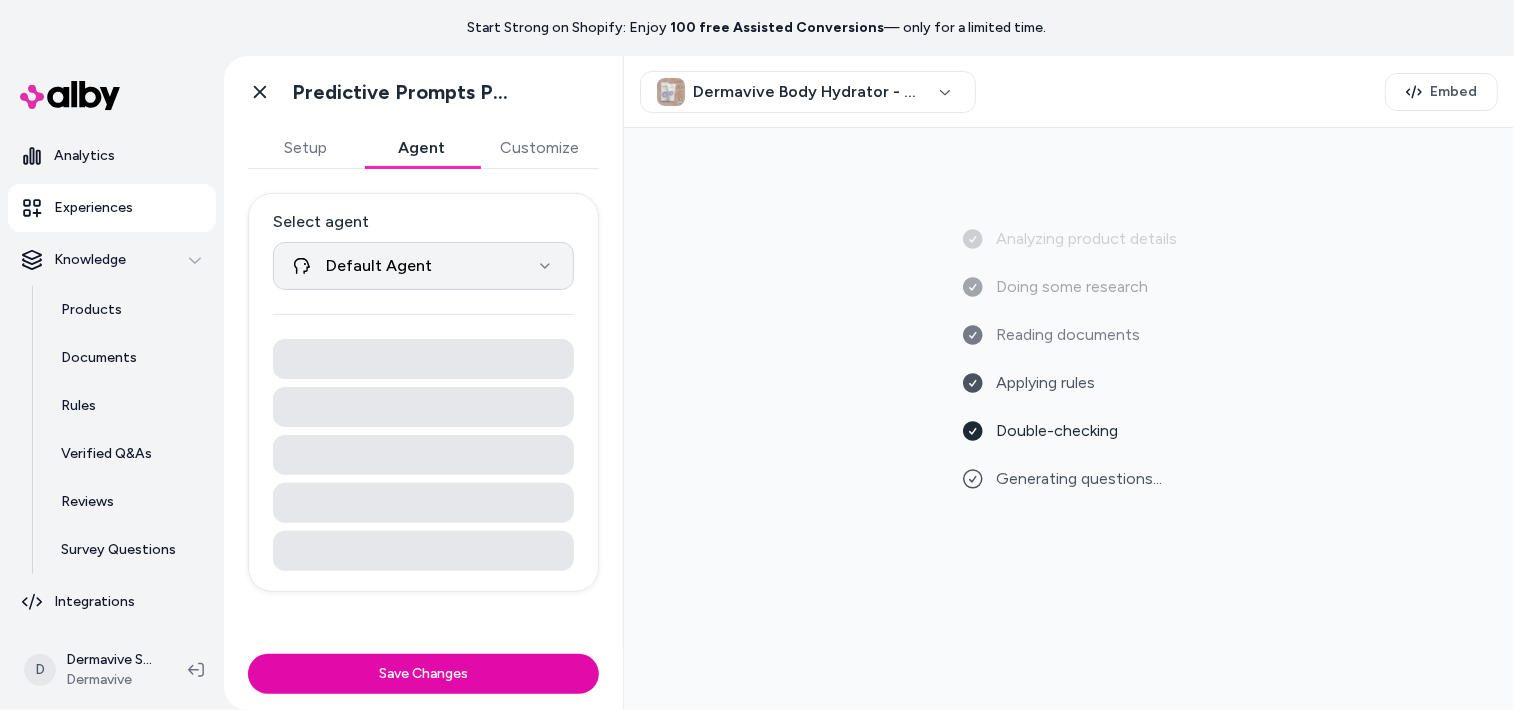 click on "**********" at bounding box center [757, 355] 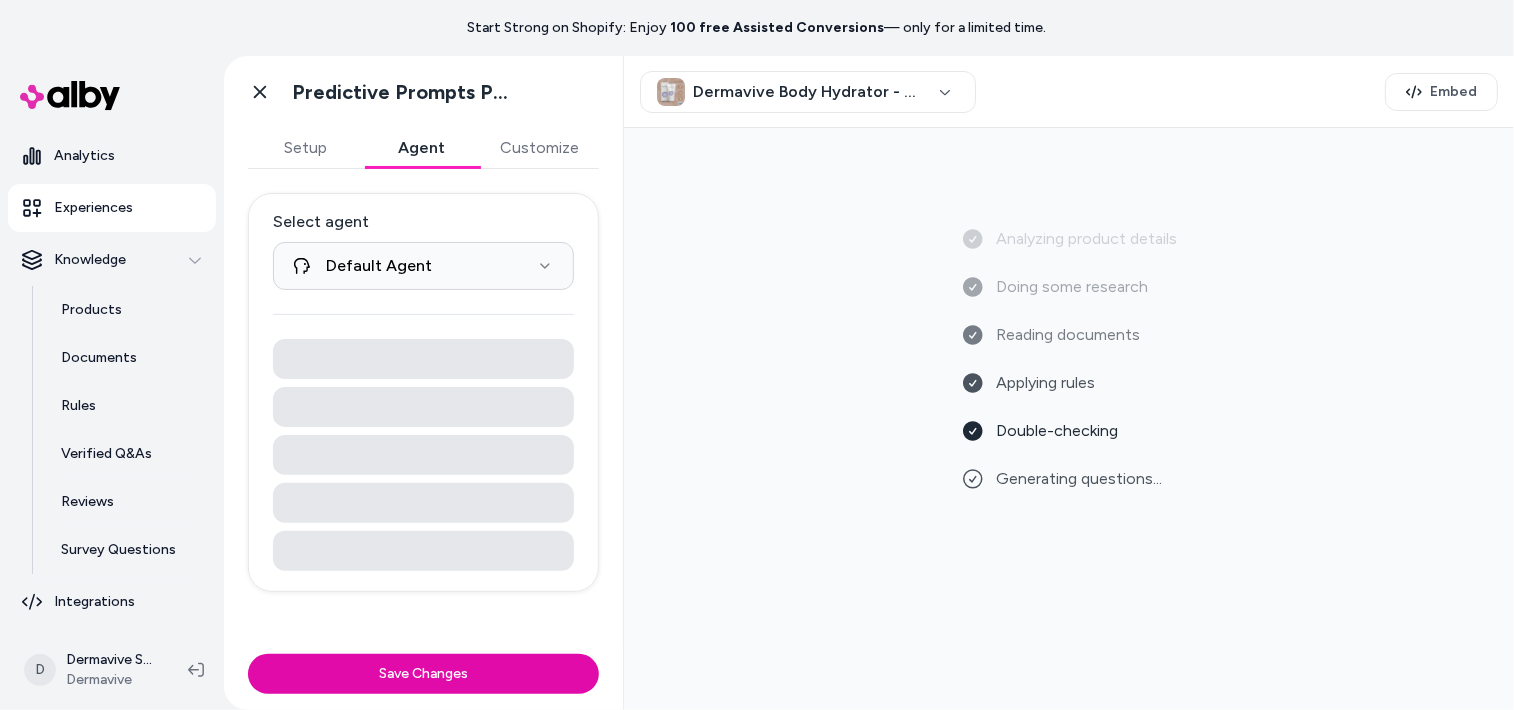 click on "Setup" at bounding box center (306, 148) 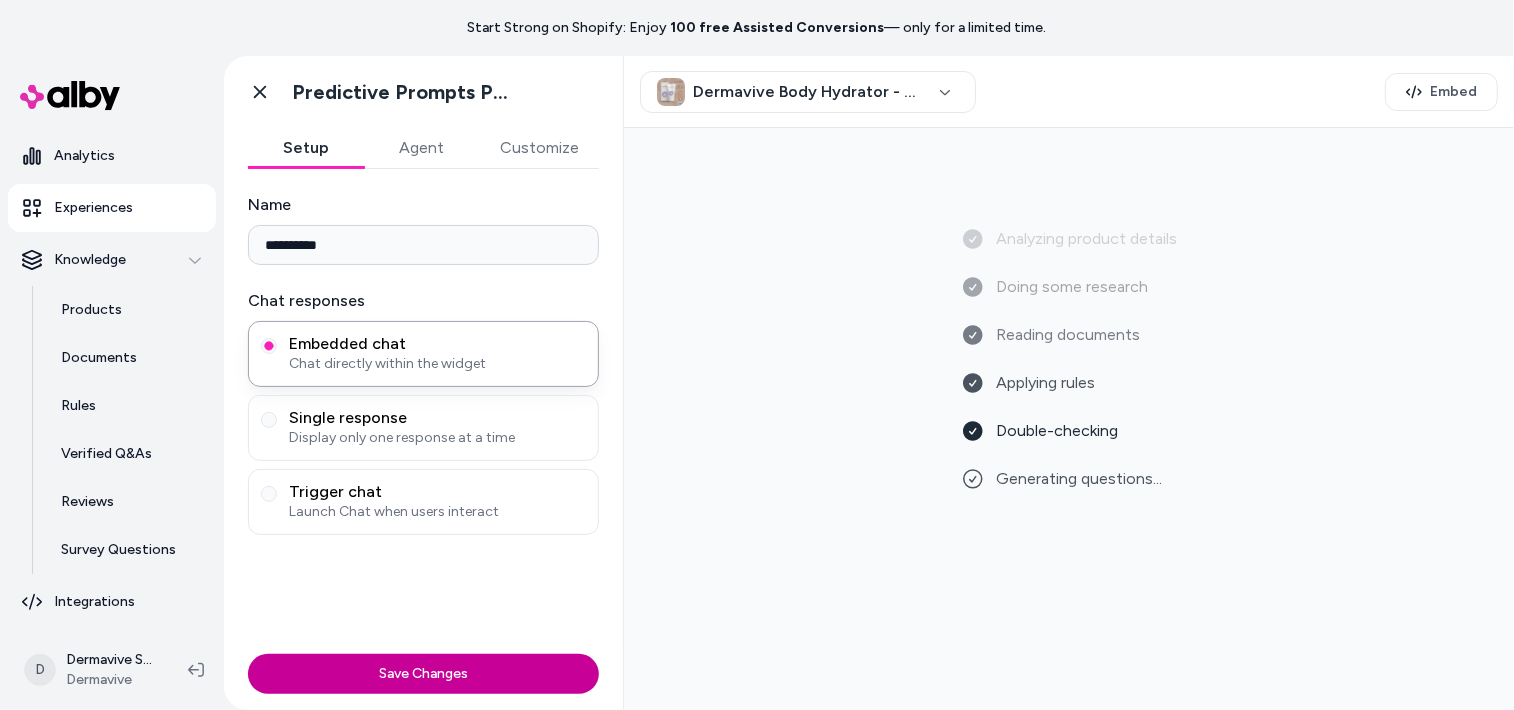 click on "Save Changes" at bounding box center [423, 674] 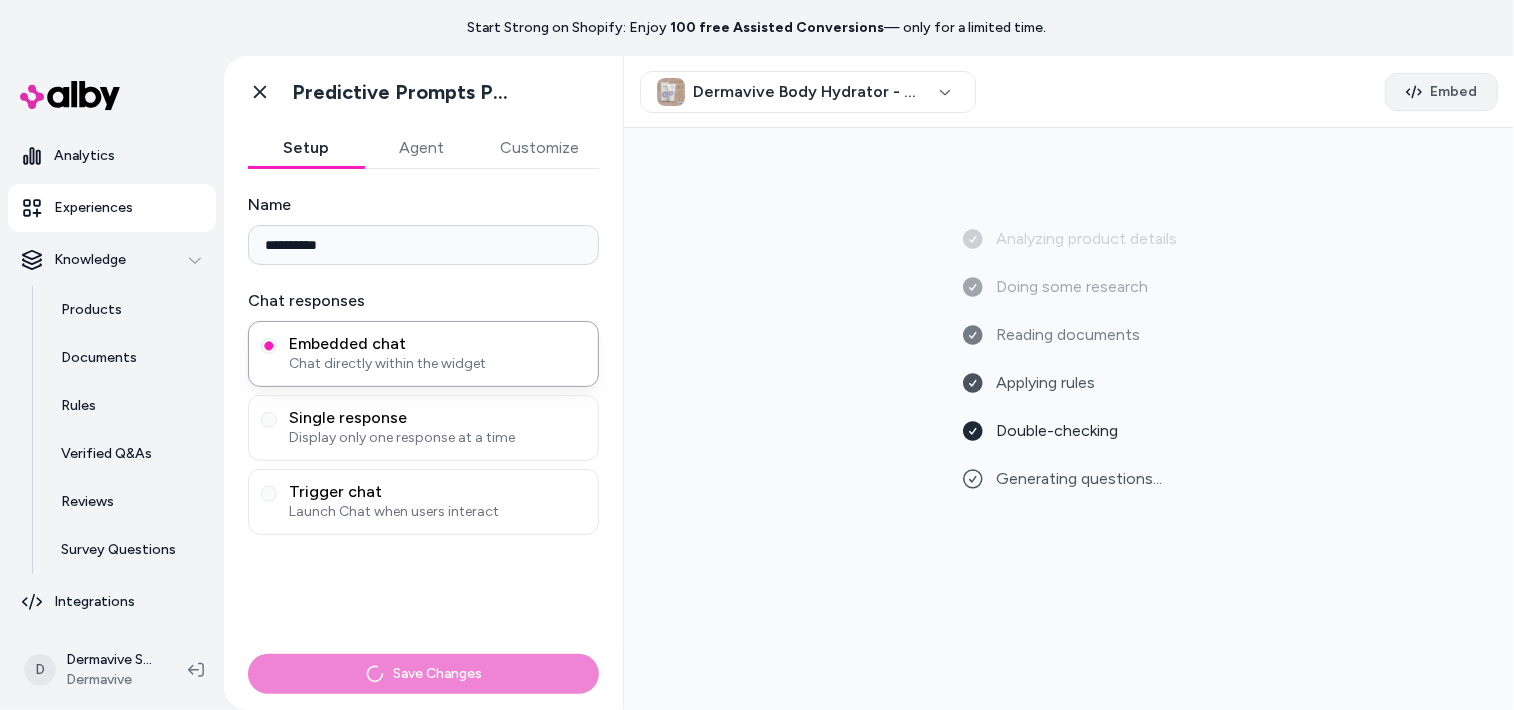 click on "Embed" at bounding box center [1453, 92] 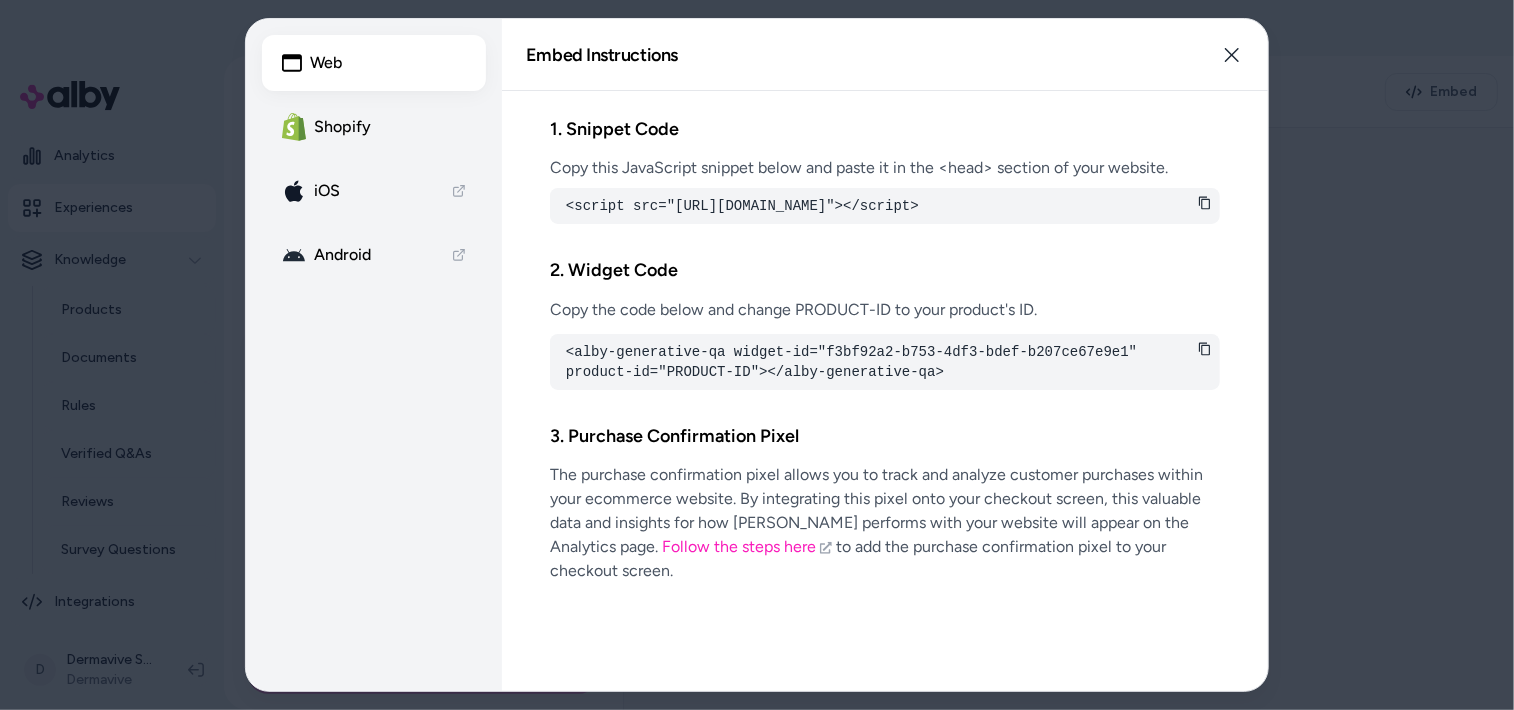 click on "Shopify" at bounding box center [374, 127] 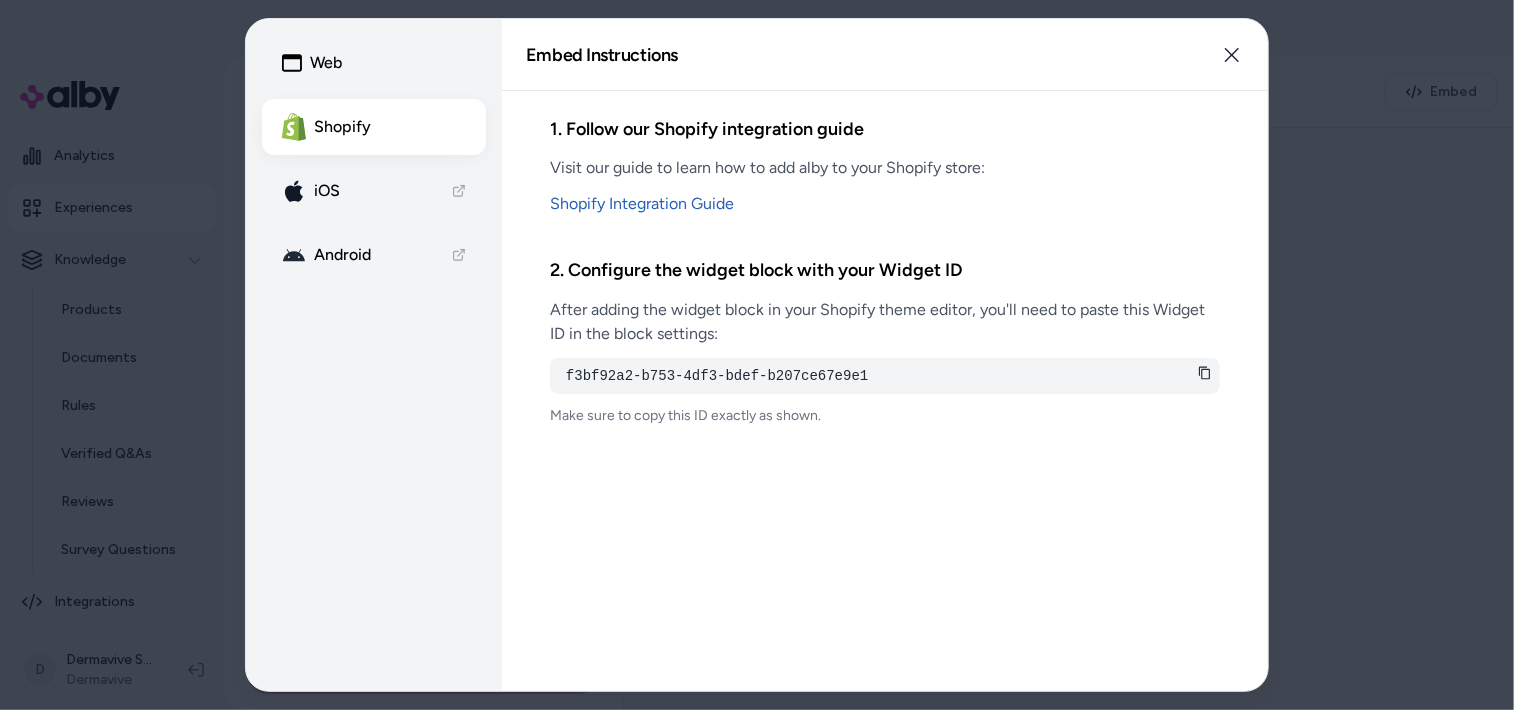 click 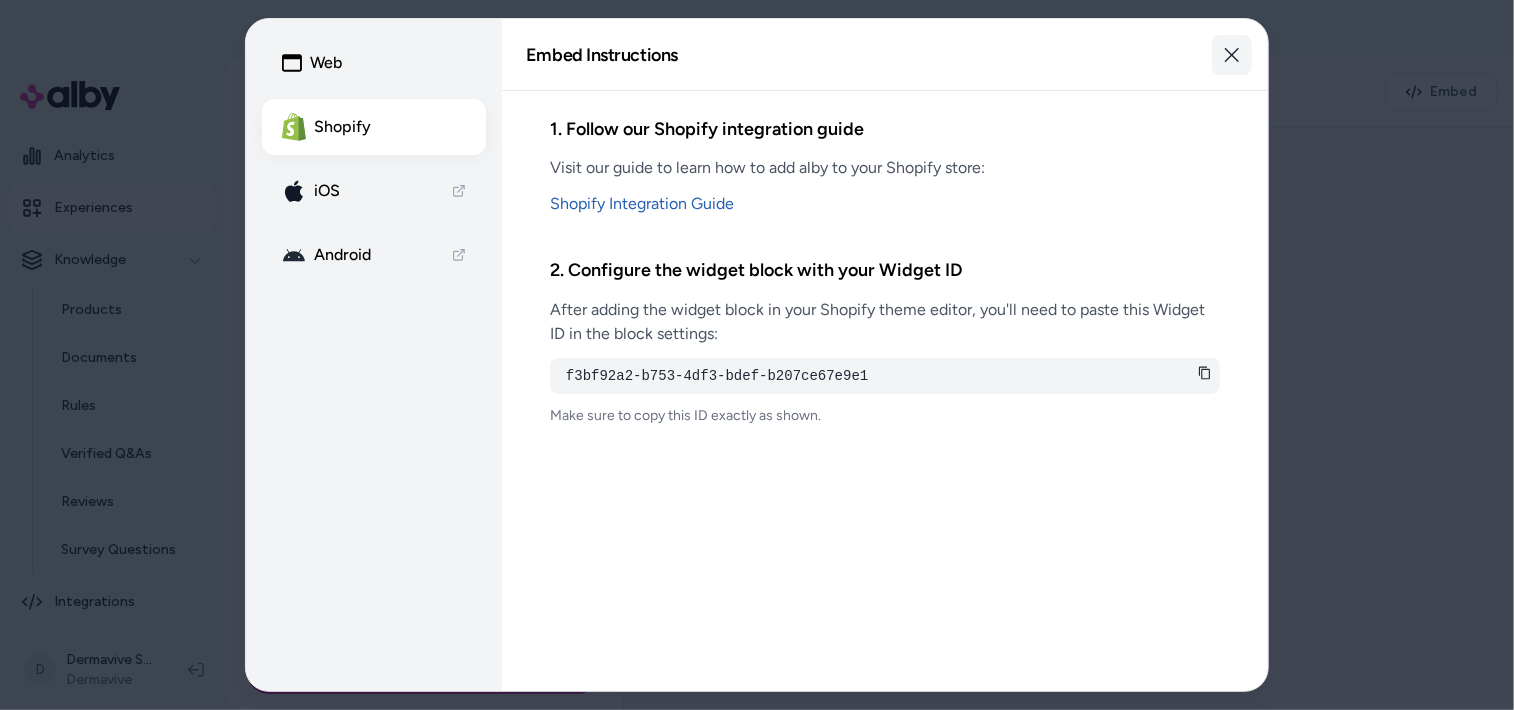 click on "Close" at bounding box center [1232, 55] 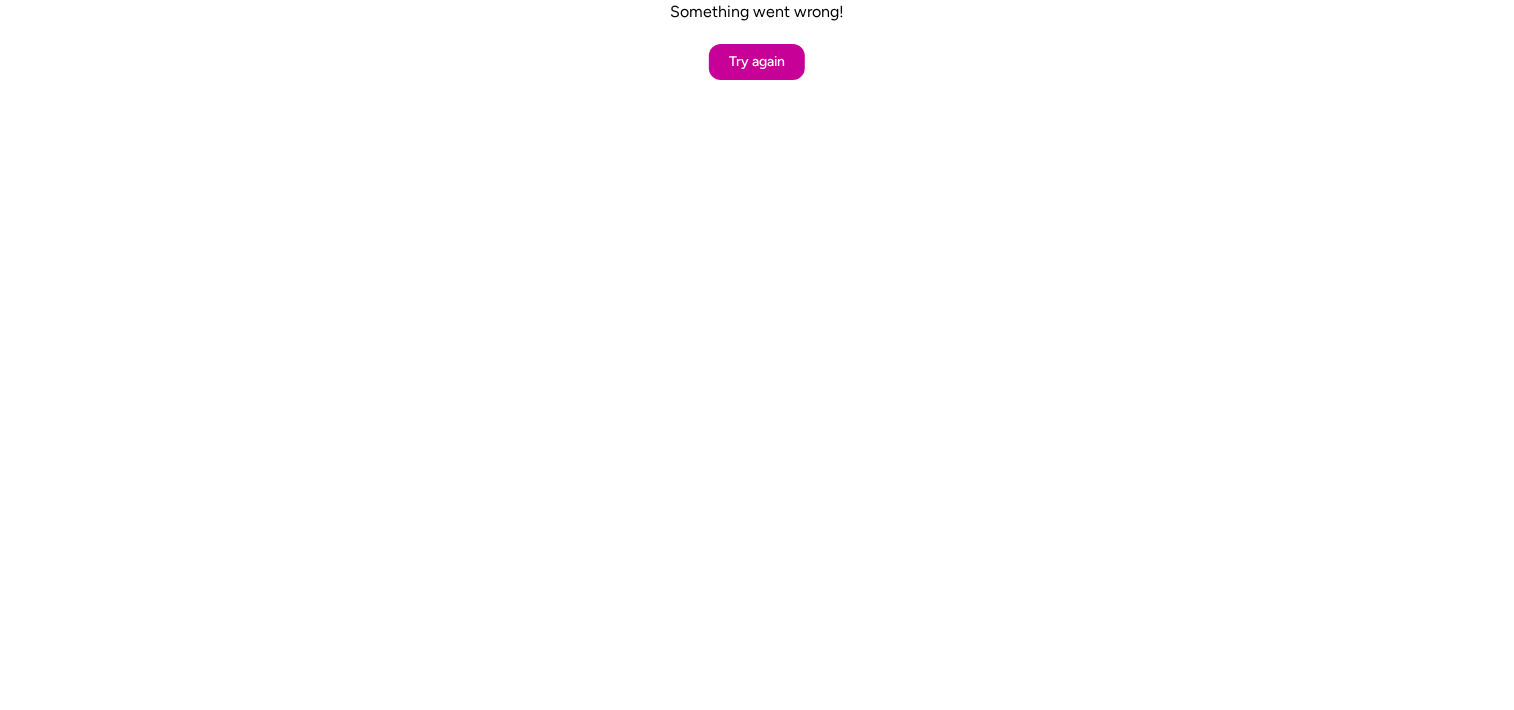 click on "Try again" at bounding box center (757, 62) 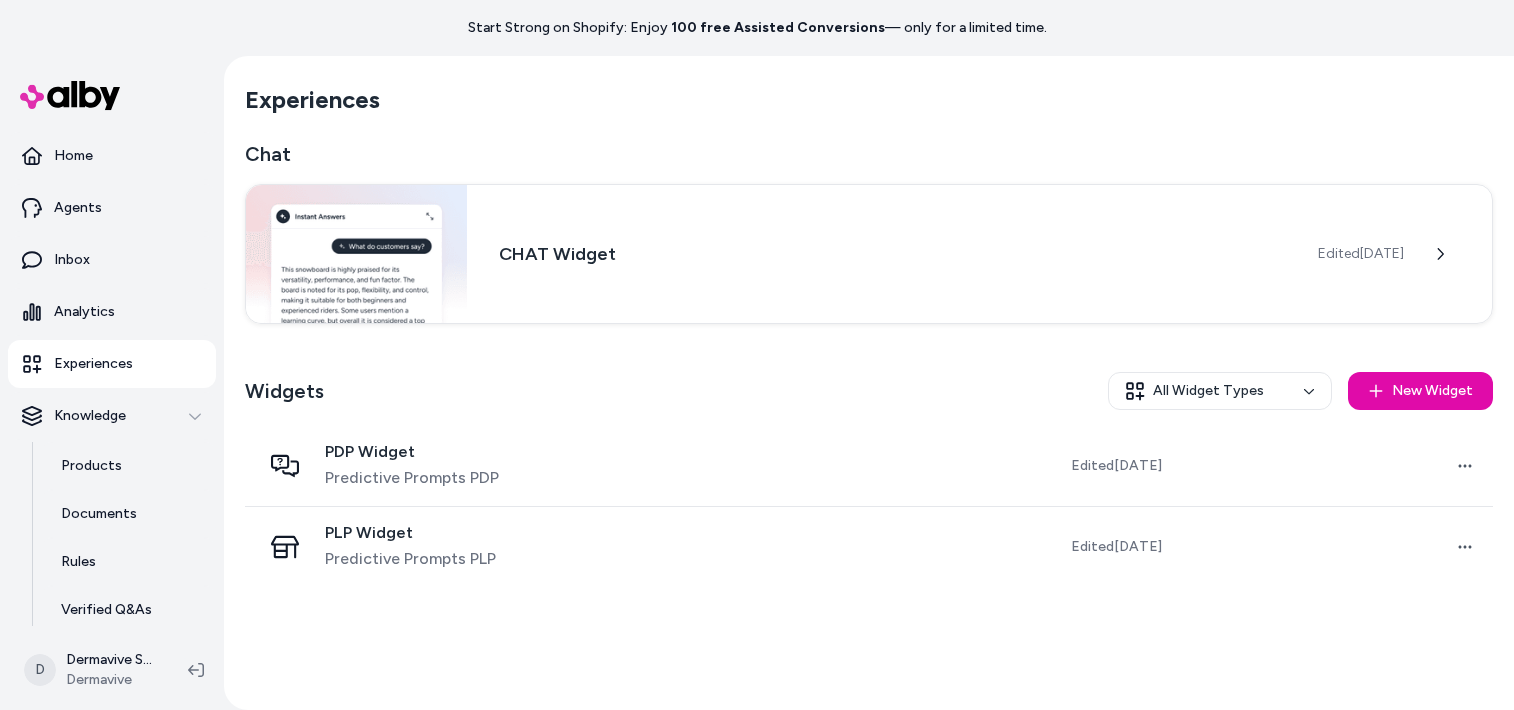 scroll, scrollTop: 0, scrollLeft: 0, axis: both 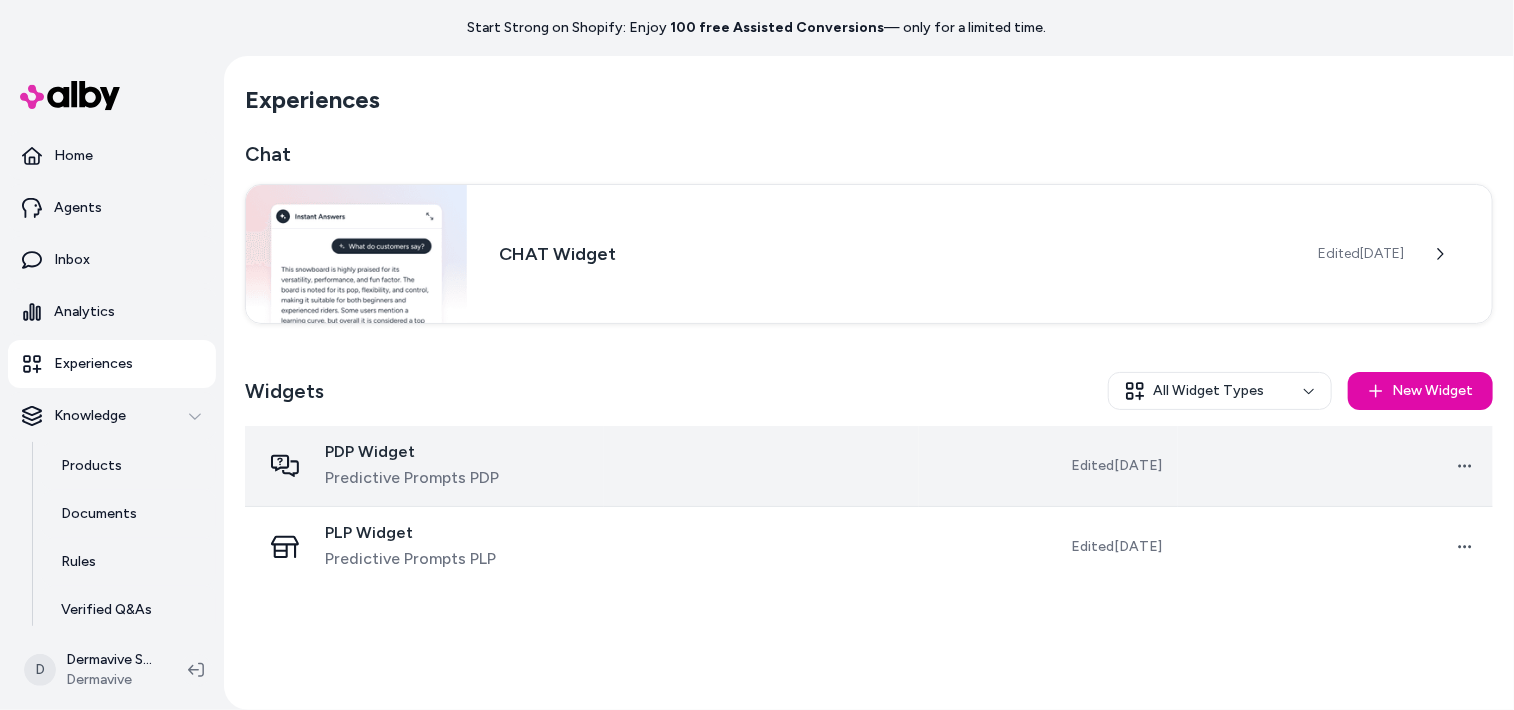 click on "Predictive Prompts PDP" at bounding box center [412, 478] 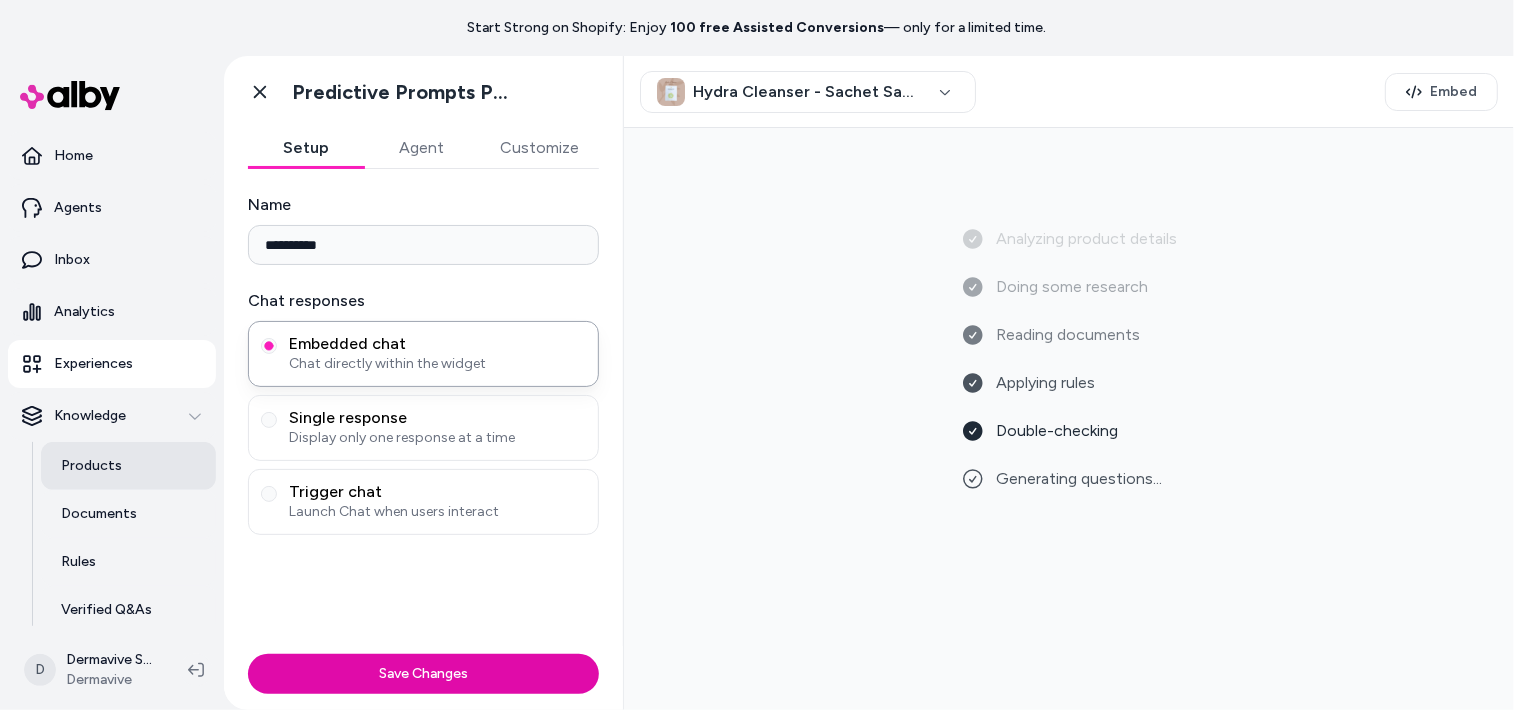 click on "Products" at bounding box center [91, 466] 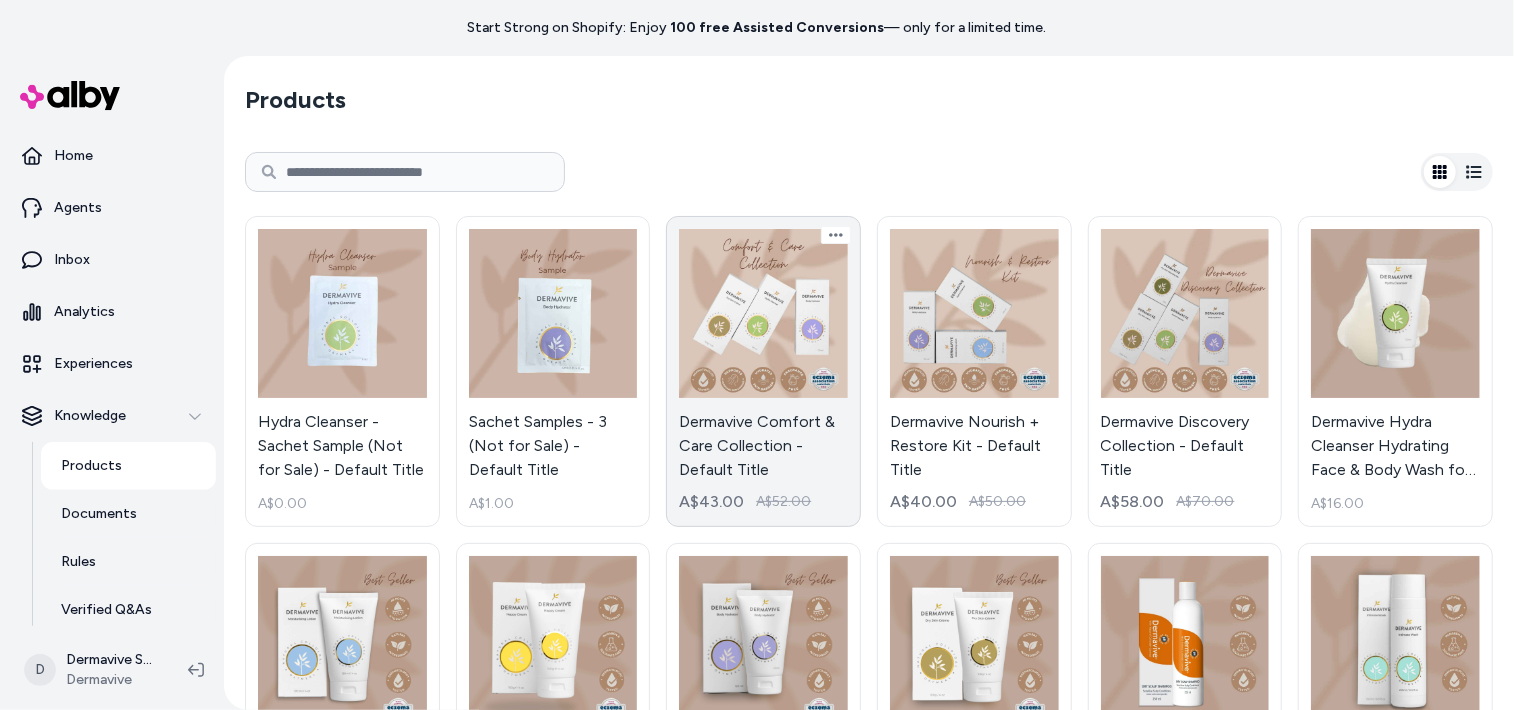 scroll, scrollTop: 300, scrollLeft: 0, axis: vertical 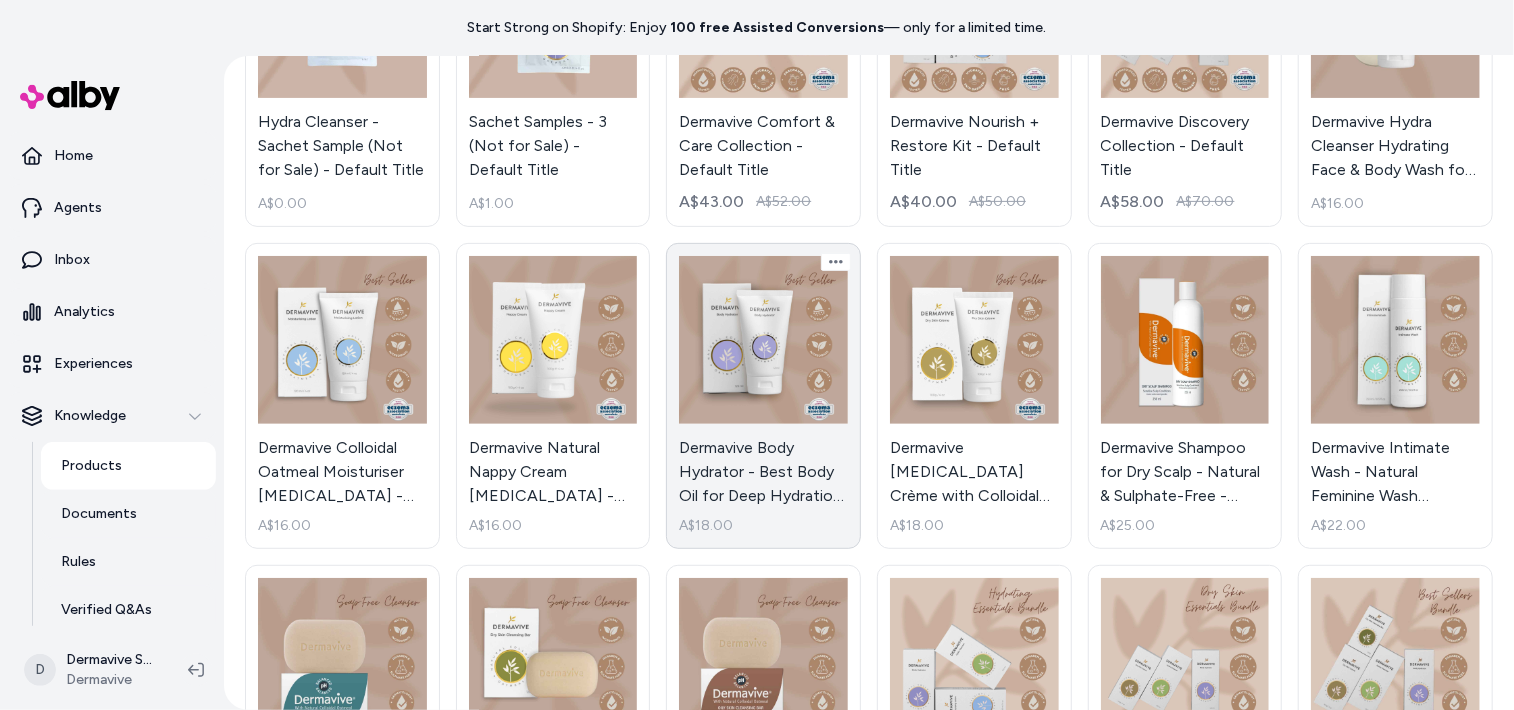 click on "Dermavive Body Hydrator - Best Body Oil for Deep Hydration - Default Title A$18.00" at bounding box center [763, 396] 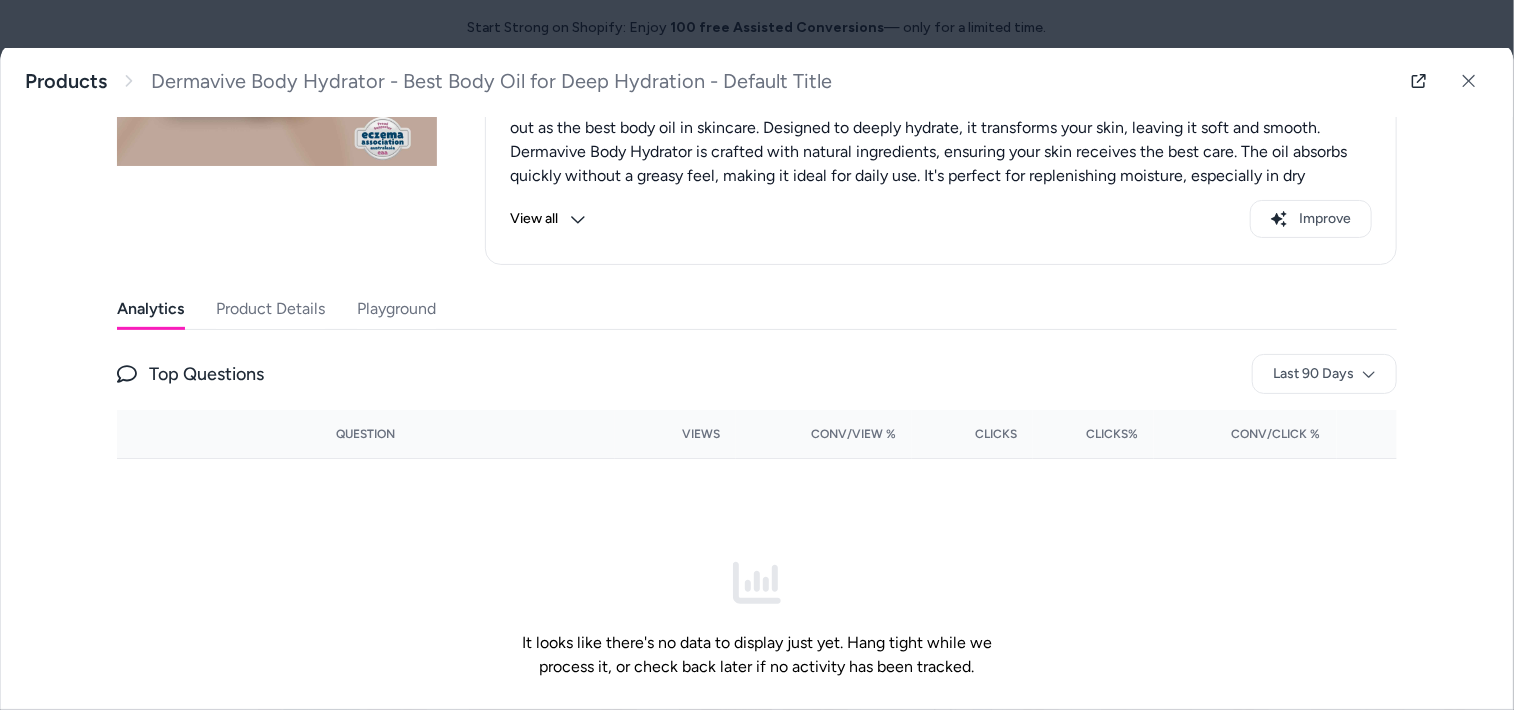 scroll, scrollTop: 0, scrollLeft: 0, axis: both 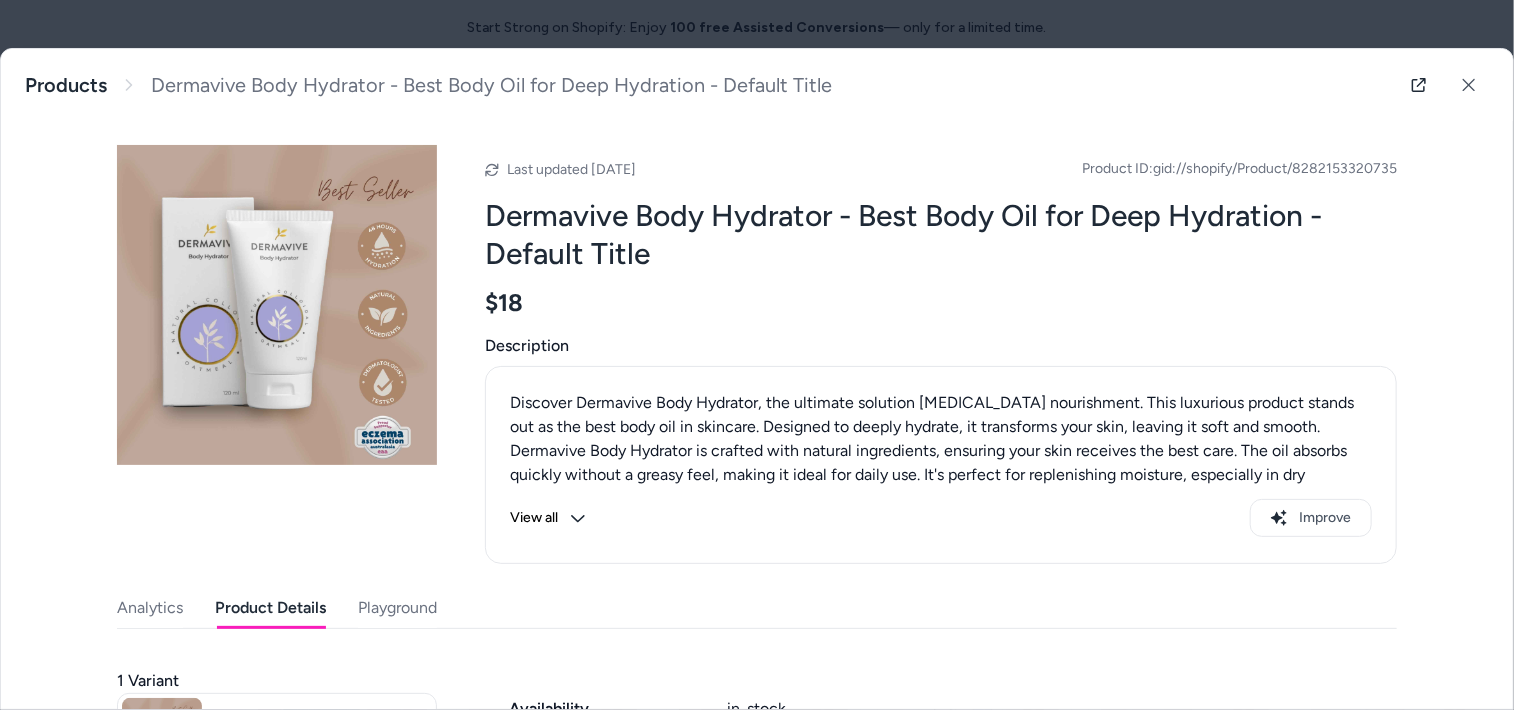 click on "Product Details" at bounding box center (270, 608) 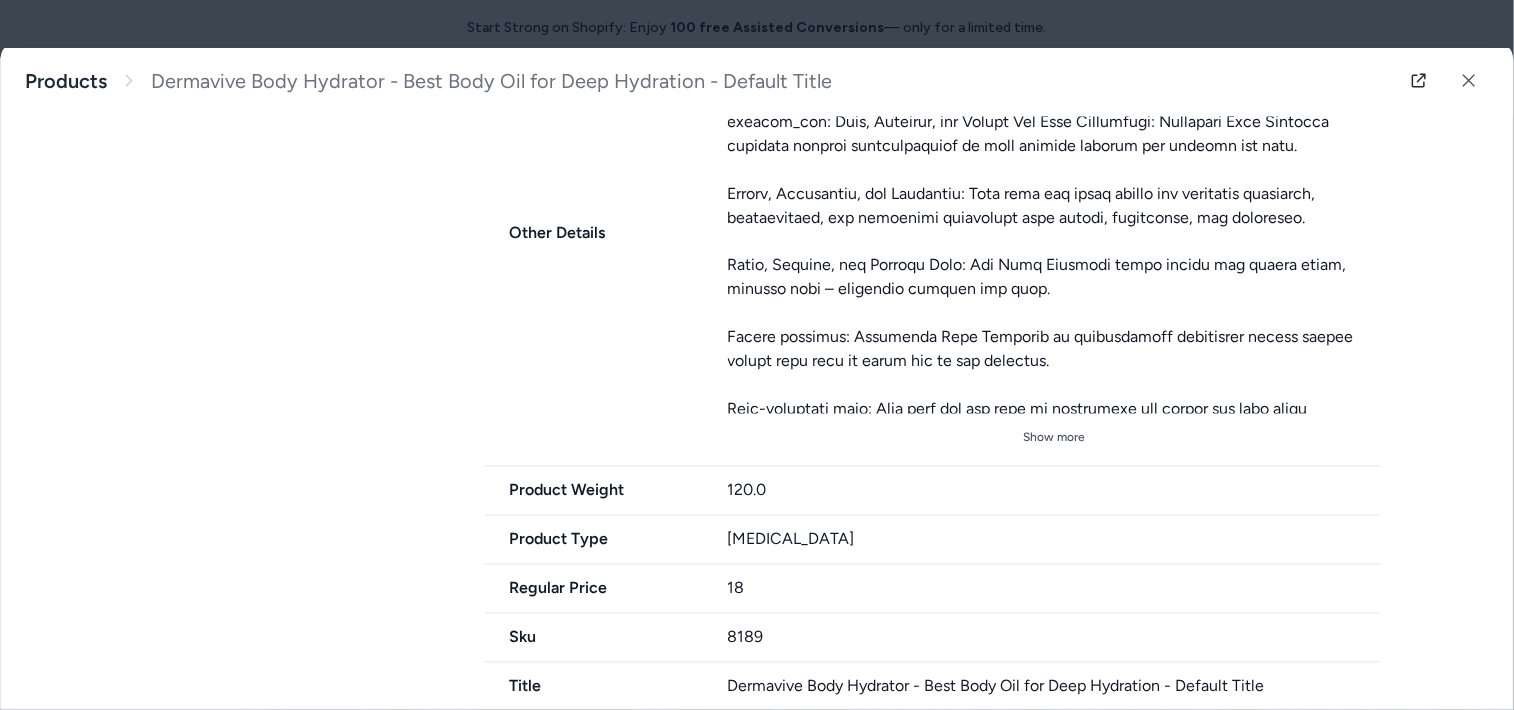 scroll, scrollTop: 1770, scrollLeft: 0, axis: vertical 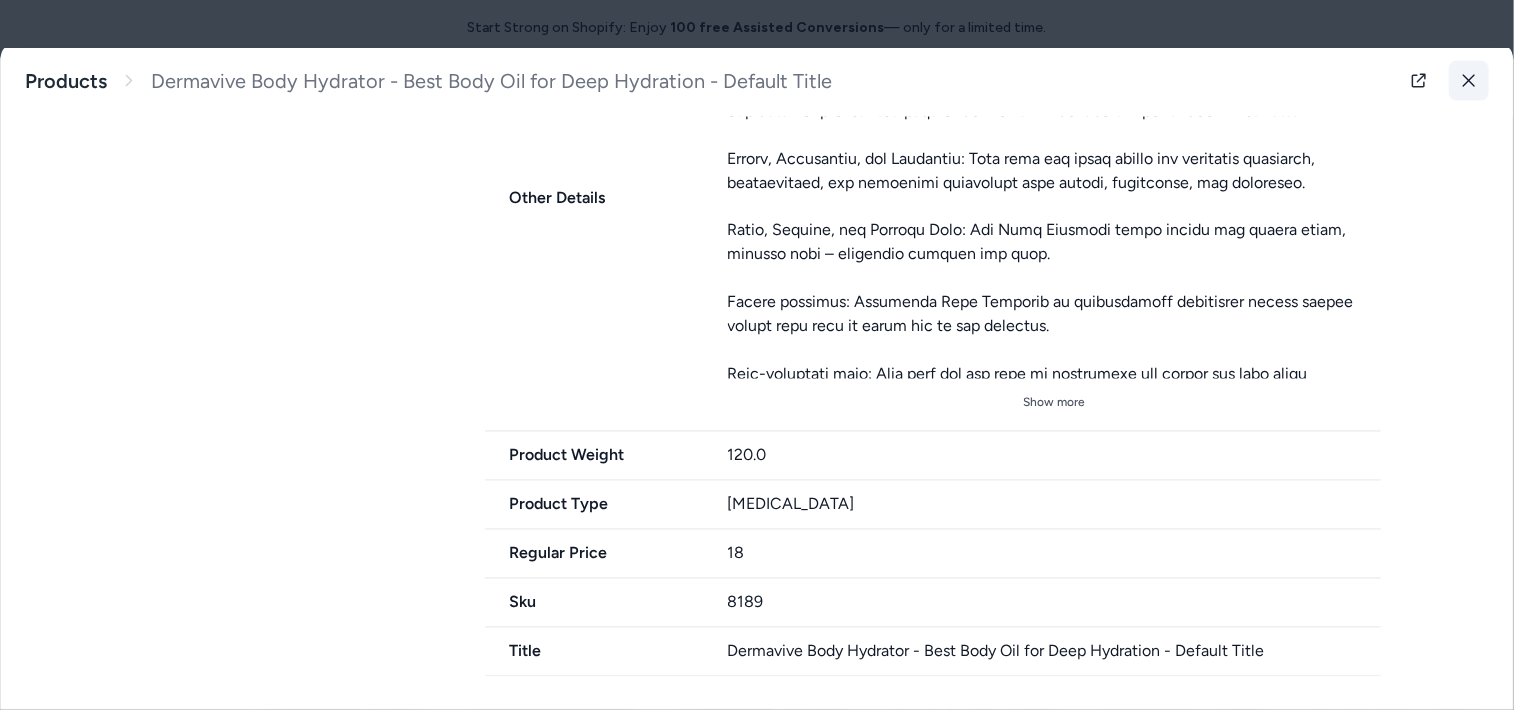 click 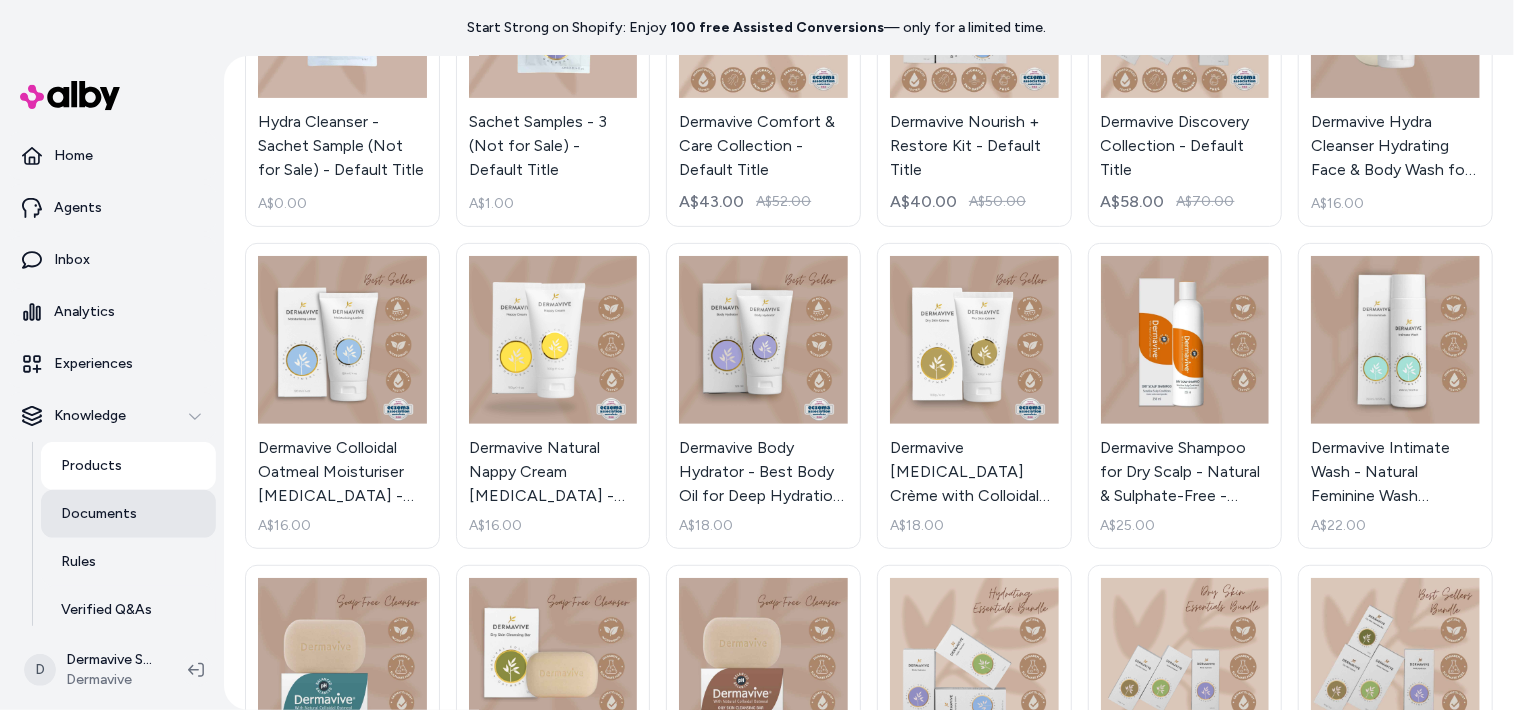 click on "Documents" at bounding box center [99, 514] 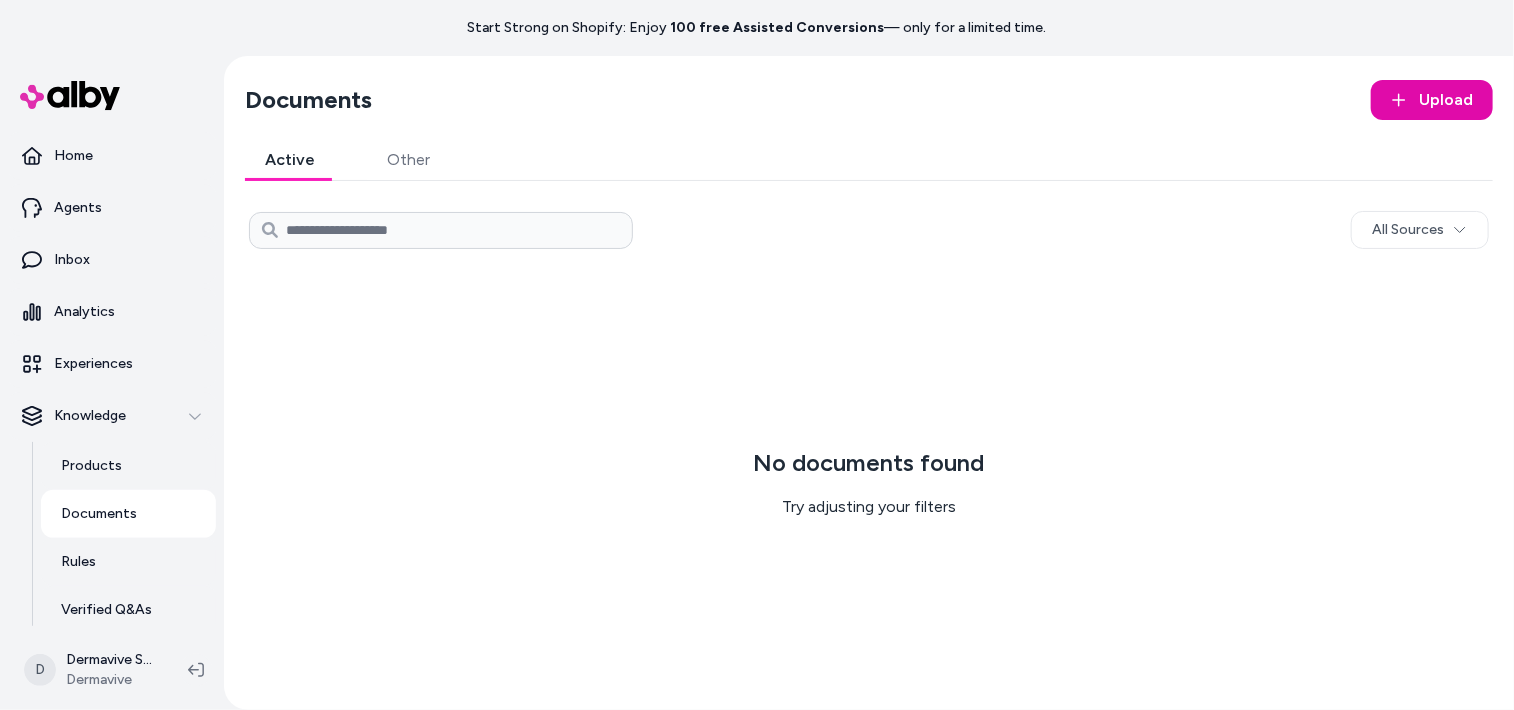 scroll, scrollTop: 0, scrollLeft: 0, axis: both 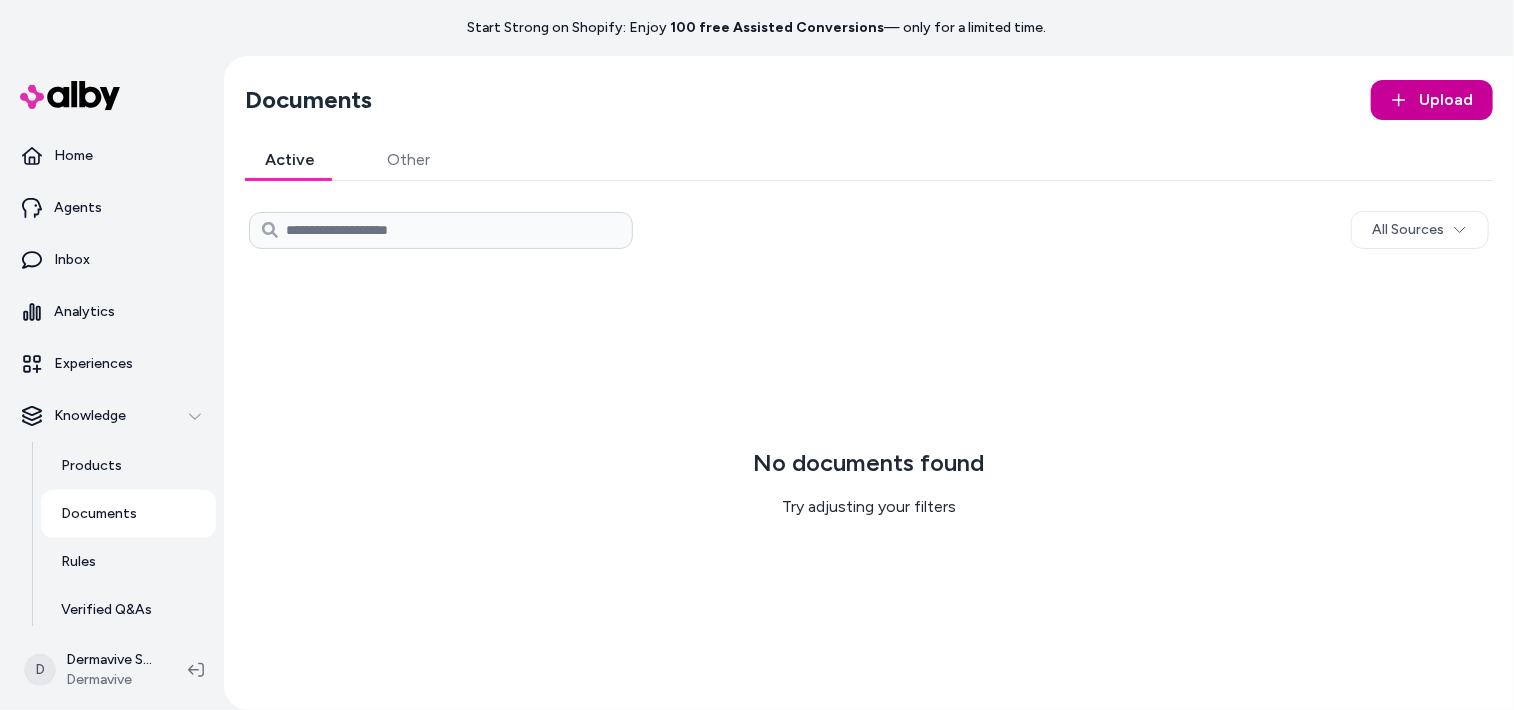 click 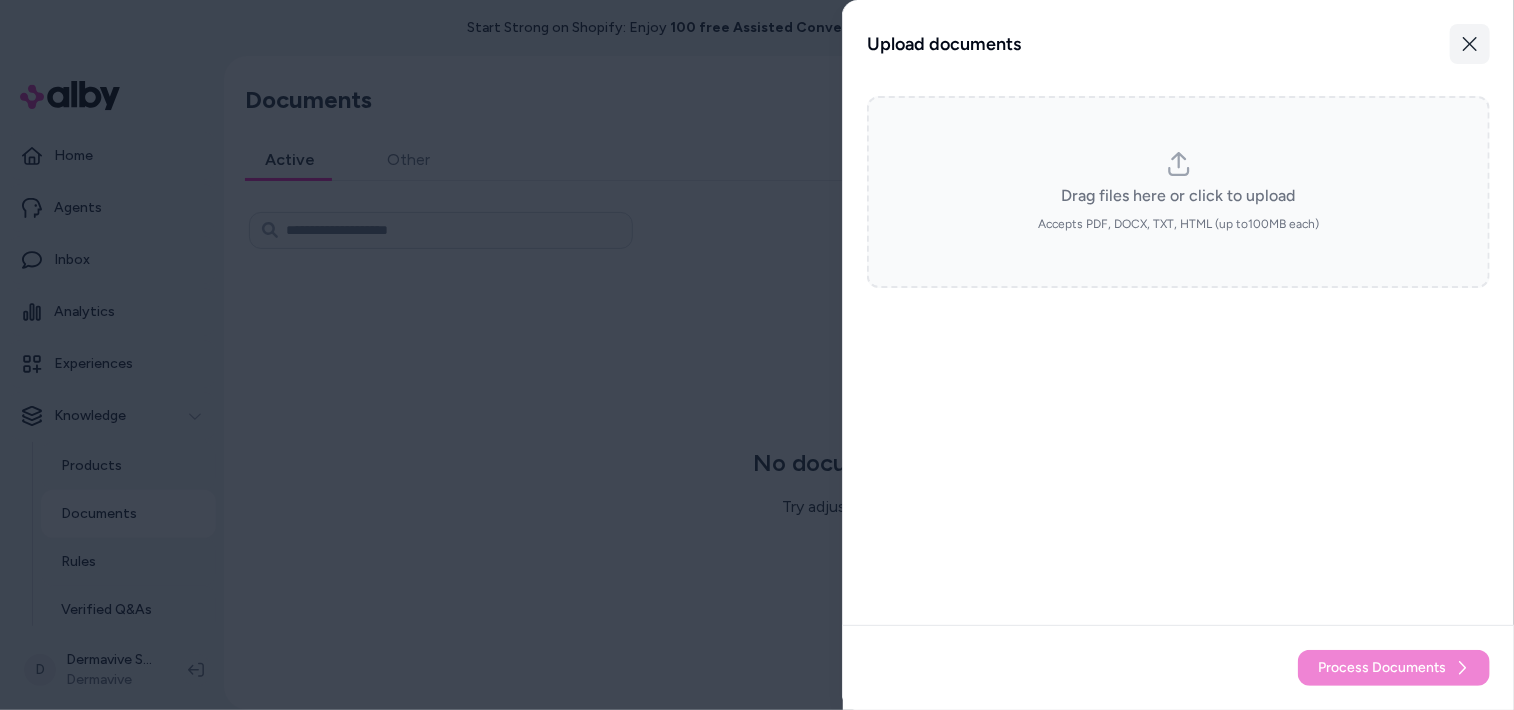 click on "Close" at bounding box center (1470, 44) 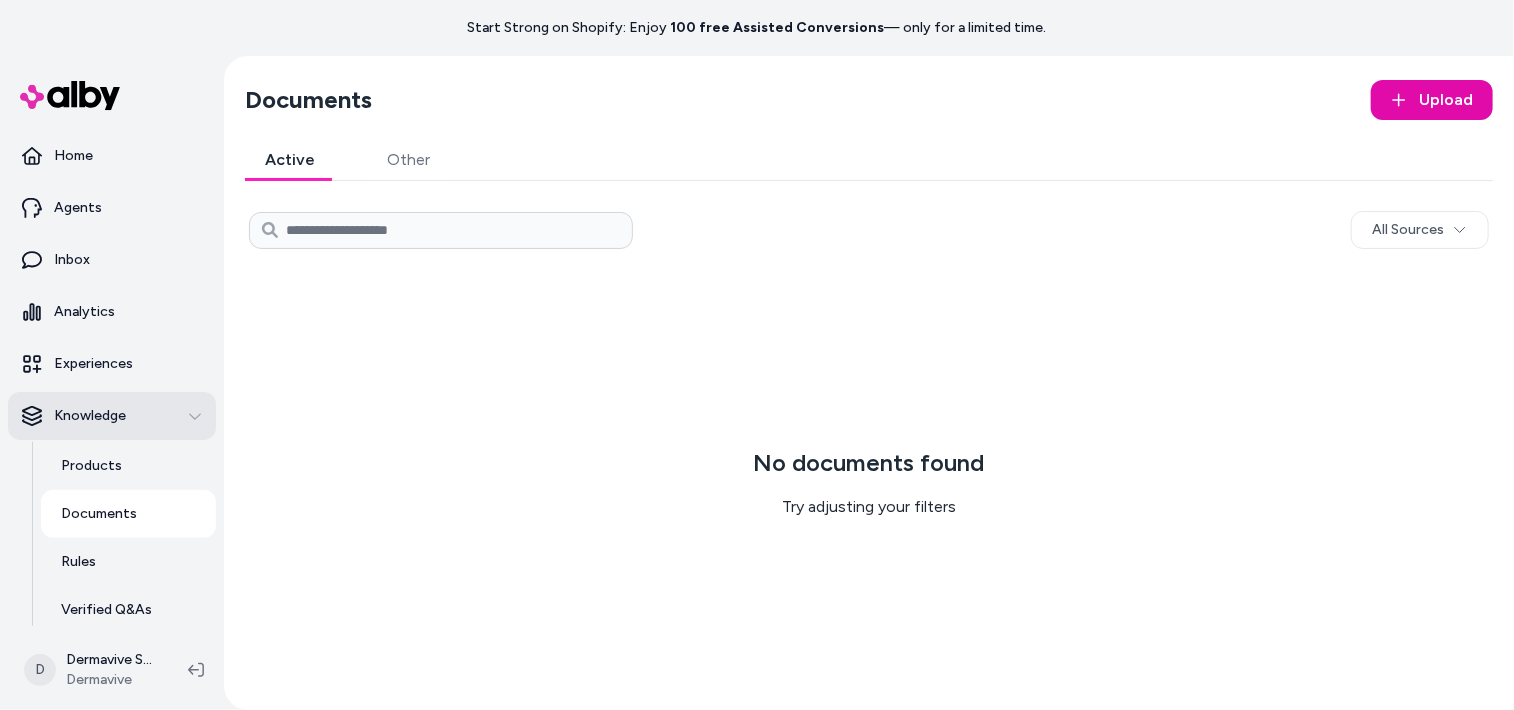 click on "Knowledge" at bounding box center [90, 416] 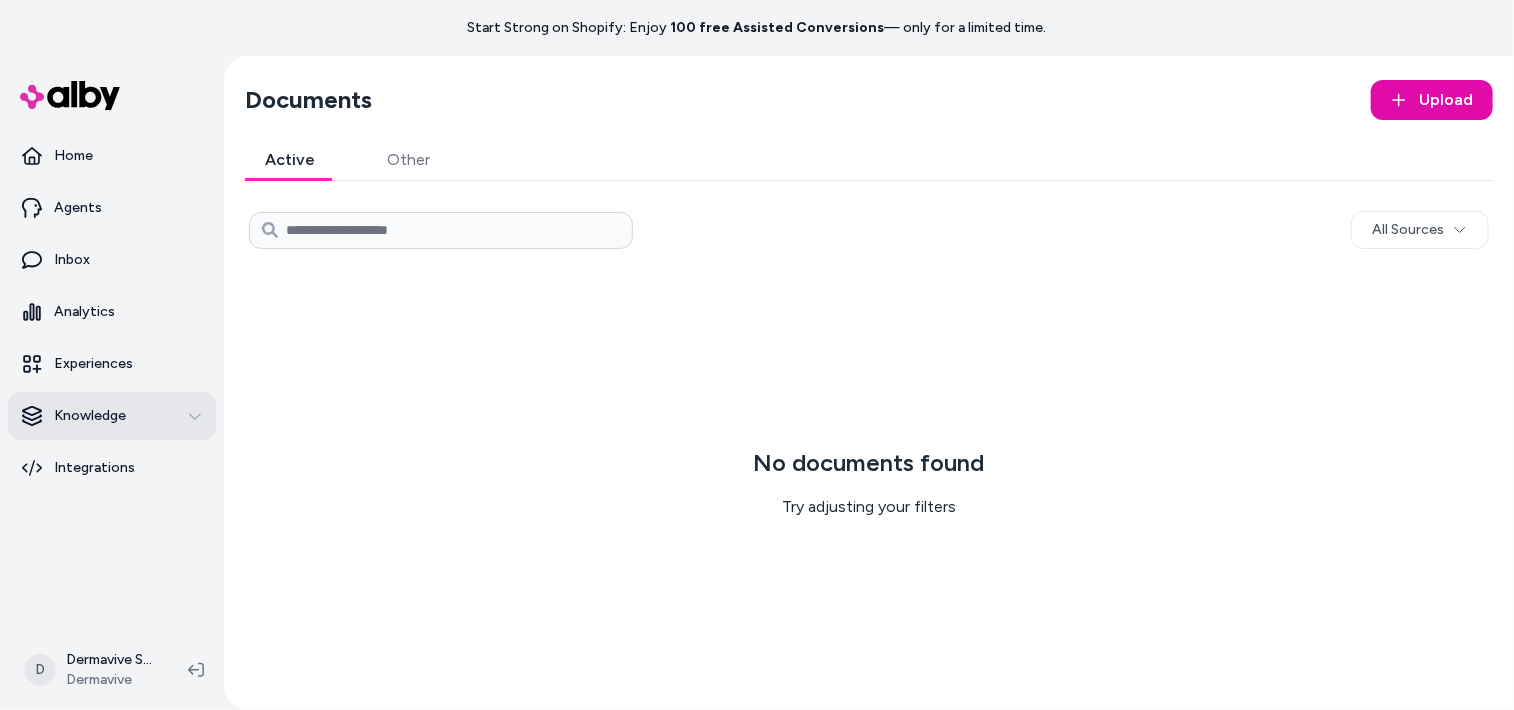 click on "Knowledge" at bounding box center [90, 416] 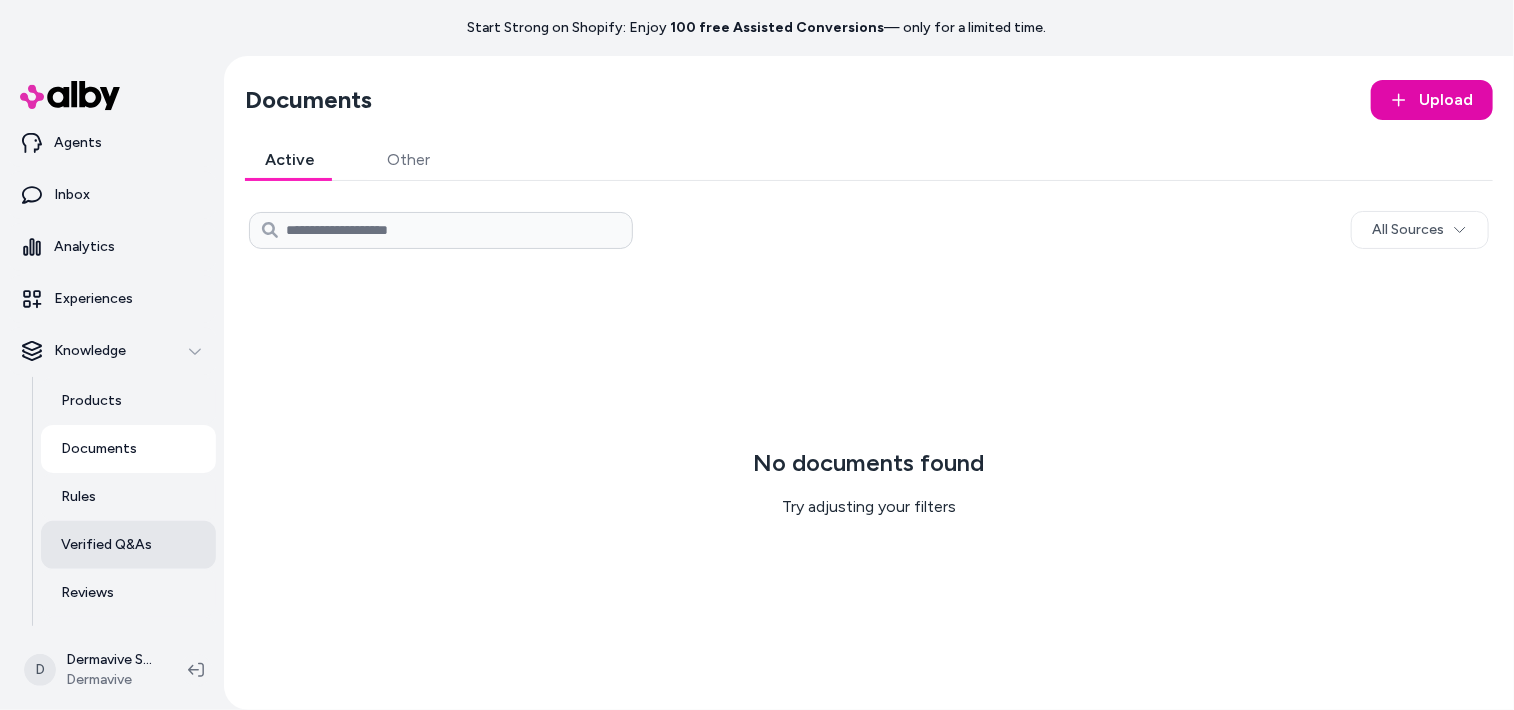 scroll, scrollTop: 100, scrollLeft: 0, axis: vertical 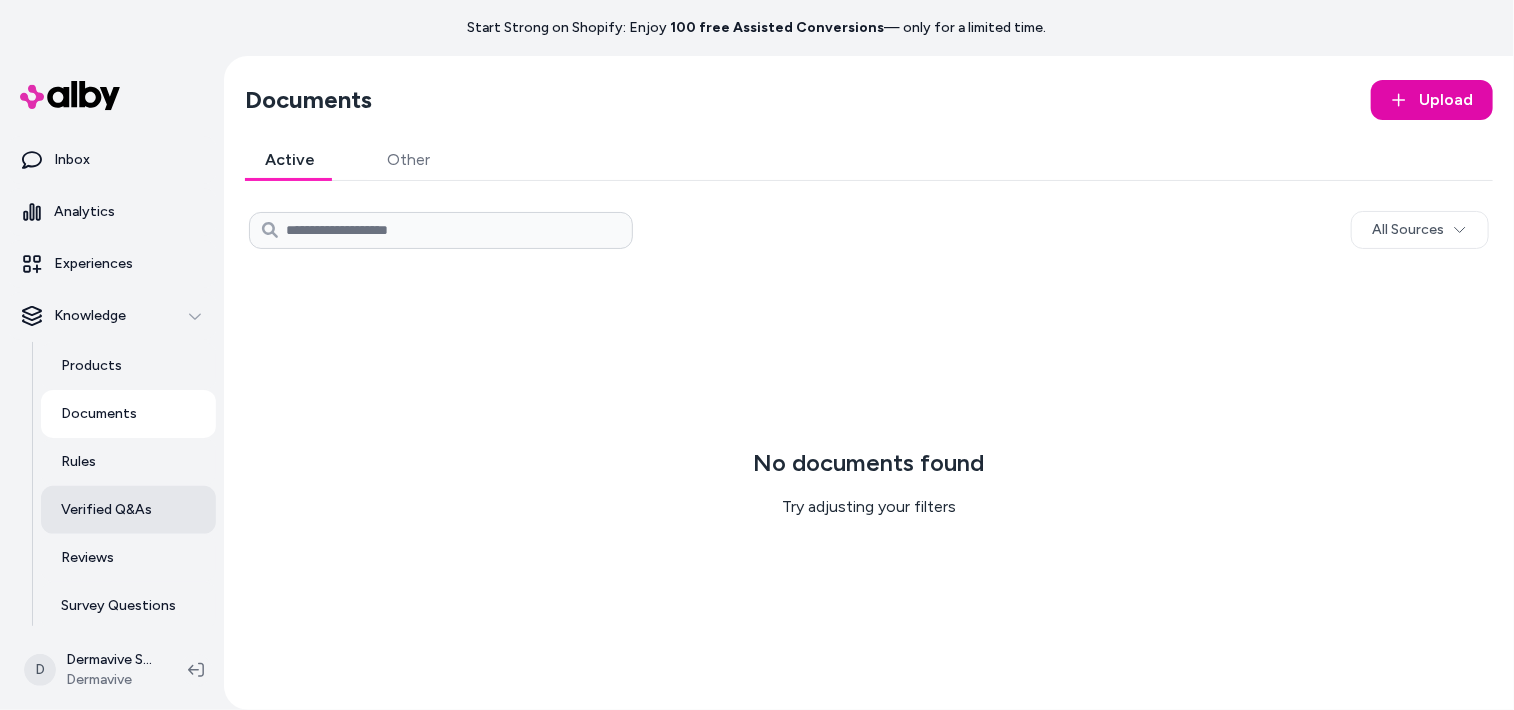 click on "Verified Q&As" at bounding box center (106, 510) 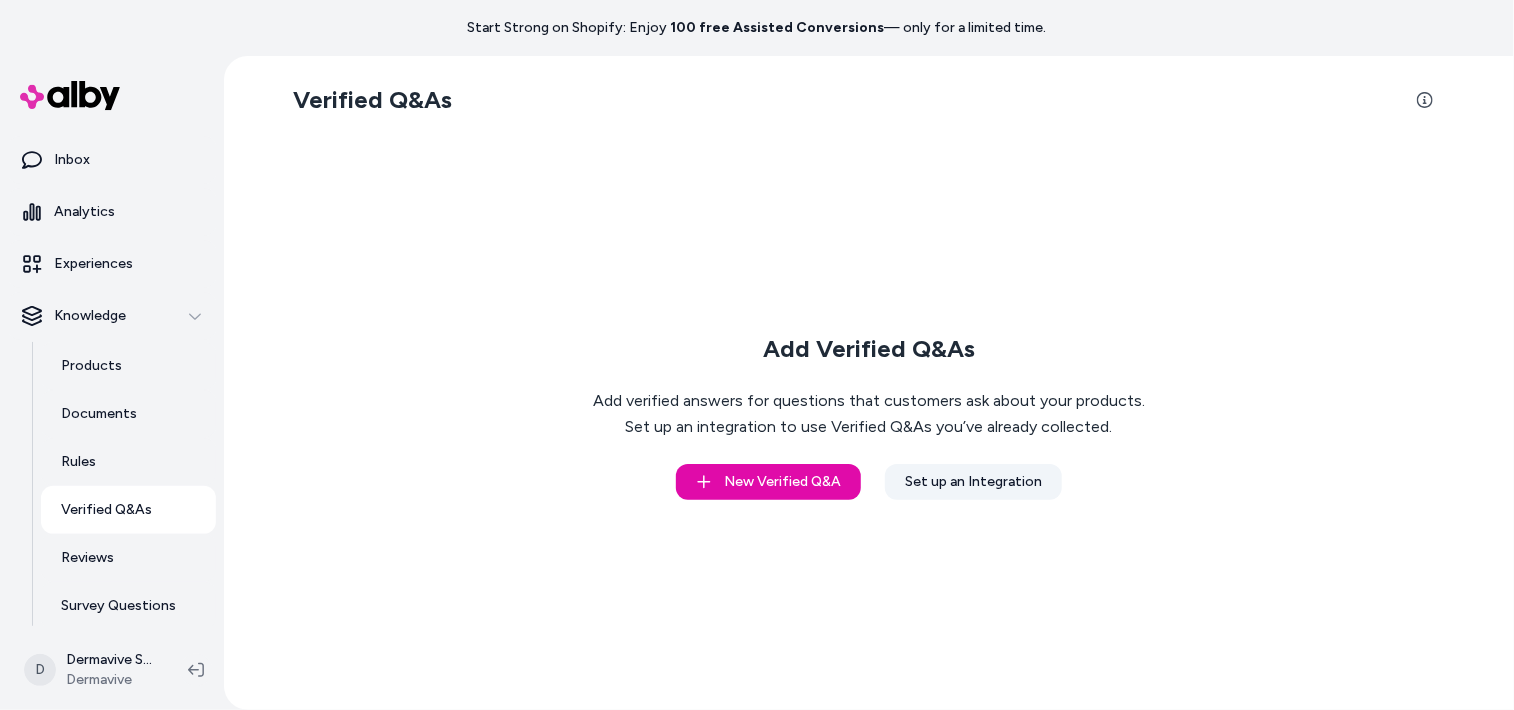click on "Set up an Integration" at bounding box center (973, 482) 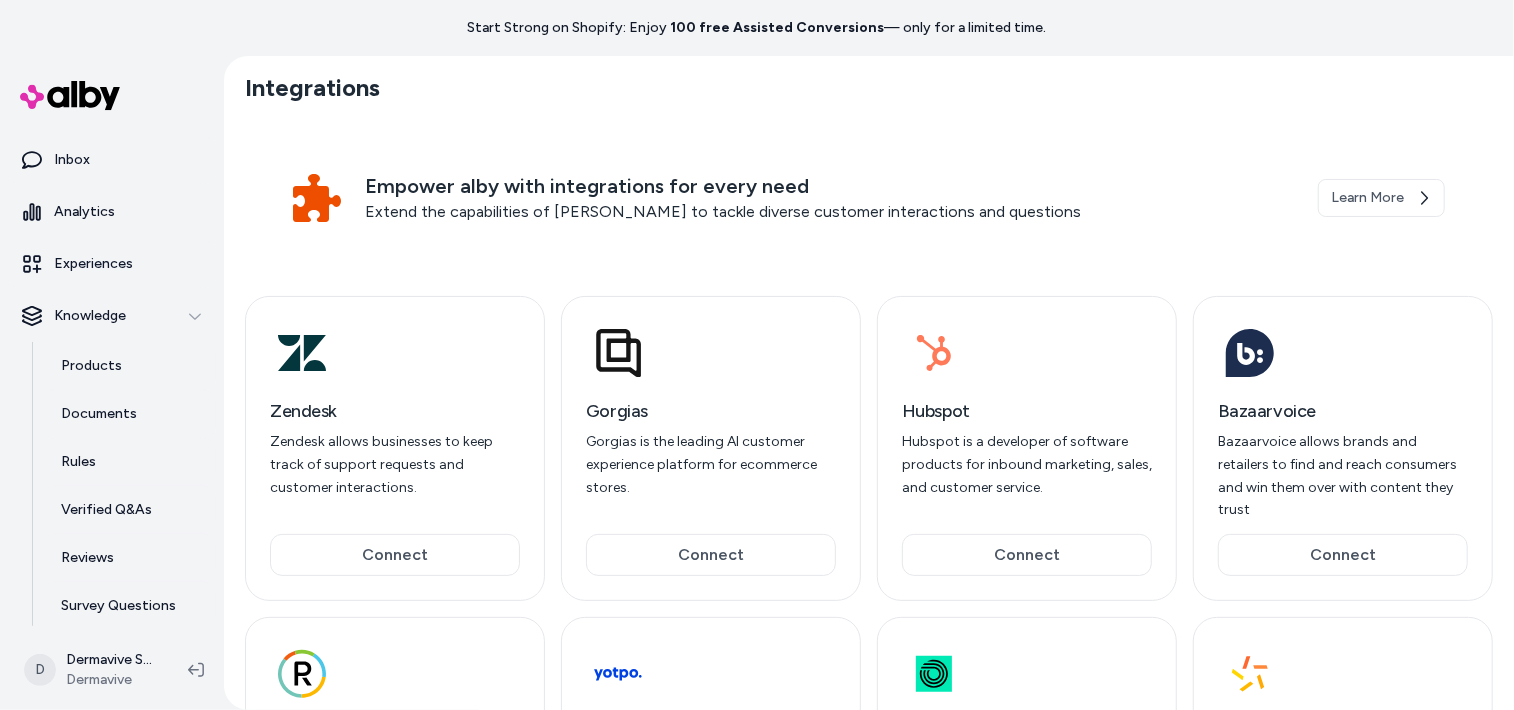 scroll, scrollTop: 235, scrollLeft: 0, axis: vertical 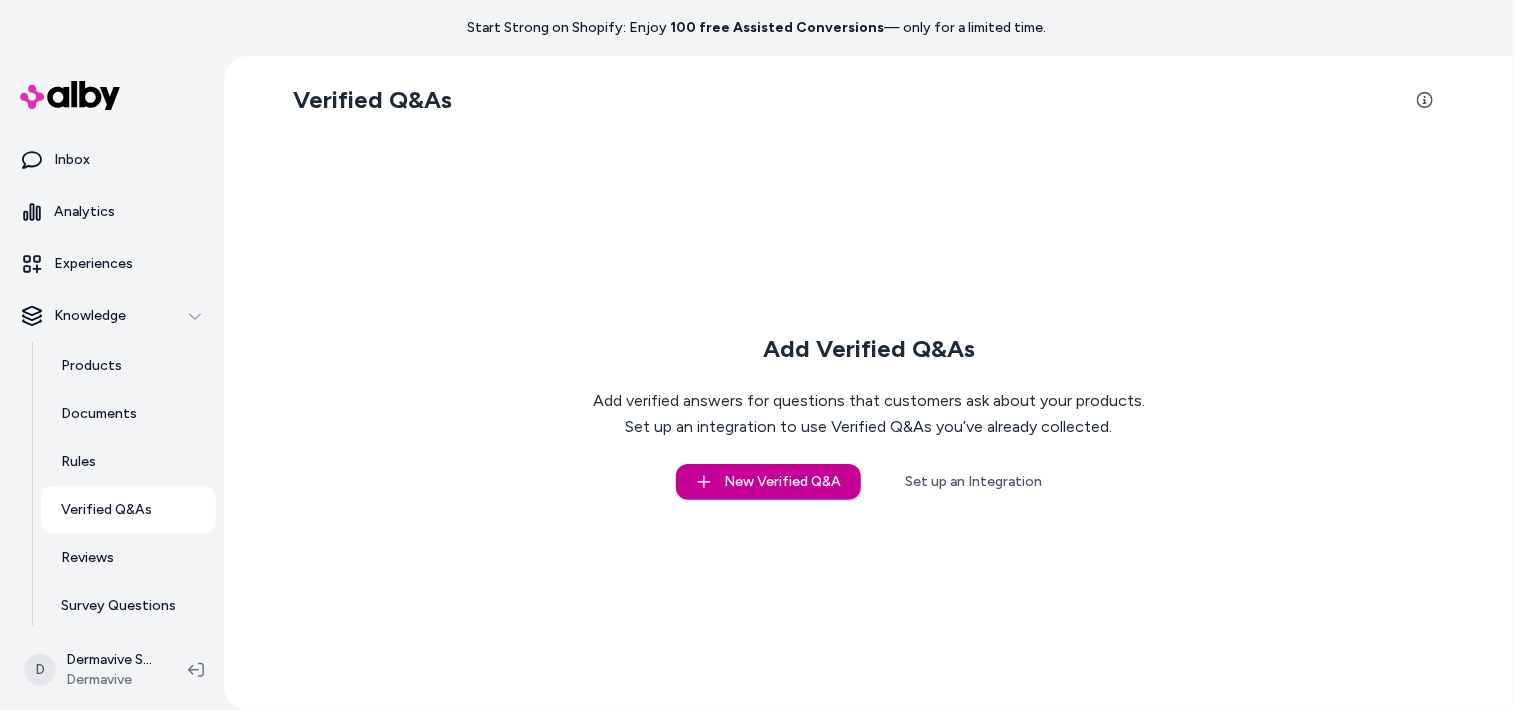 click on "New Verified Q&A" at bounding box center [768, 482] 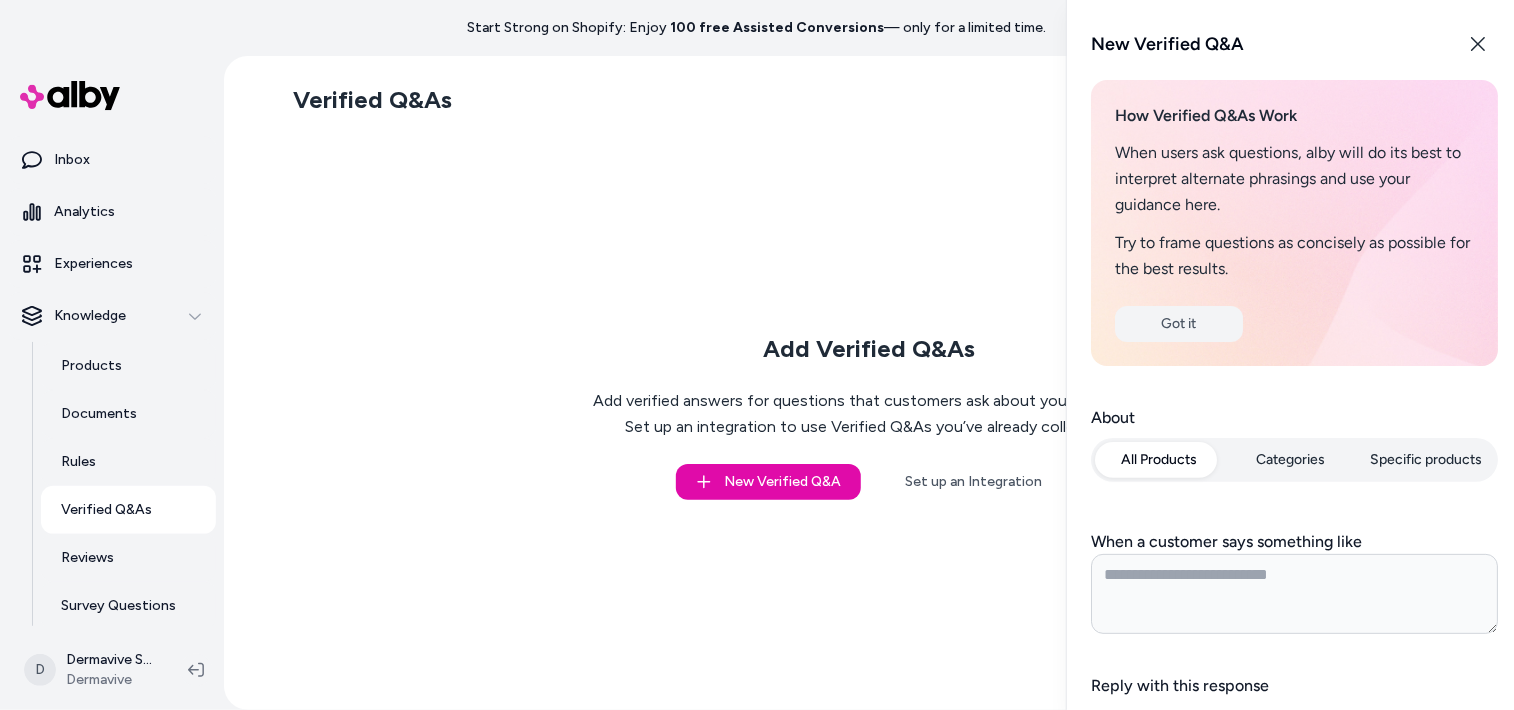 click on "Got it" at bounding box center (1179, 324) 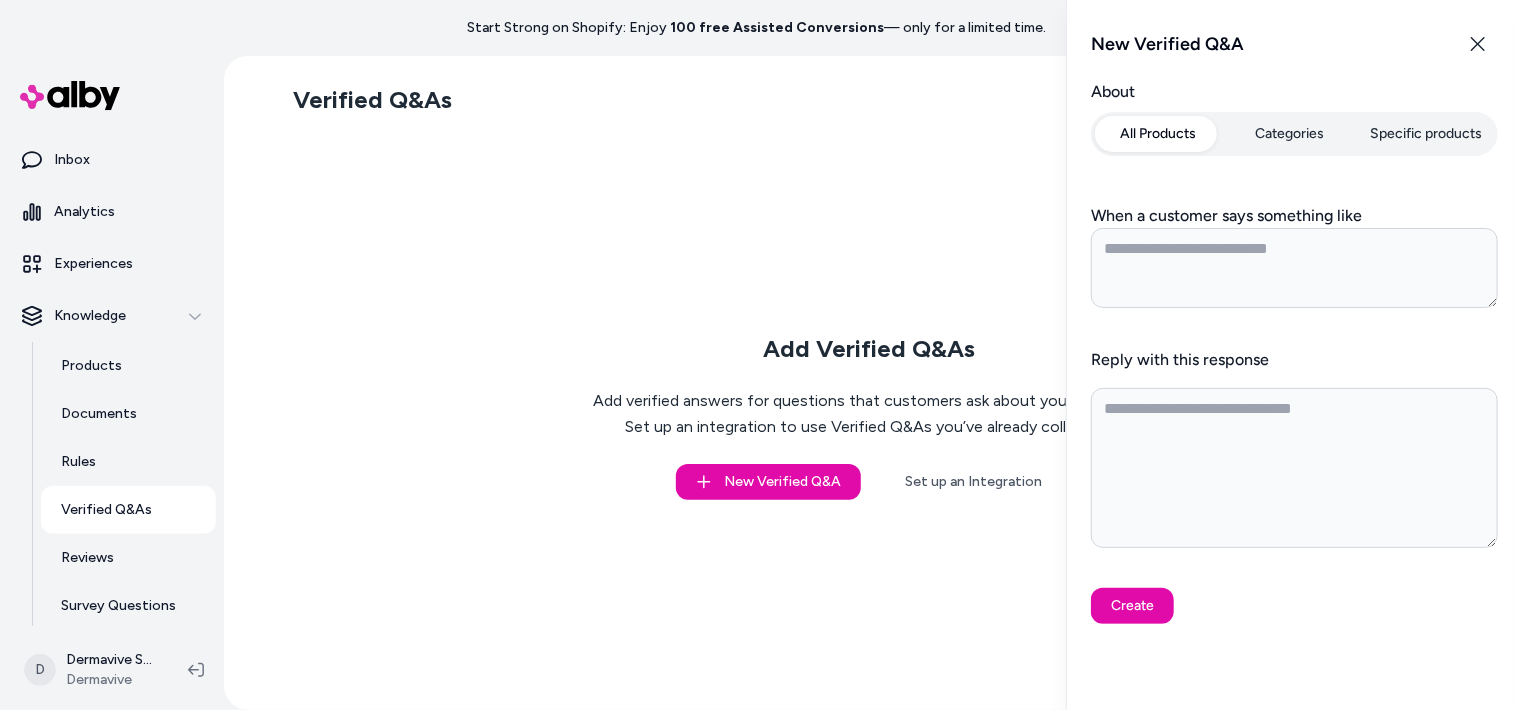 click on "All Products" at bounding box center (1159, 134) 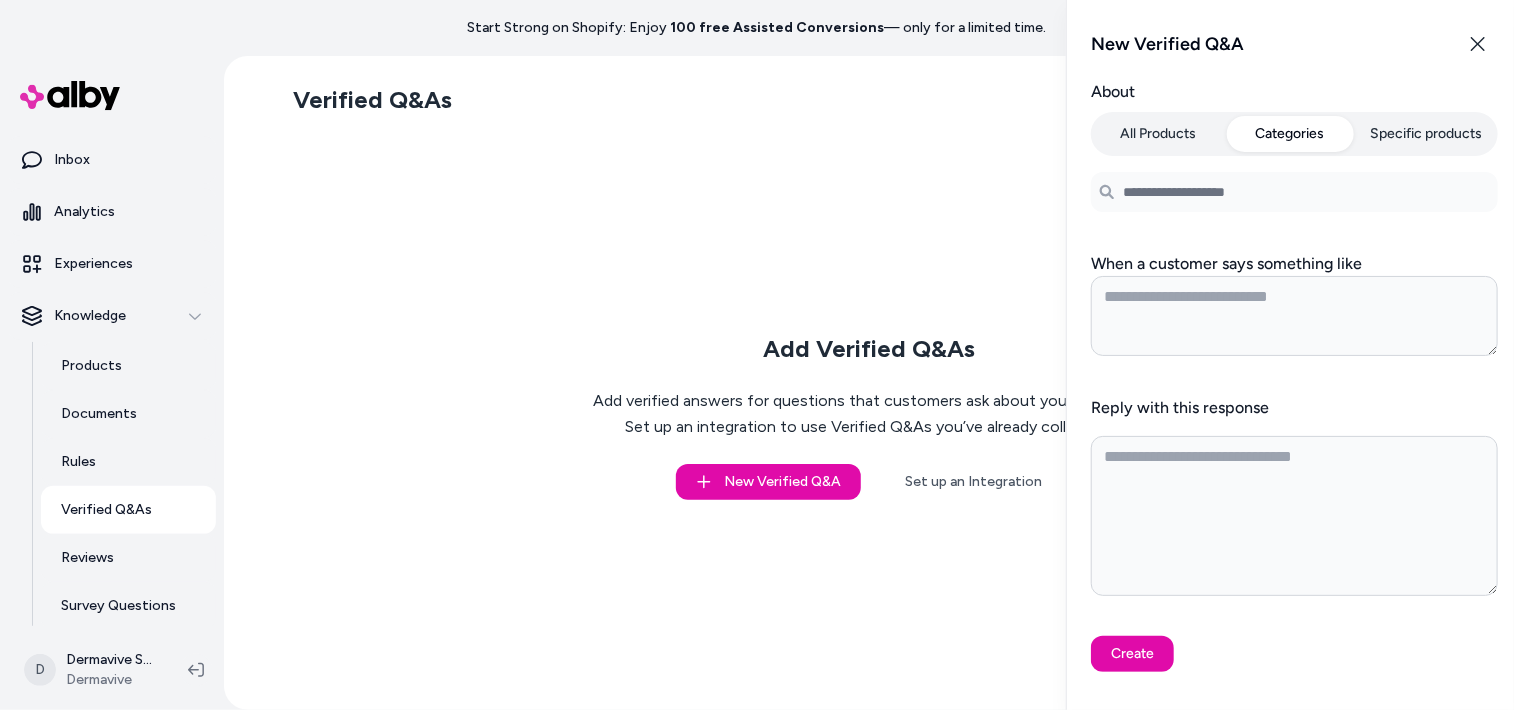 click on "Categories" at bounding box center [1291, 134] 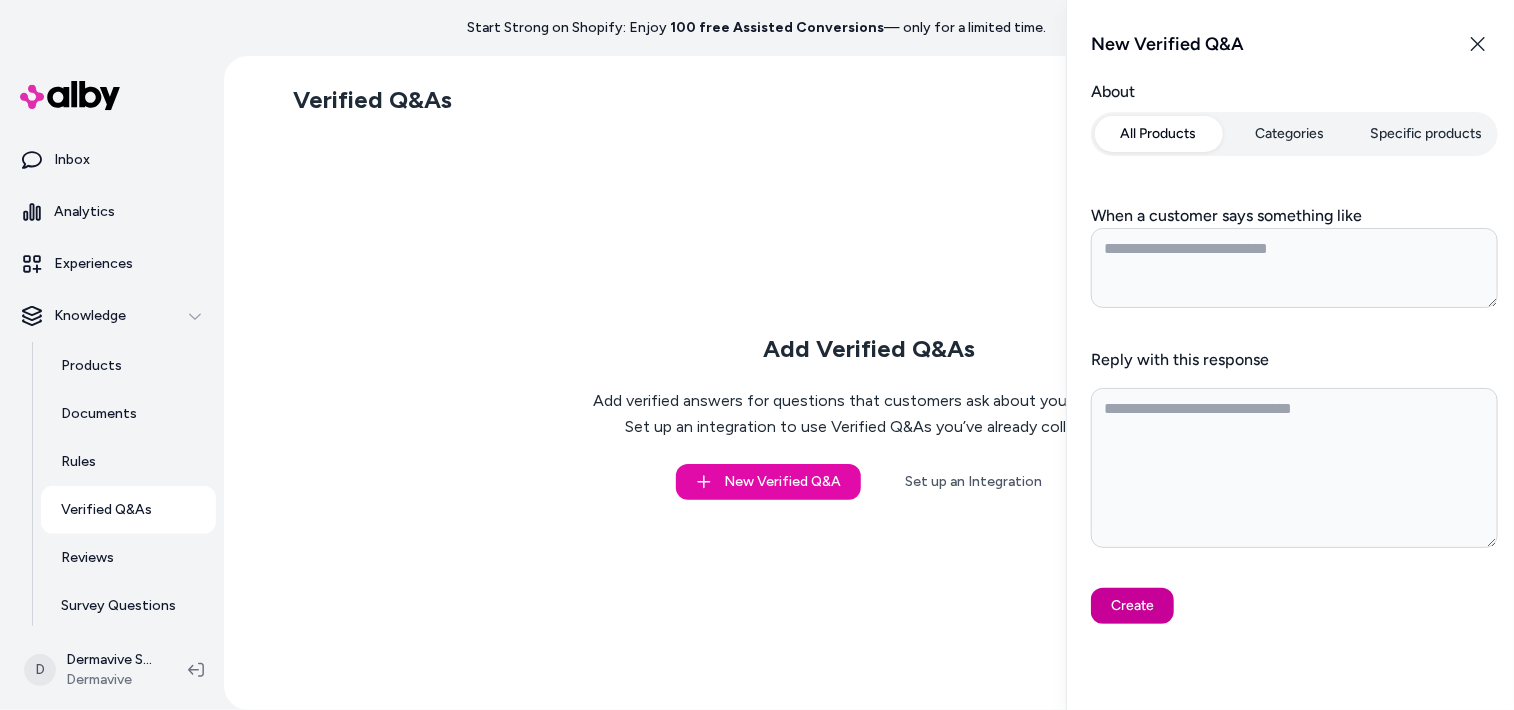 click on "Create" at bounding box center [1132, 606] 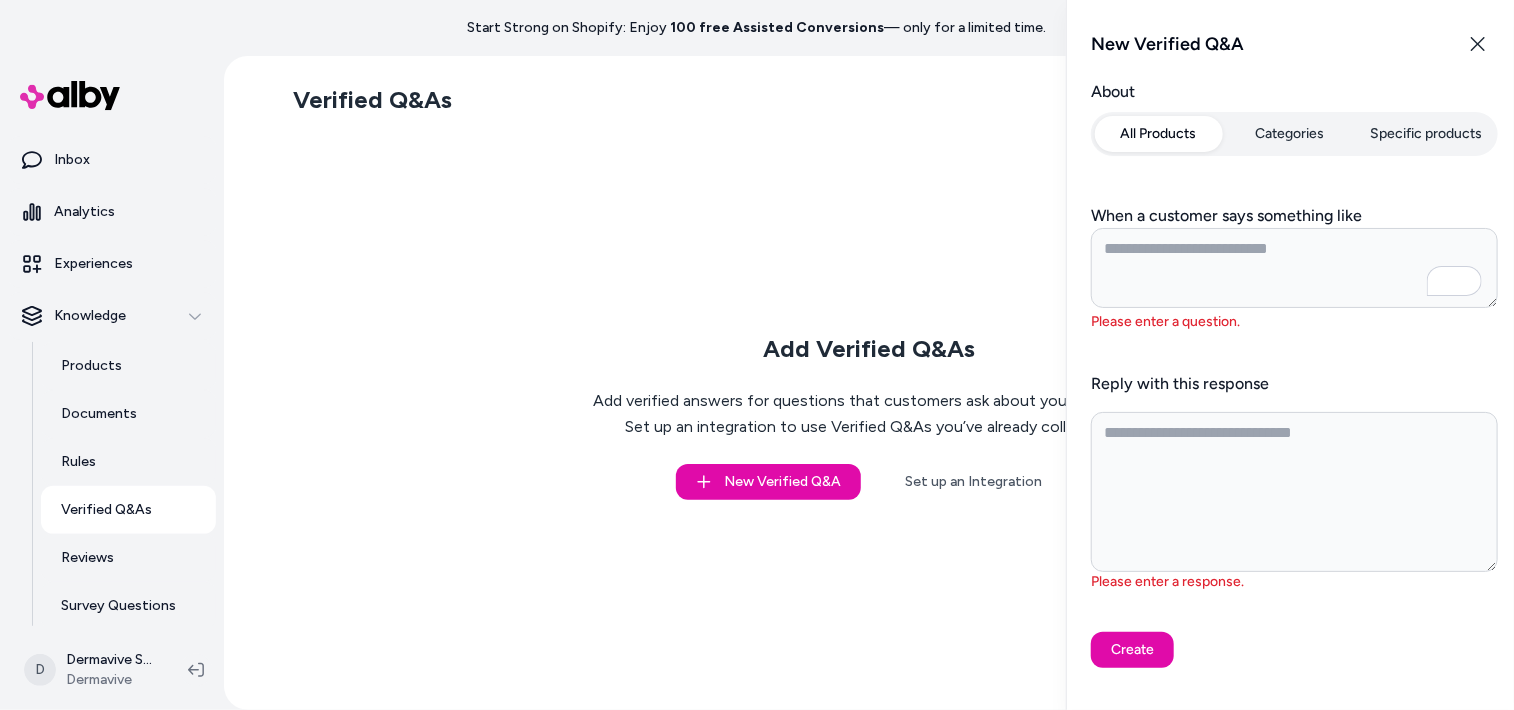type on "*" 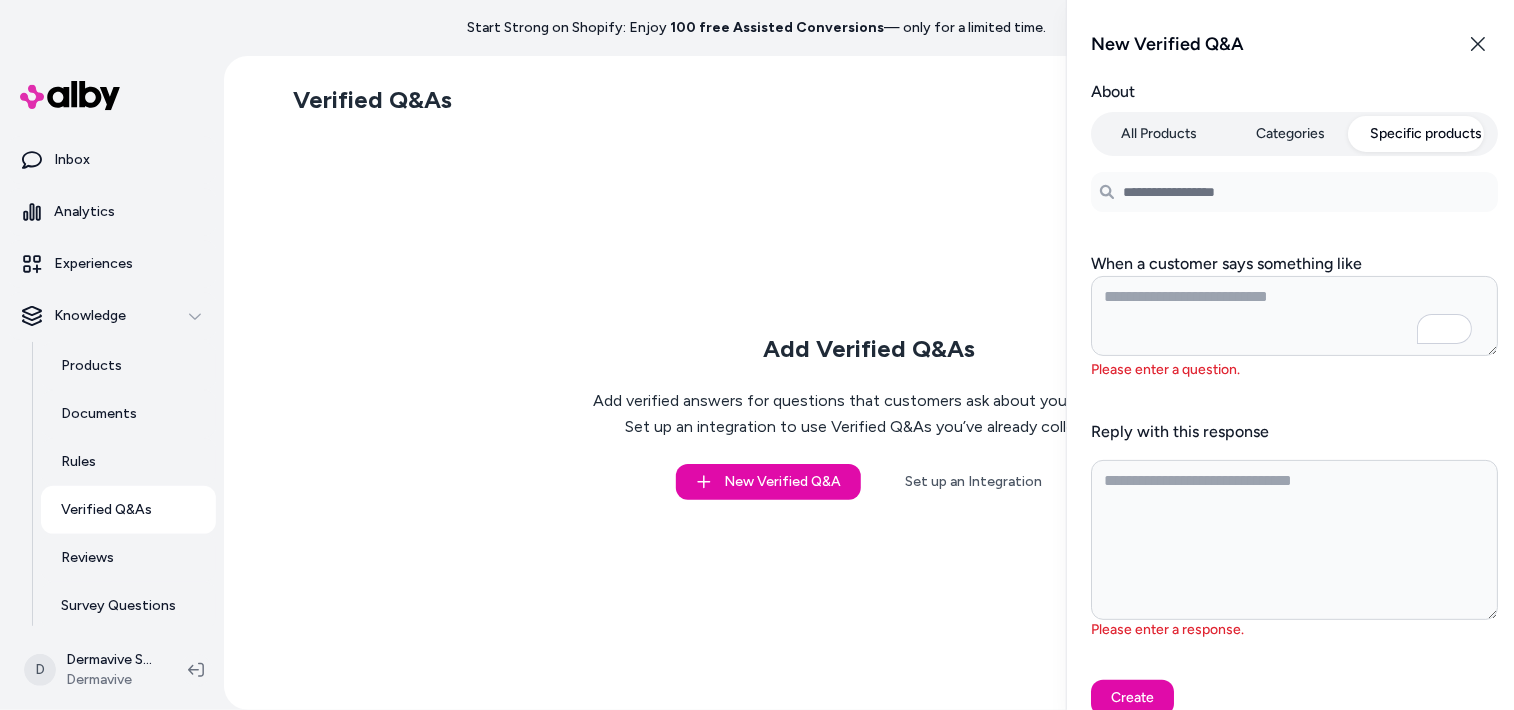 click on "Search products..." at bounding box center (1294, 192) 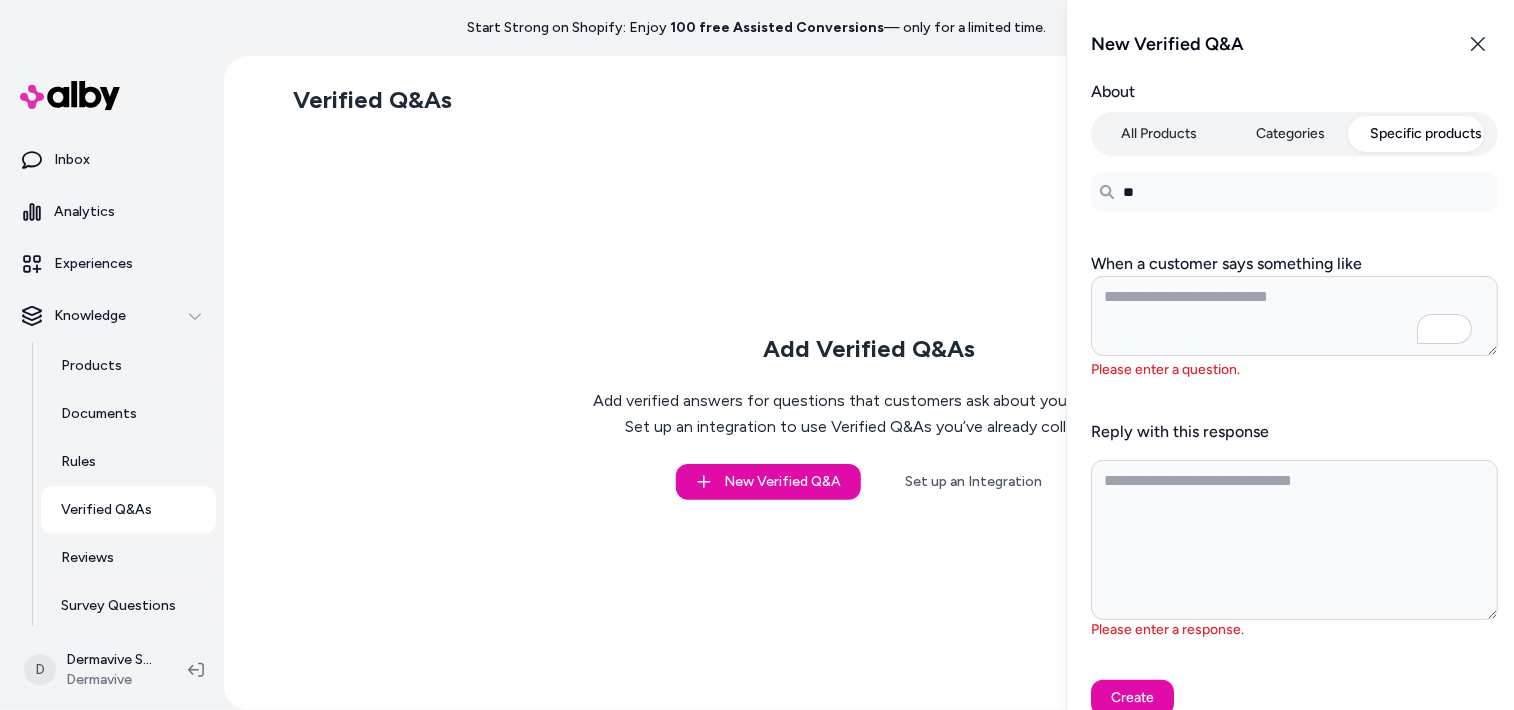 type on "*" 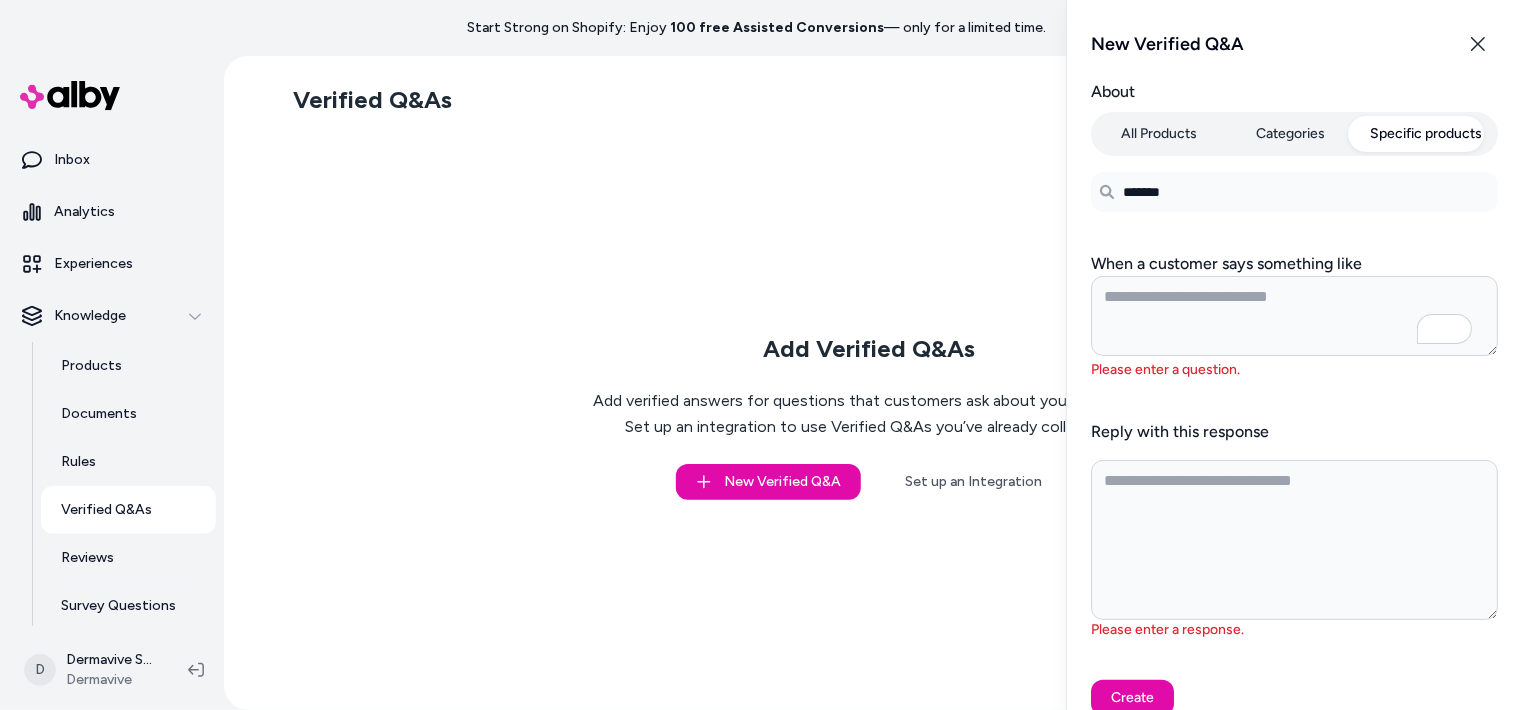 type on "********" 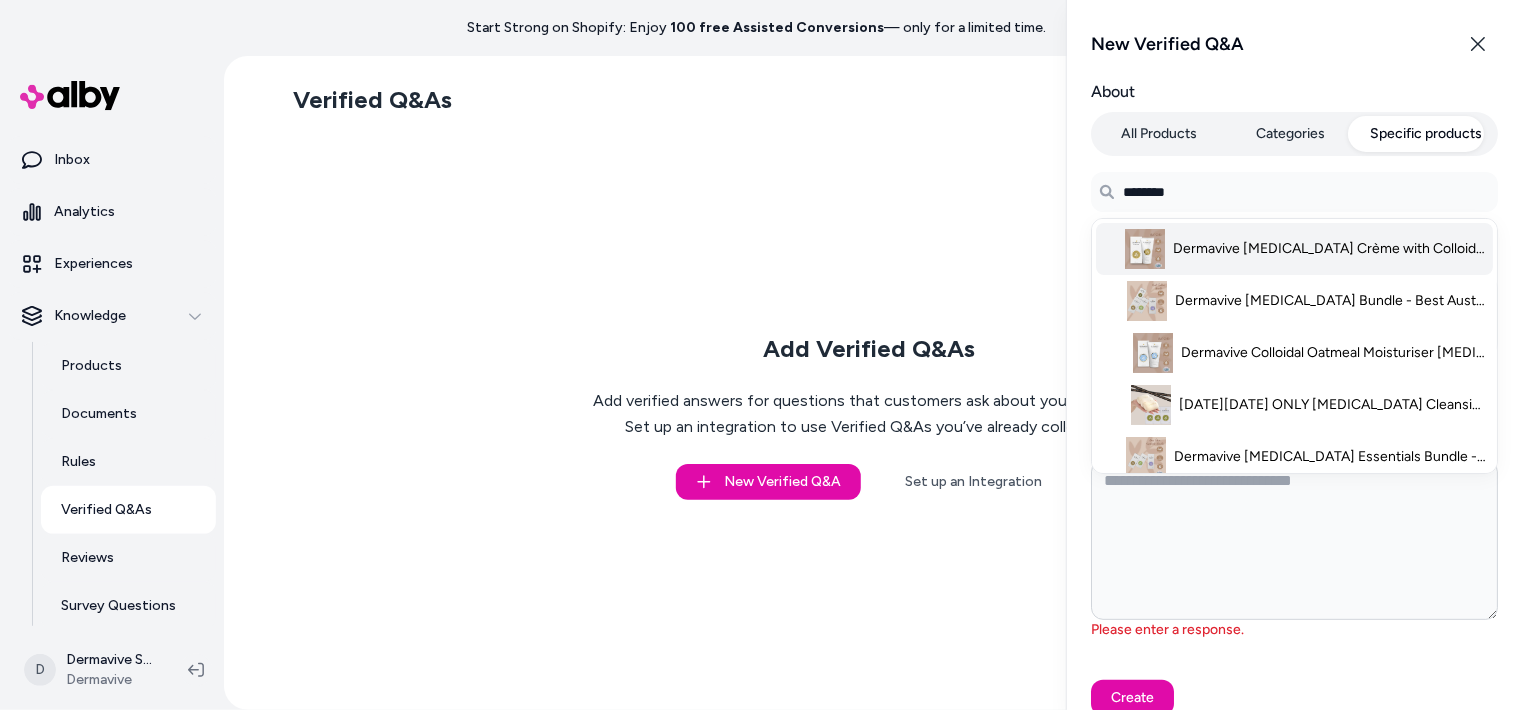 click on "Dermavive [MEDICAL_DATA] Crème with Colloidal Oatmeal: Best Moisturiser [MEDICAL_DATA] - Default Title" at bounding box center (1330, 249) 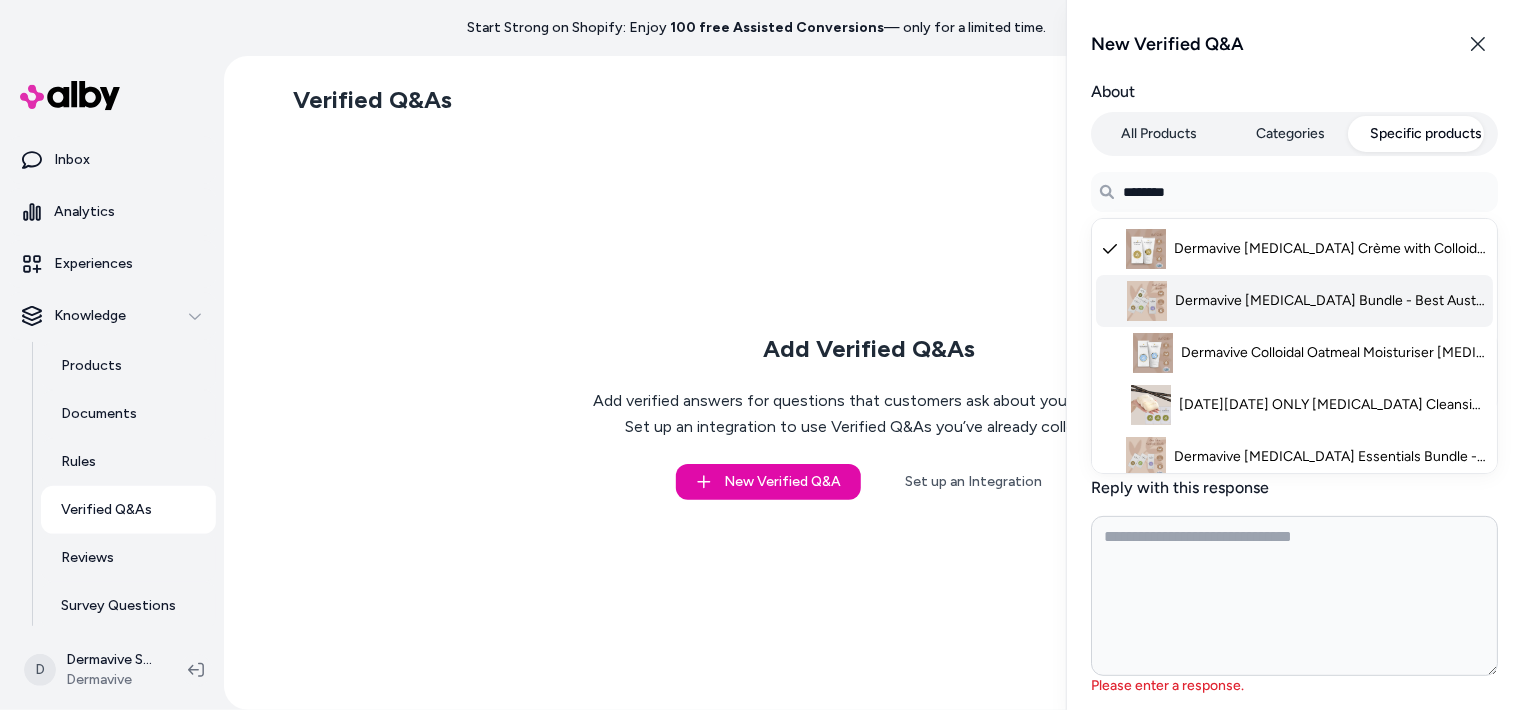 click on "Dermavive [MEDICAL_DATA] Bundle - Best Australian Skincare [MEDICAL_DATA] - Default Title" at bounding box center (1331, 301) 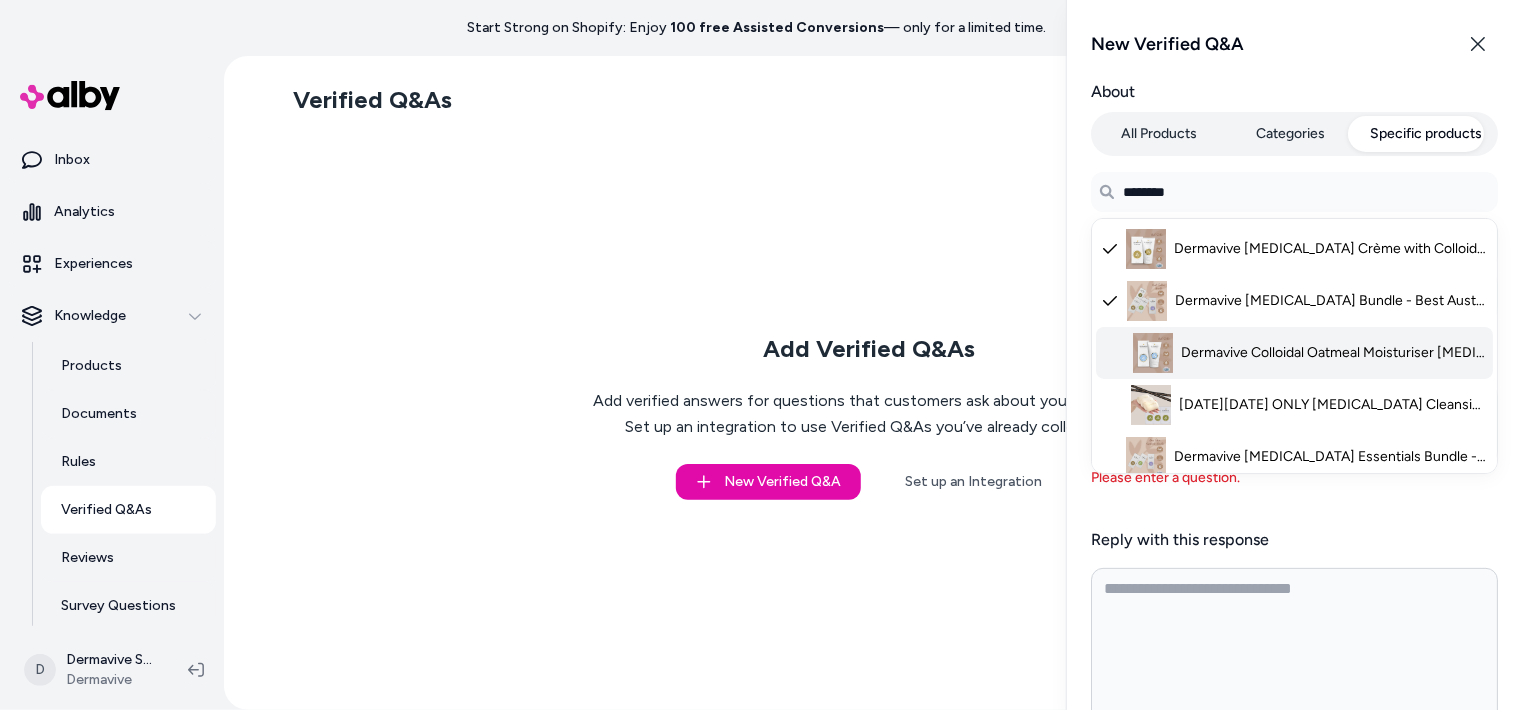 click on "Dermavive Colloidal Oatmeal Moisturiser [MEDICAL_DATA] - 120mL" at bounding box center [1334, 353] 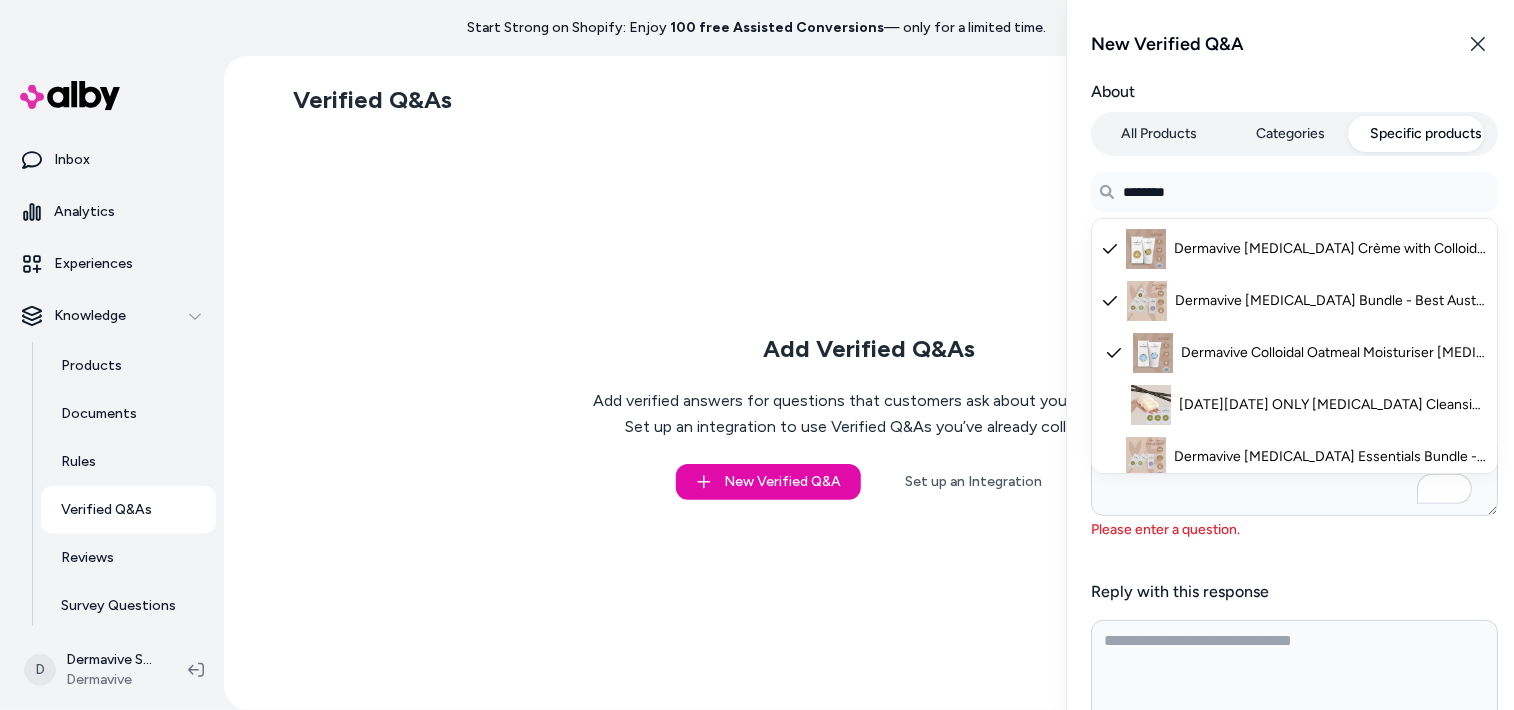 type on "********" 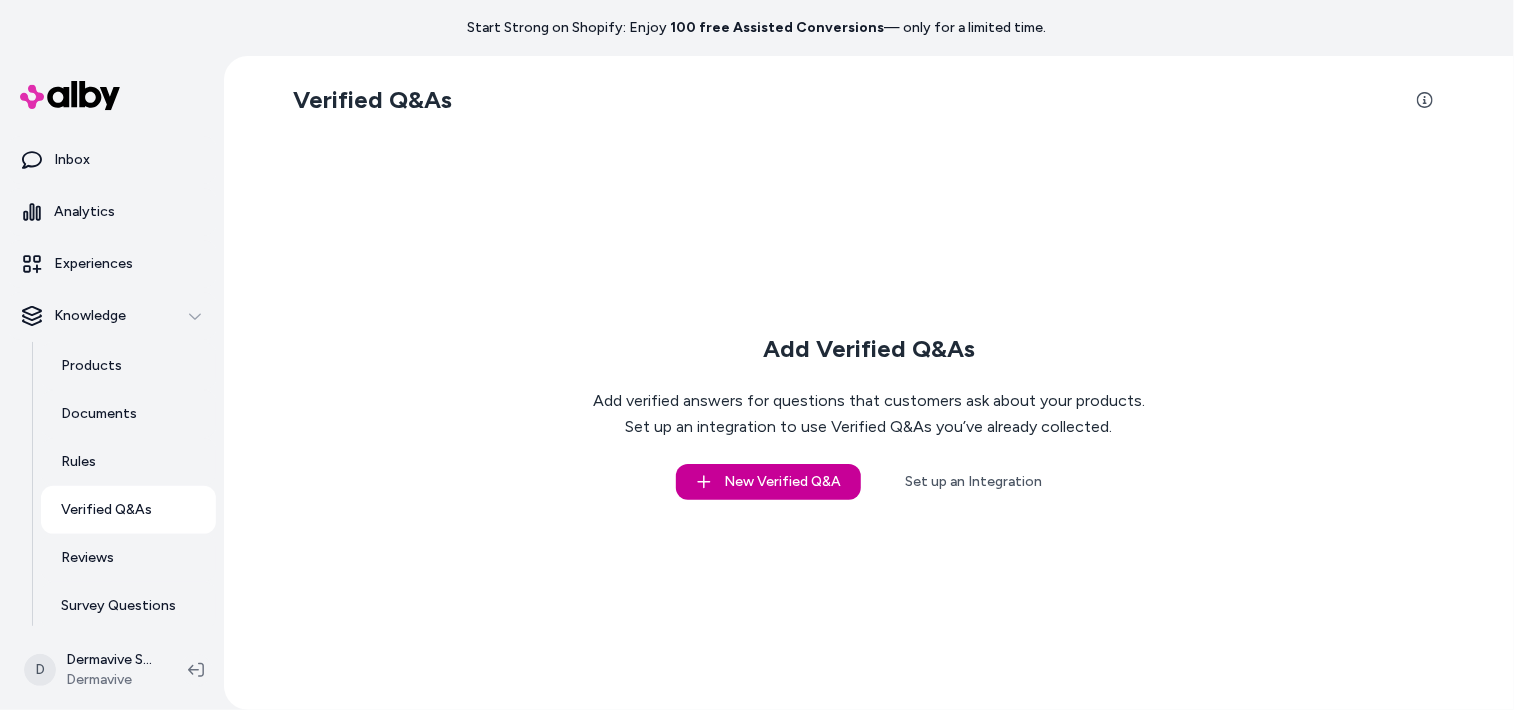 click on "New Verified Q&A" at bounding box center (768, 482) 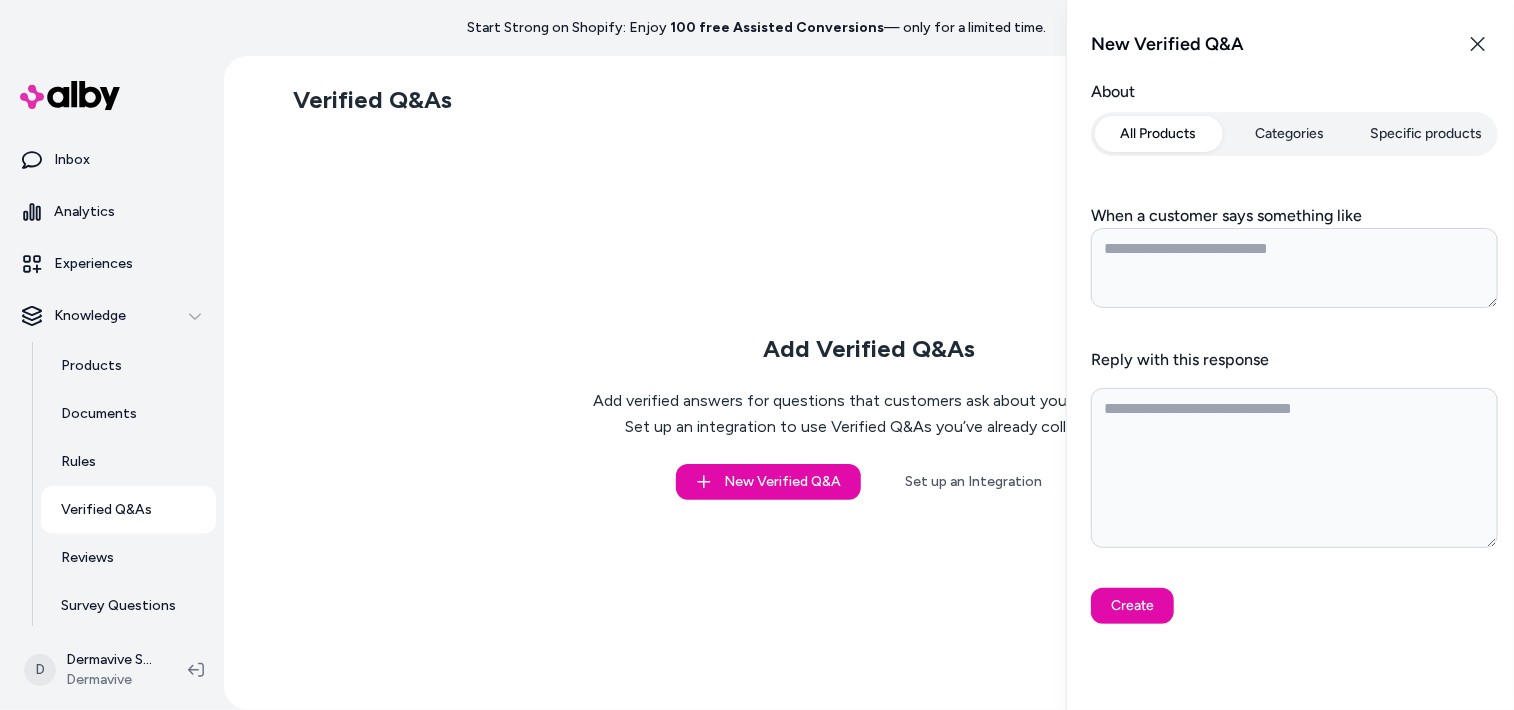 type on "*" 